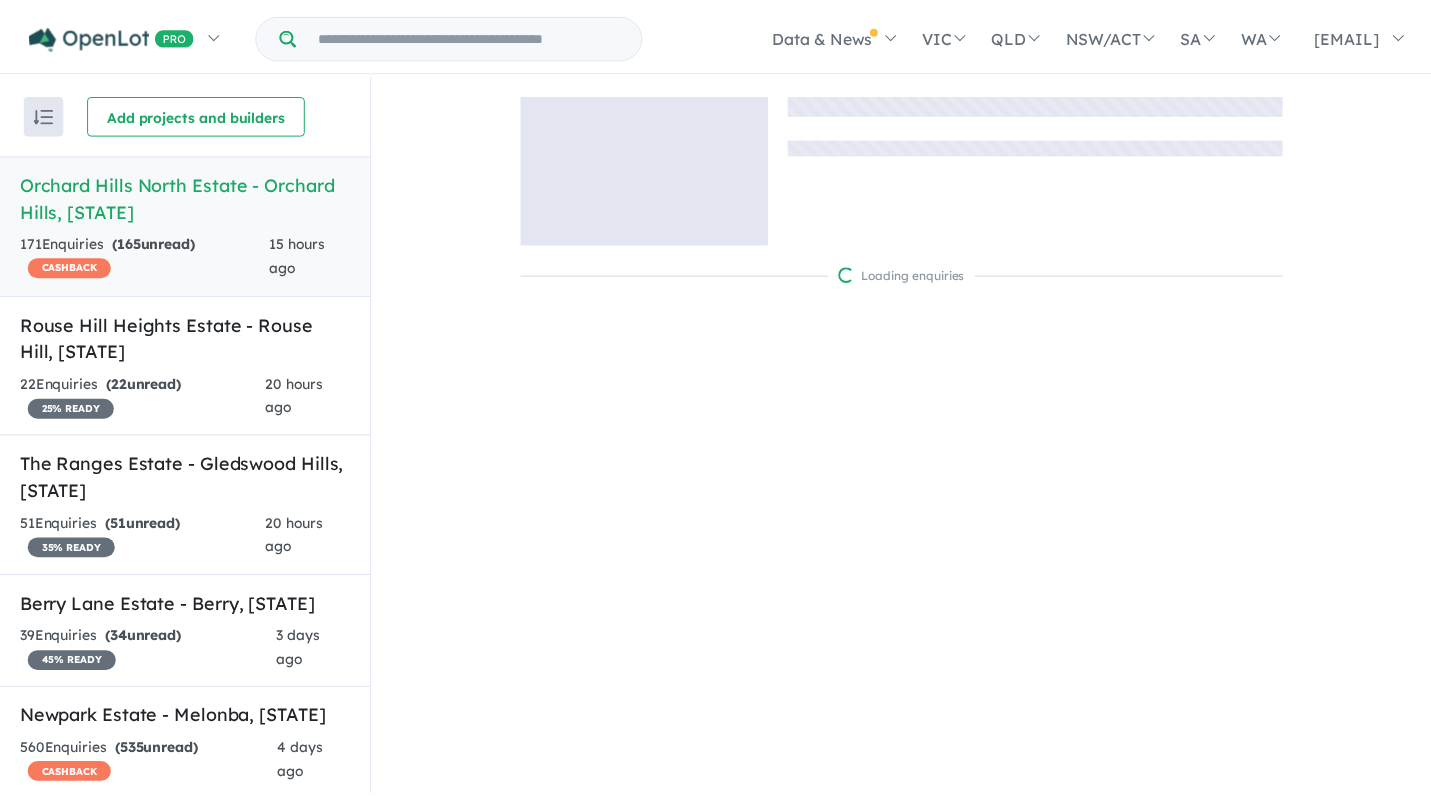 scroll, scrollTop: 0, scrollLeft: 0, axis: both 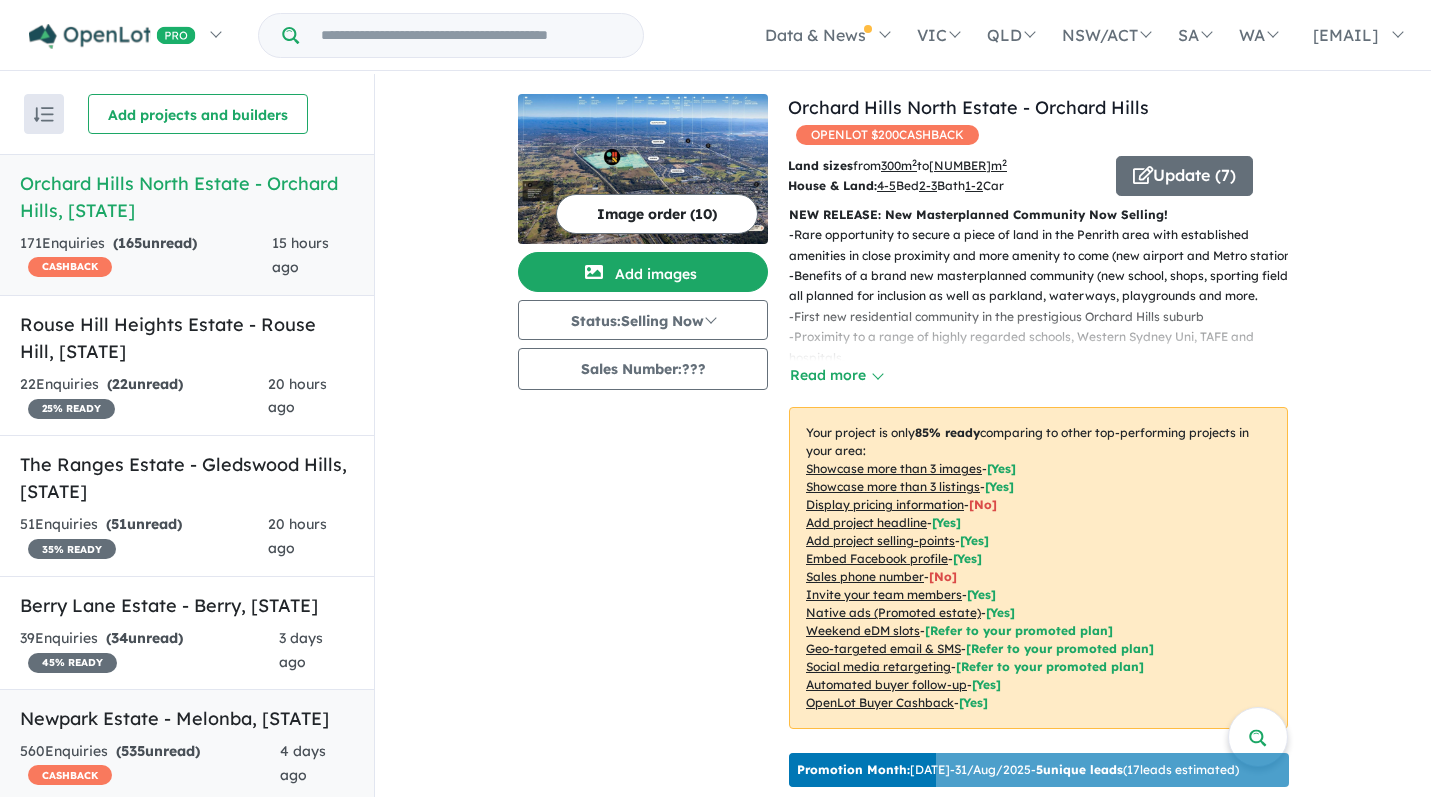 click on "Newpark Estate - Melonba , [STATE]" at bounding box center (187, 718) 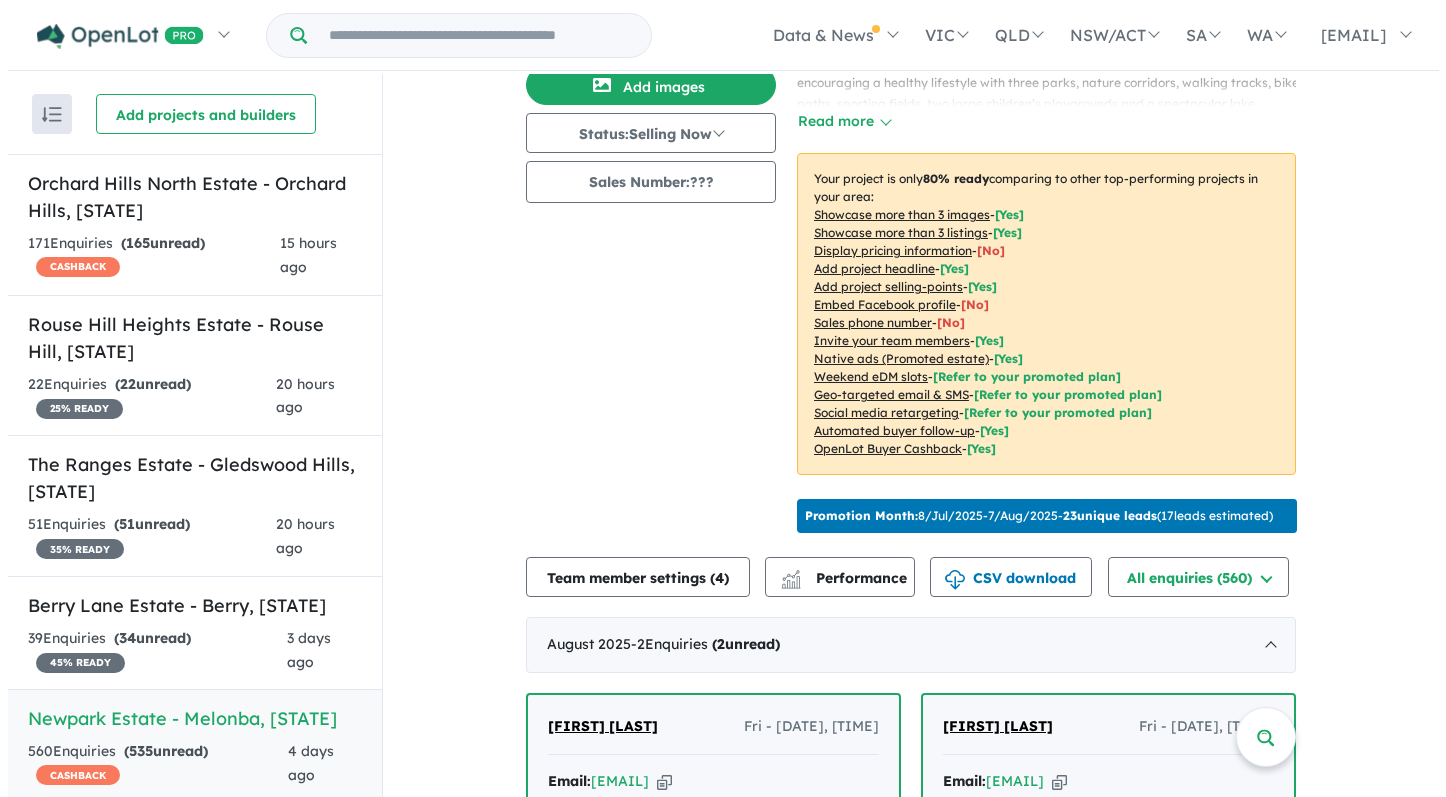 scroll, scrollTop: 0, scrollLeft: 0, axis: both 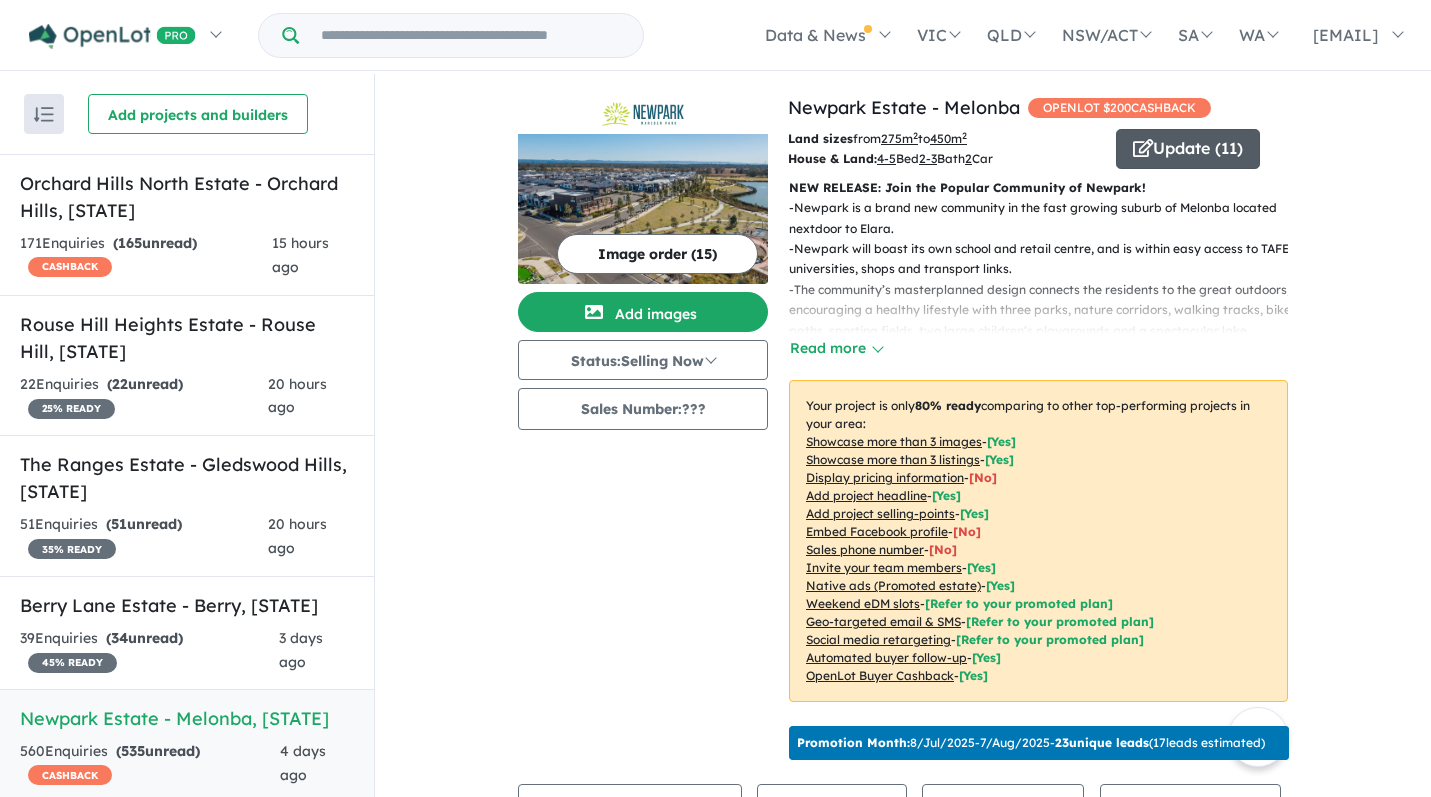 click on "Update ( 11 )" at bounding box center [1188, 149] 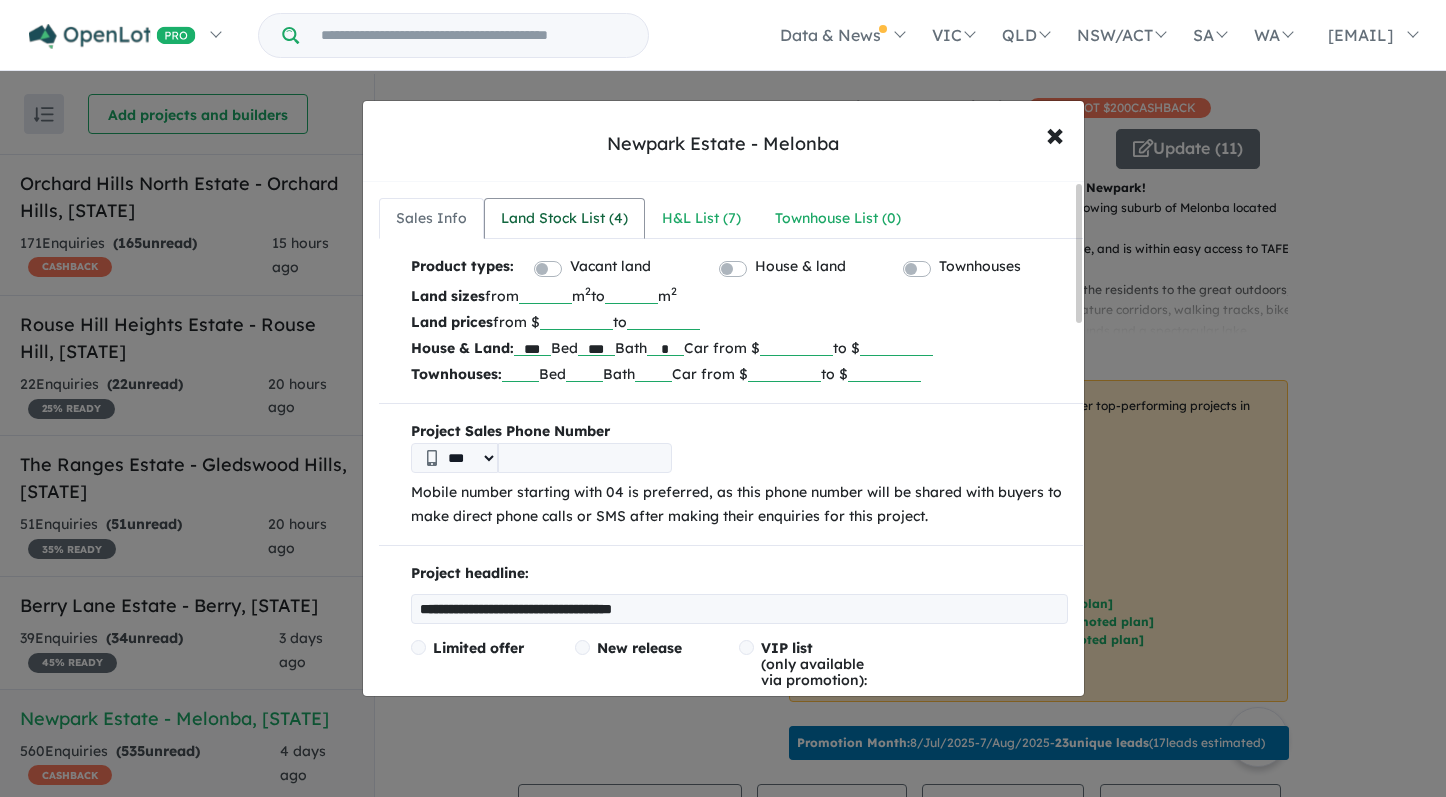 click on "Land Stock List ( [NUMBER] )" at bounding box center [564, 219] 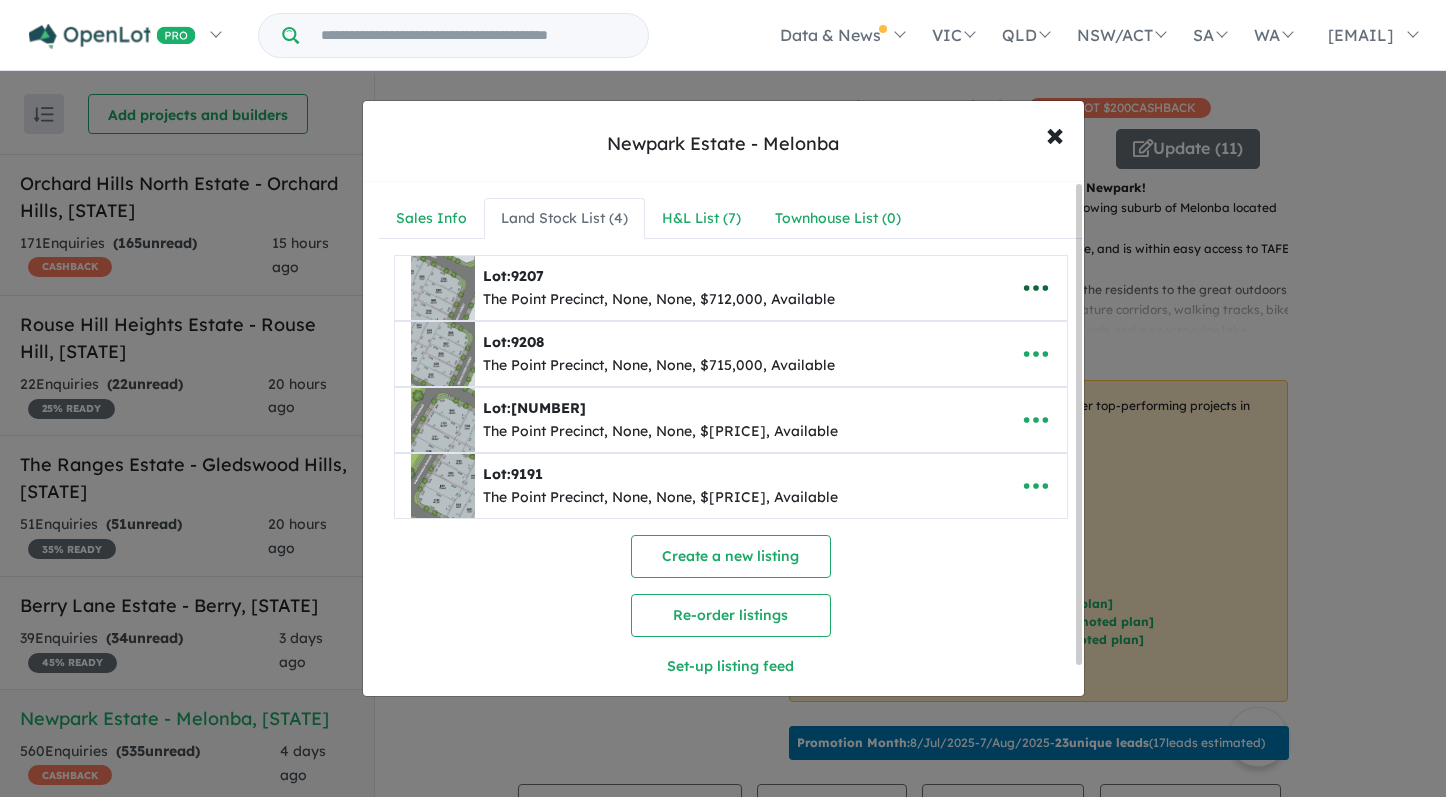 click 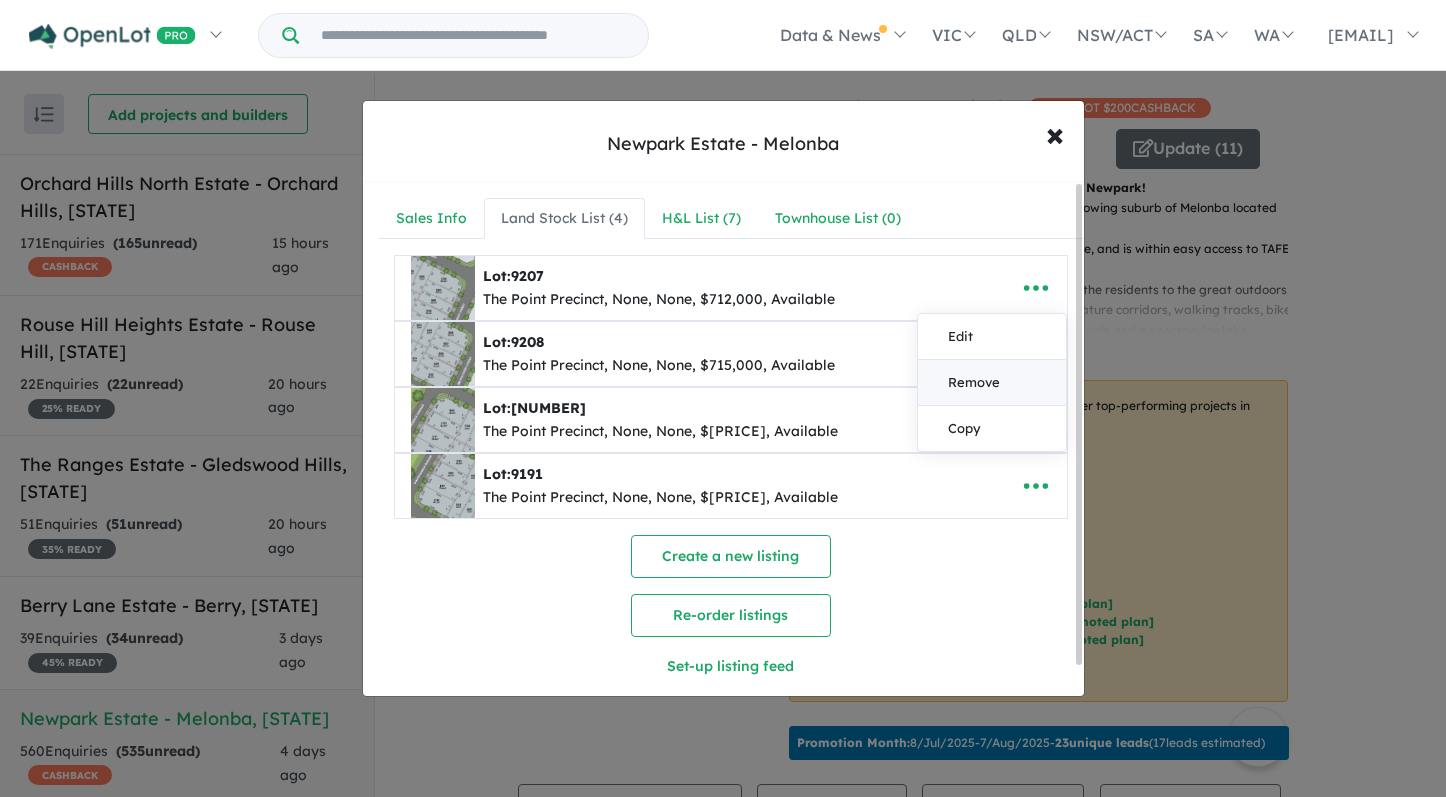 click on "Remove" at bounding box center (992, 383) 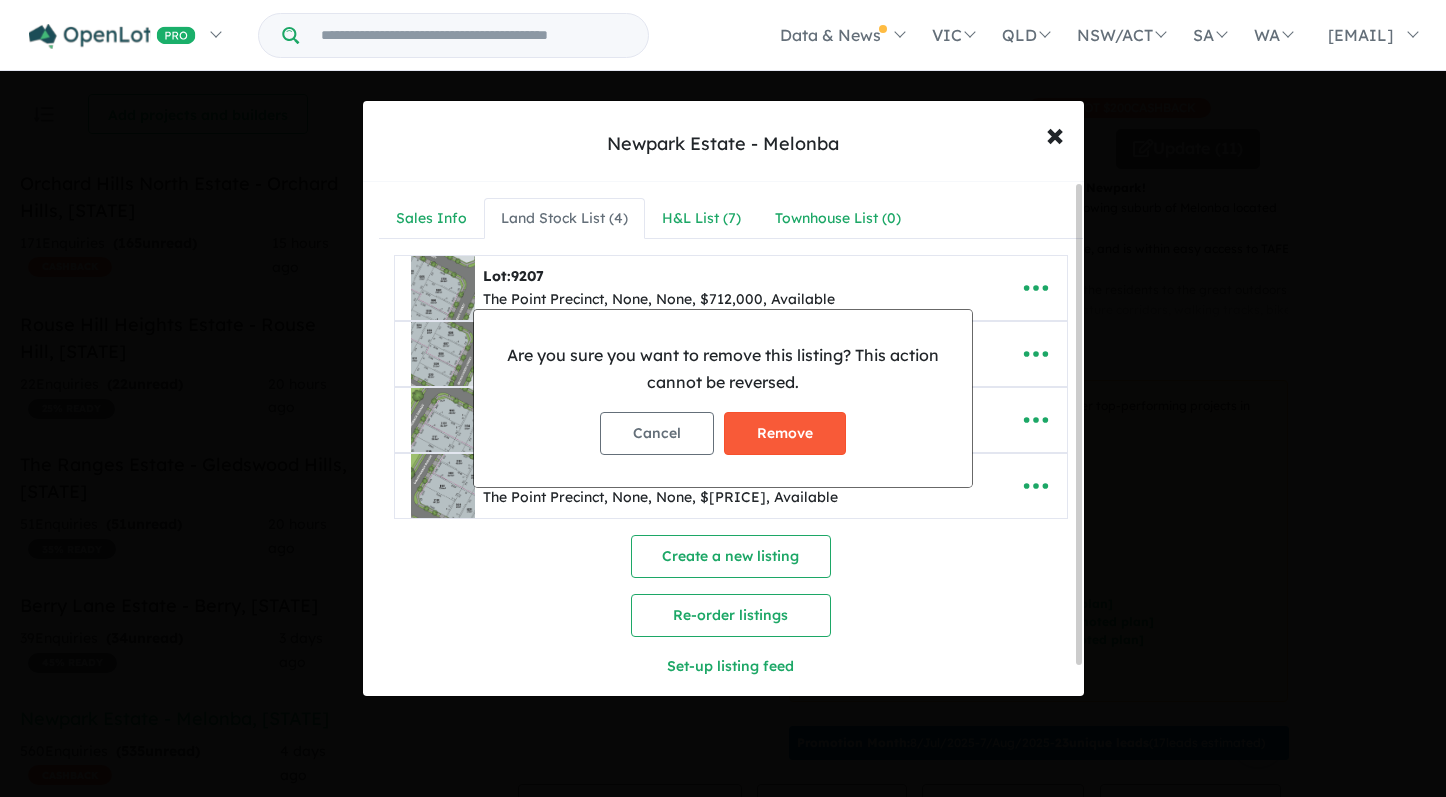 click on "Remove" at bounding box center [785, 433] 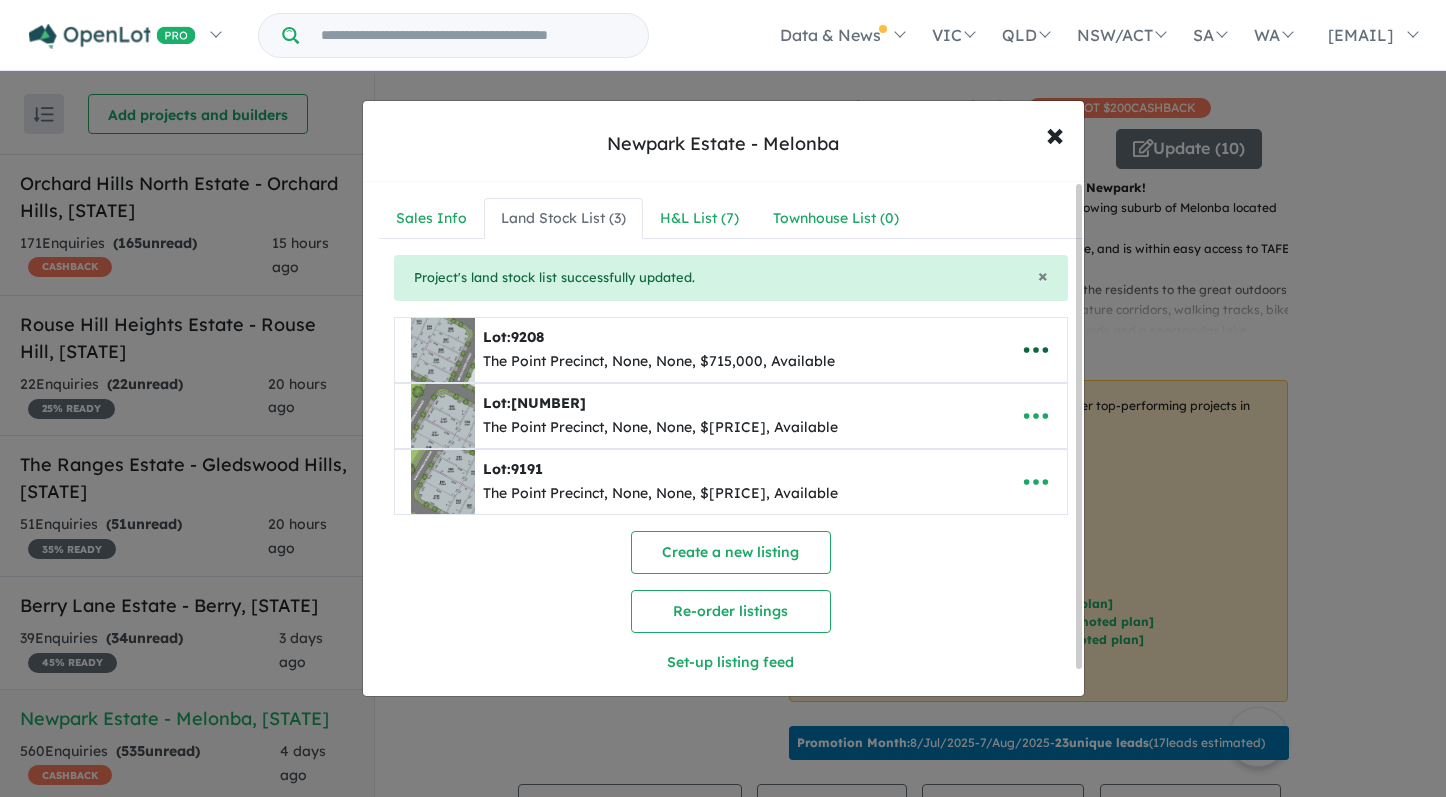 click 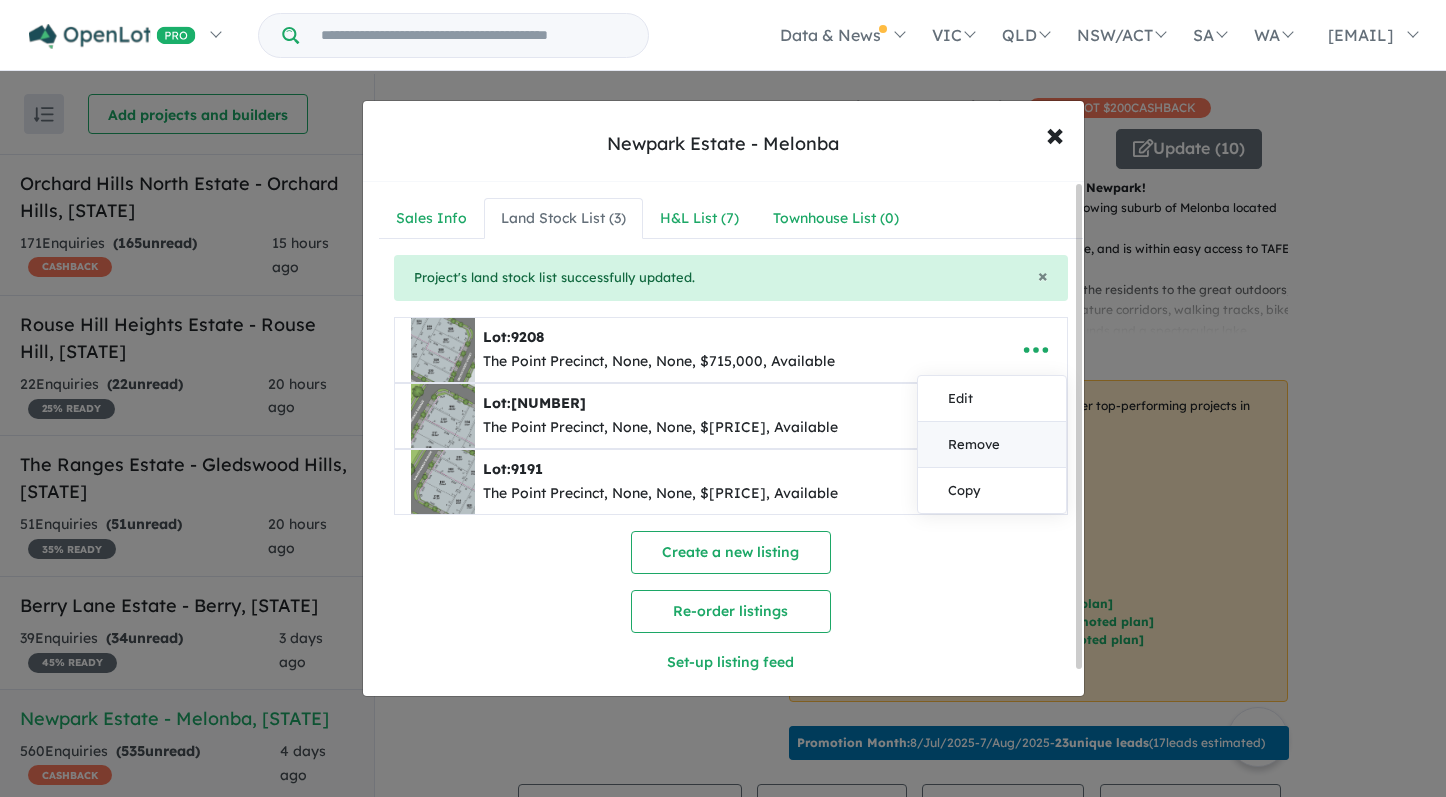 click on "Remove" at bounding box center (992, 445) 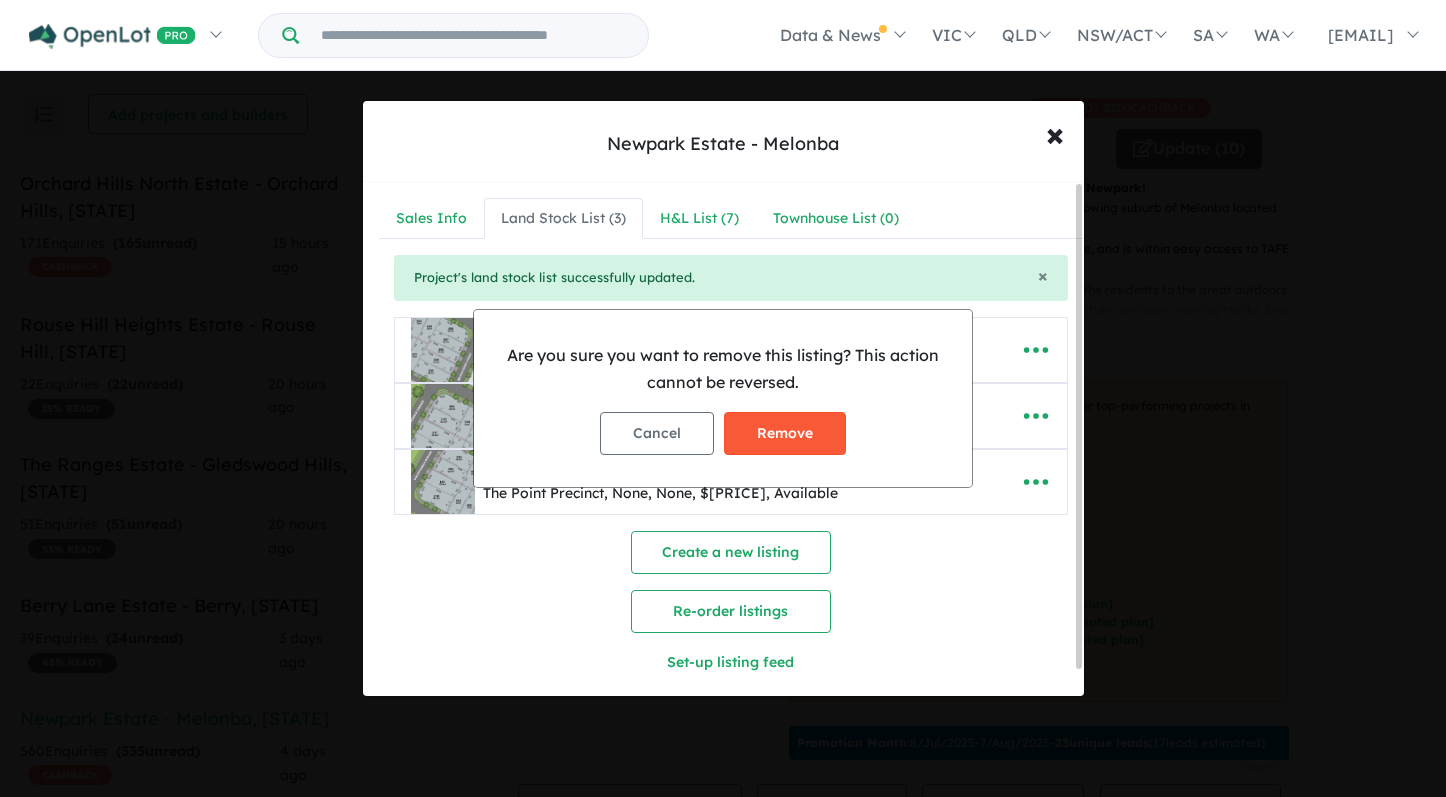 click on "Remove" at bounding box center (785, 433) 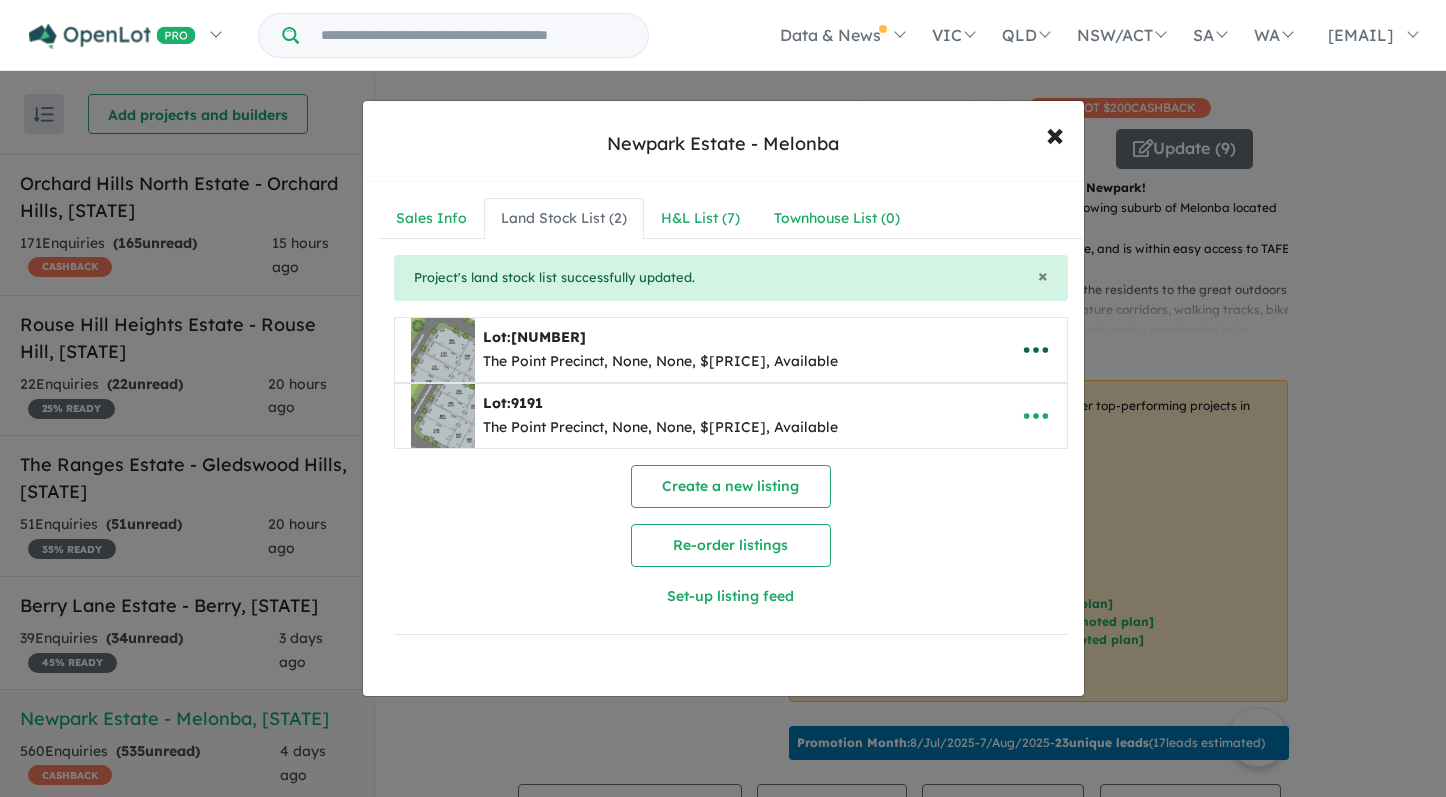 click 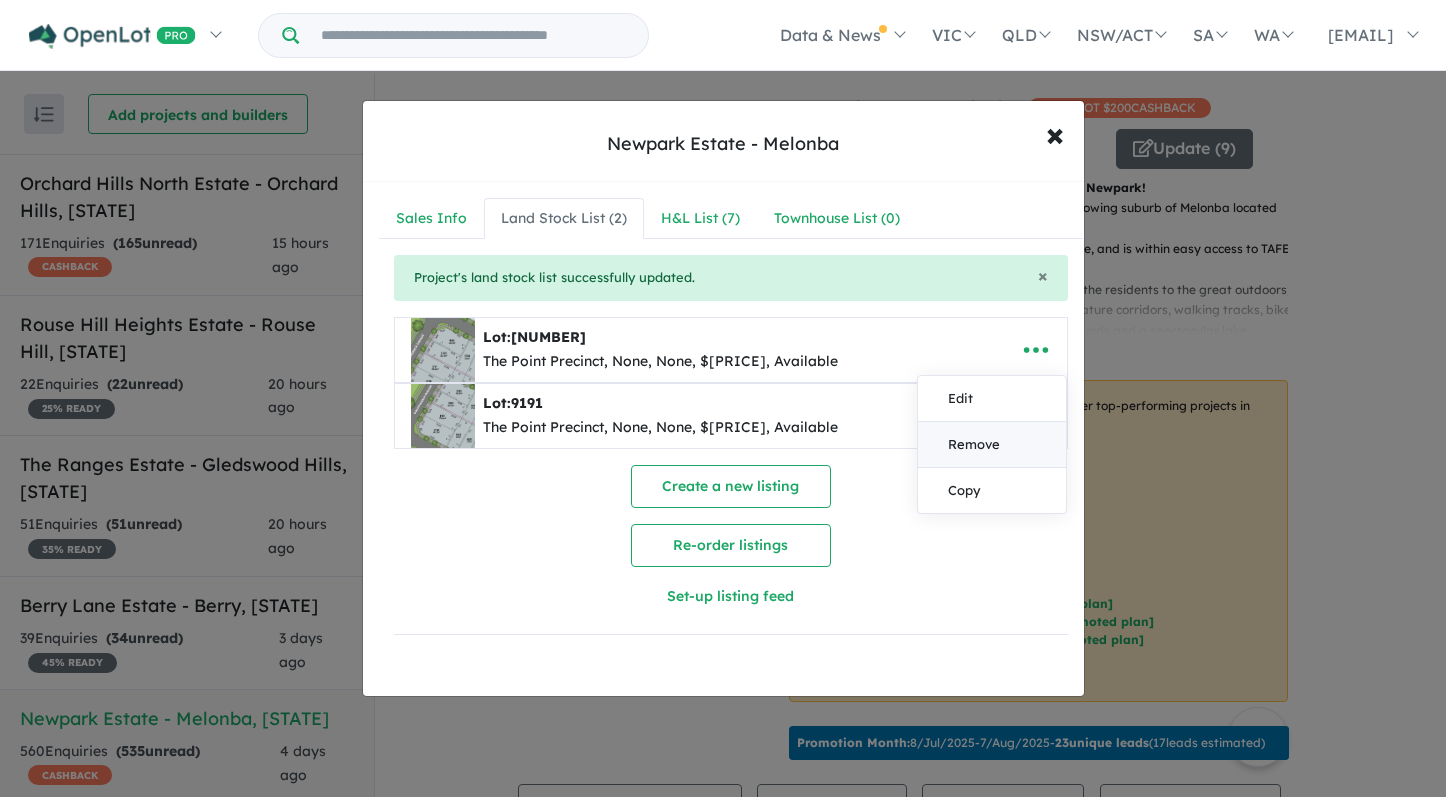 click on "Remove" at bounding box center (992, 445) 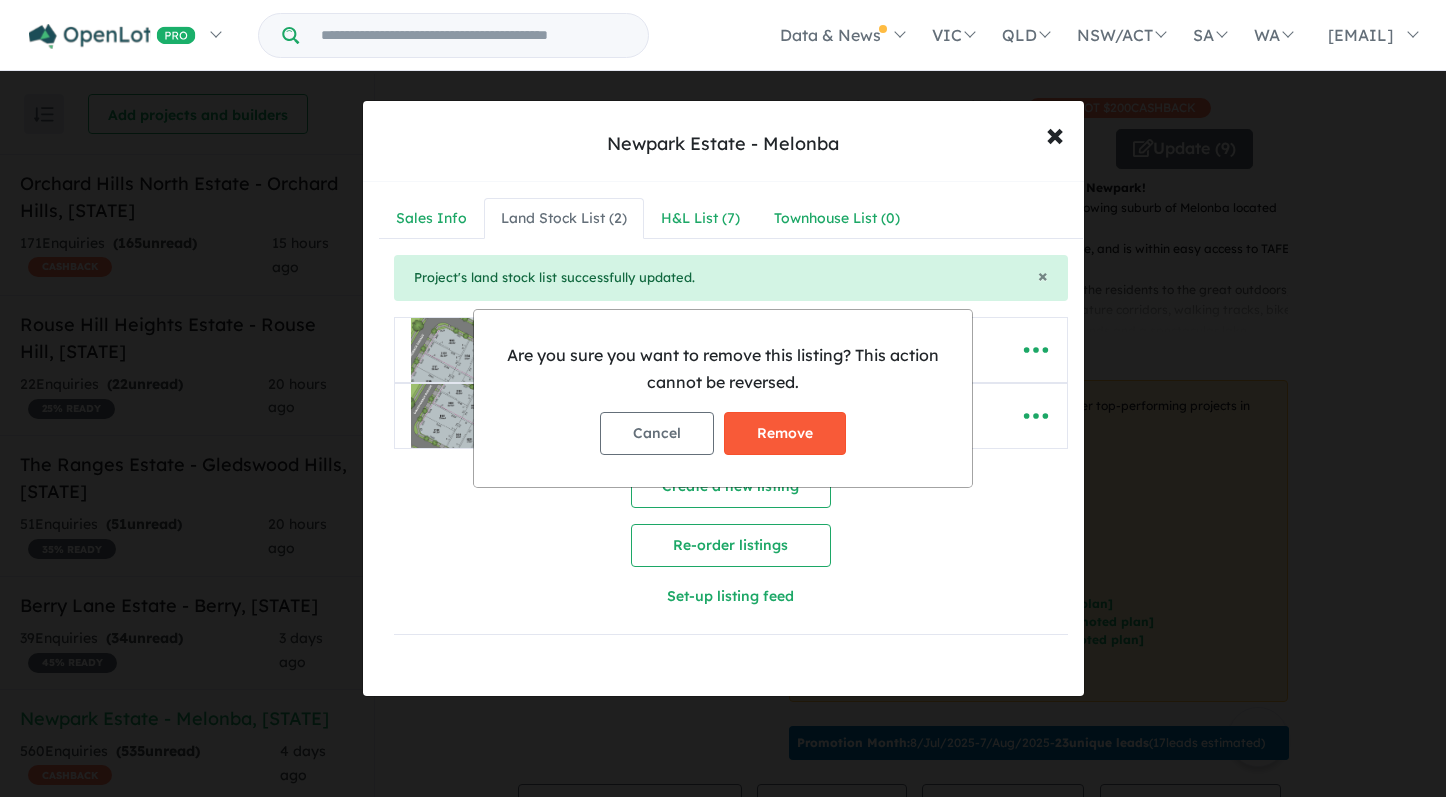 click on "Remove" at bounding box center [785, 433] 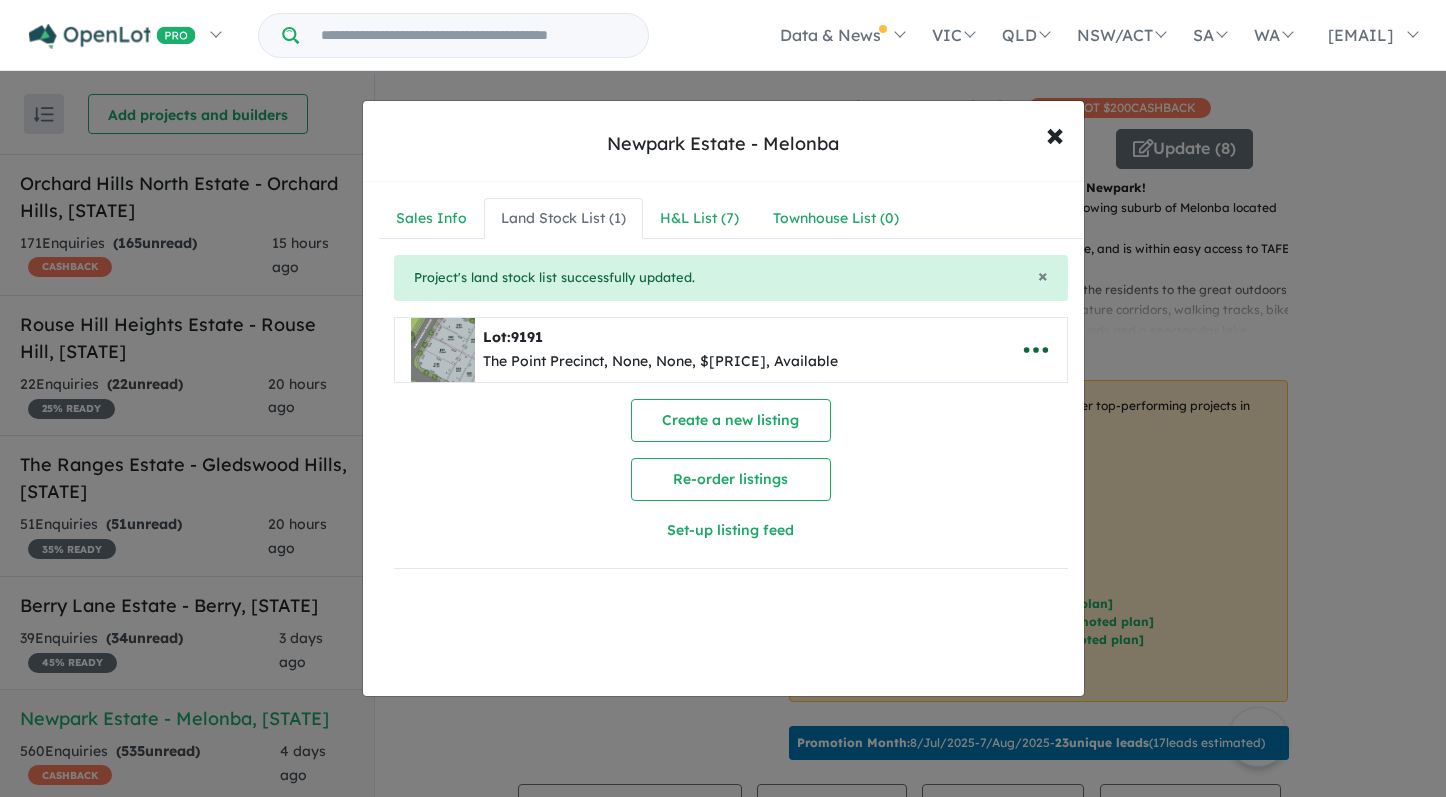 click at bounding box center [1036, 350] 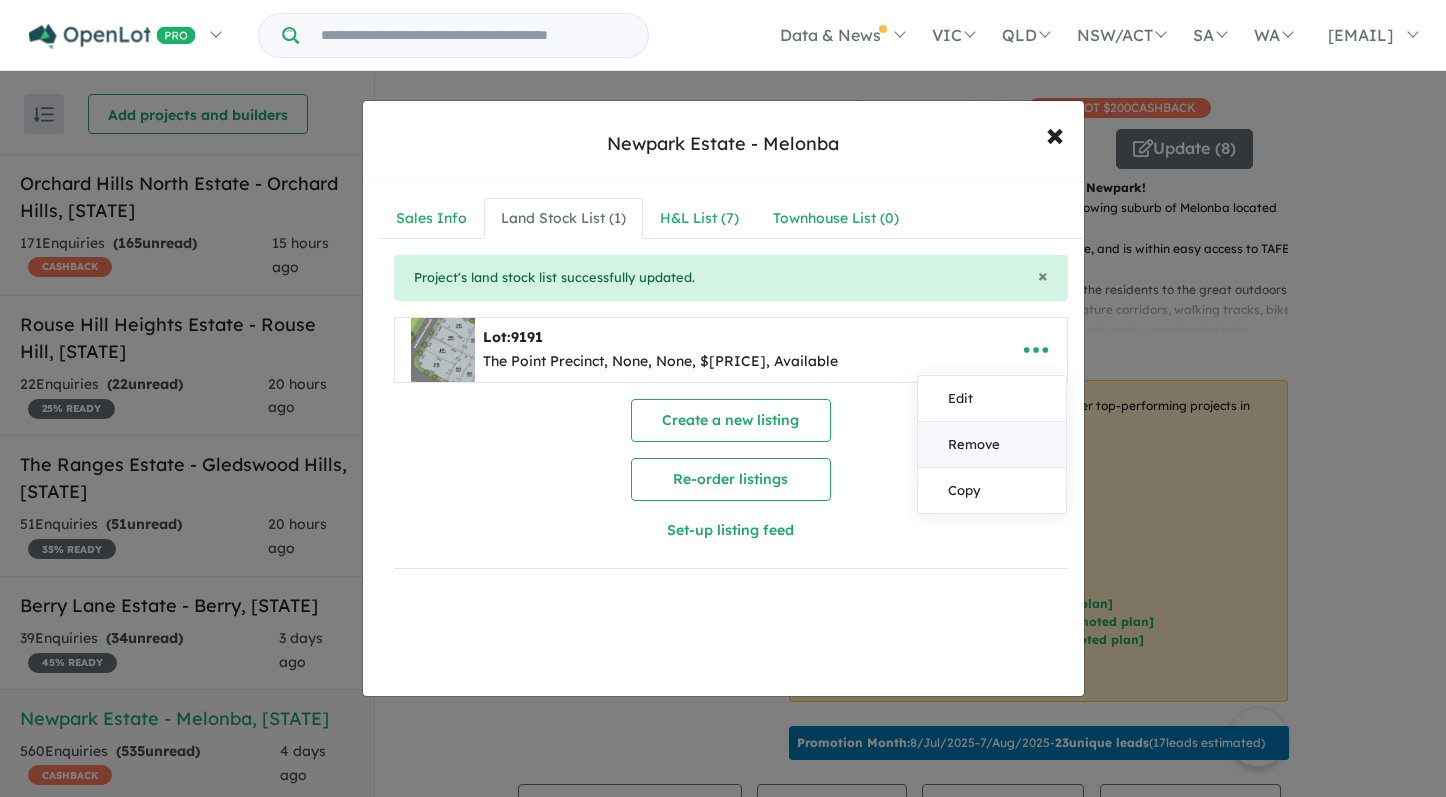 click on "Remove" at bounding box center [992, 445] 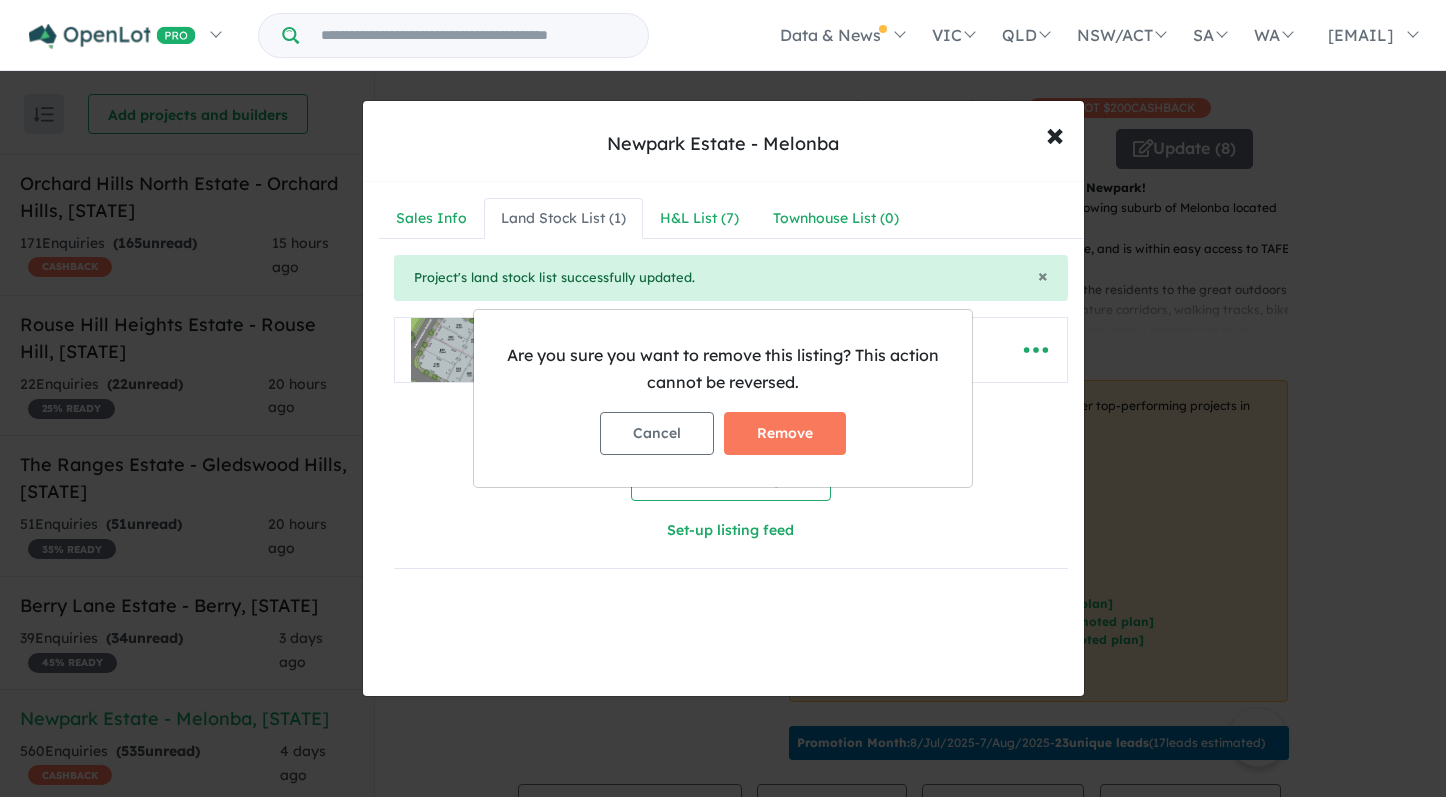 click on "Remove" at bounding box center (785, 433) 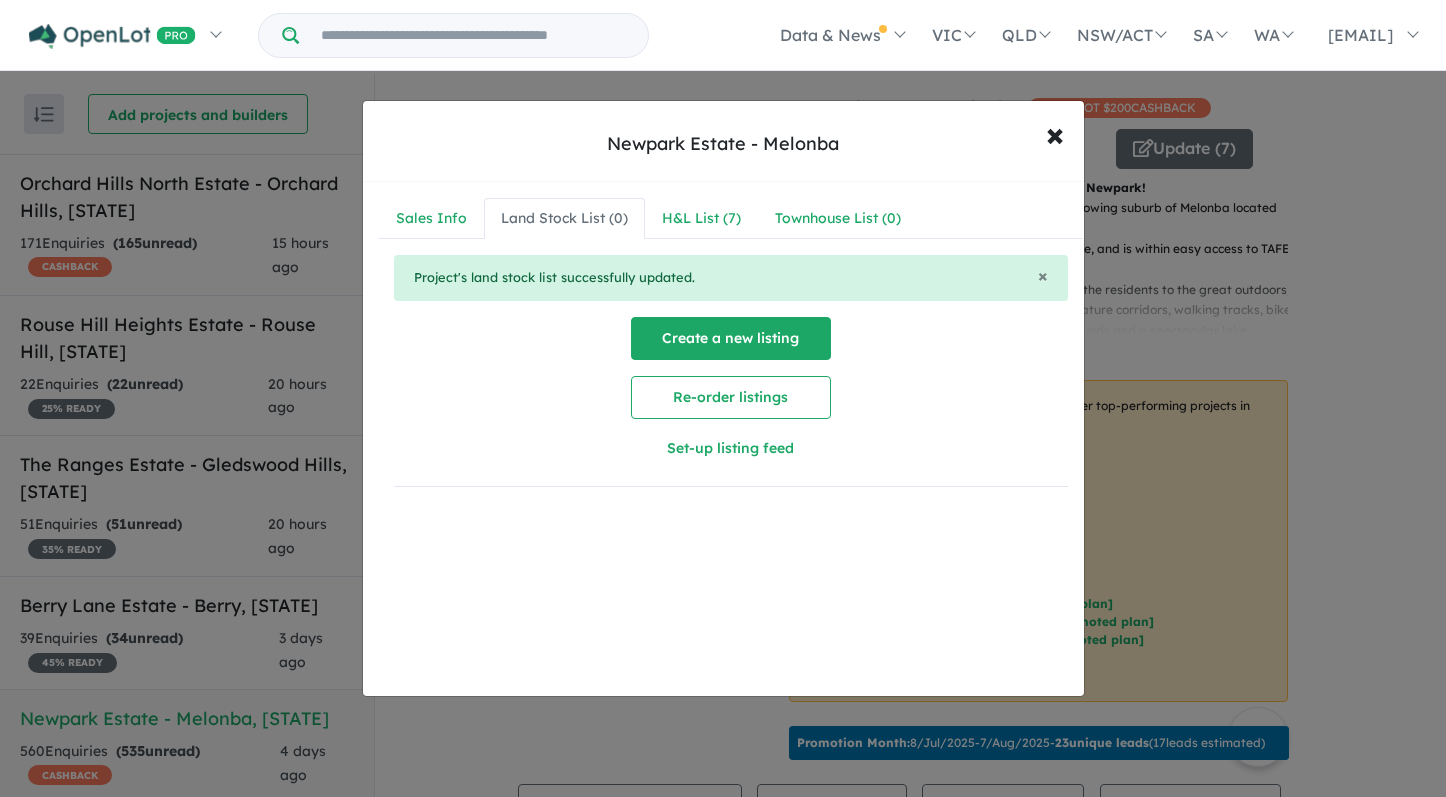 click on "Create a new listing" at bounding box center (731, 338) 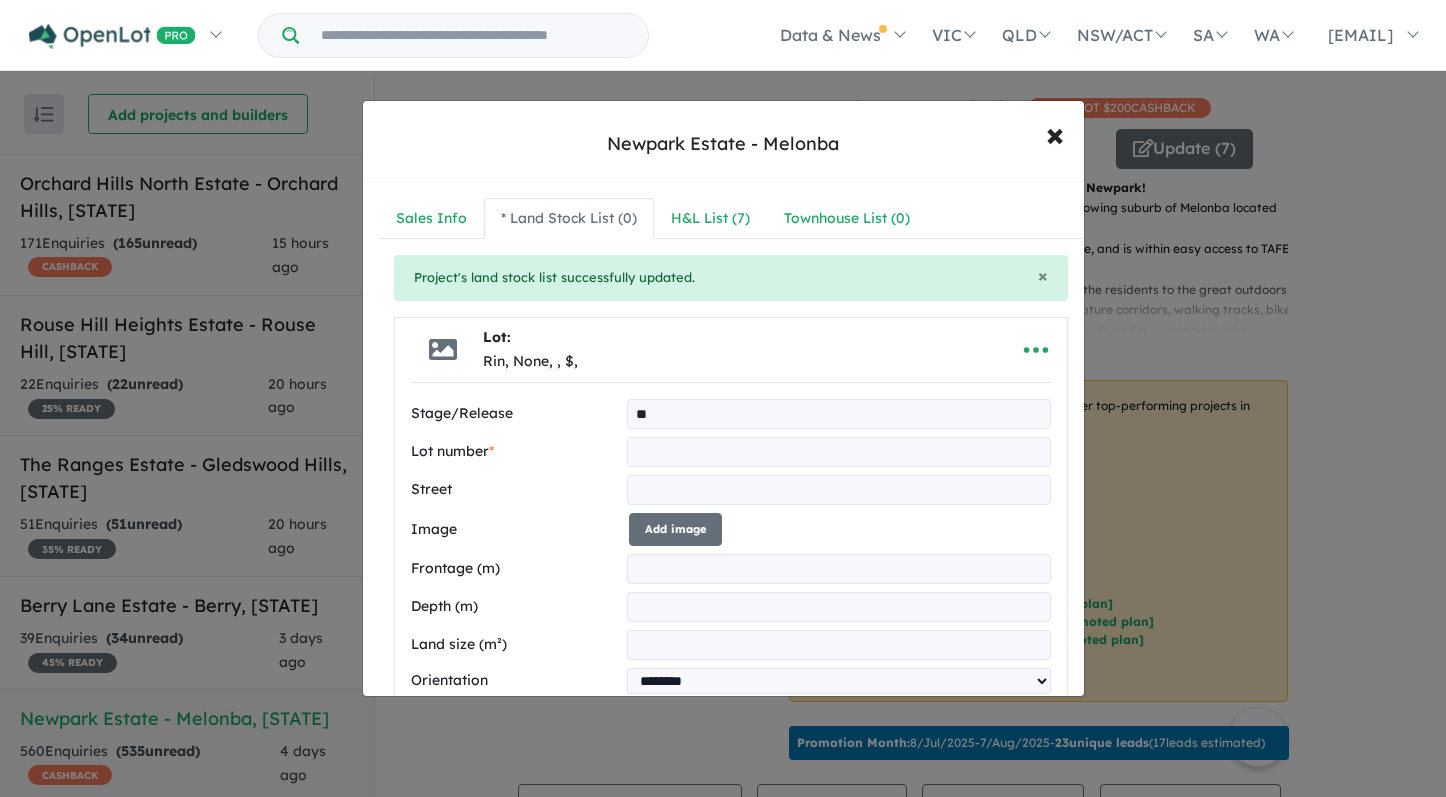 type on "*" 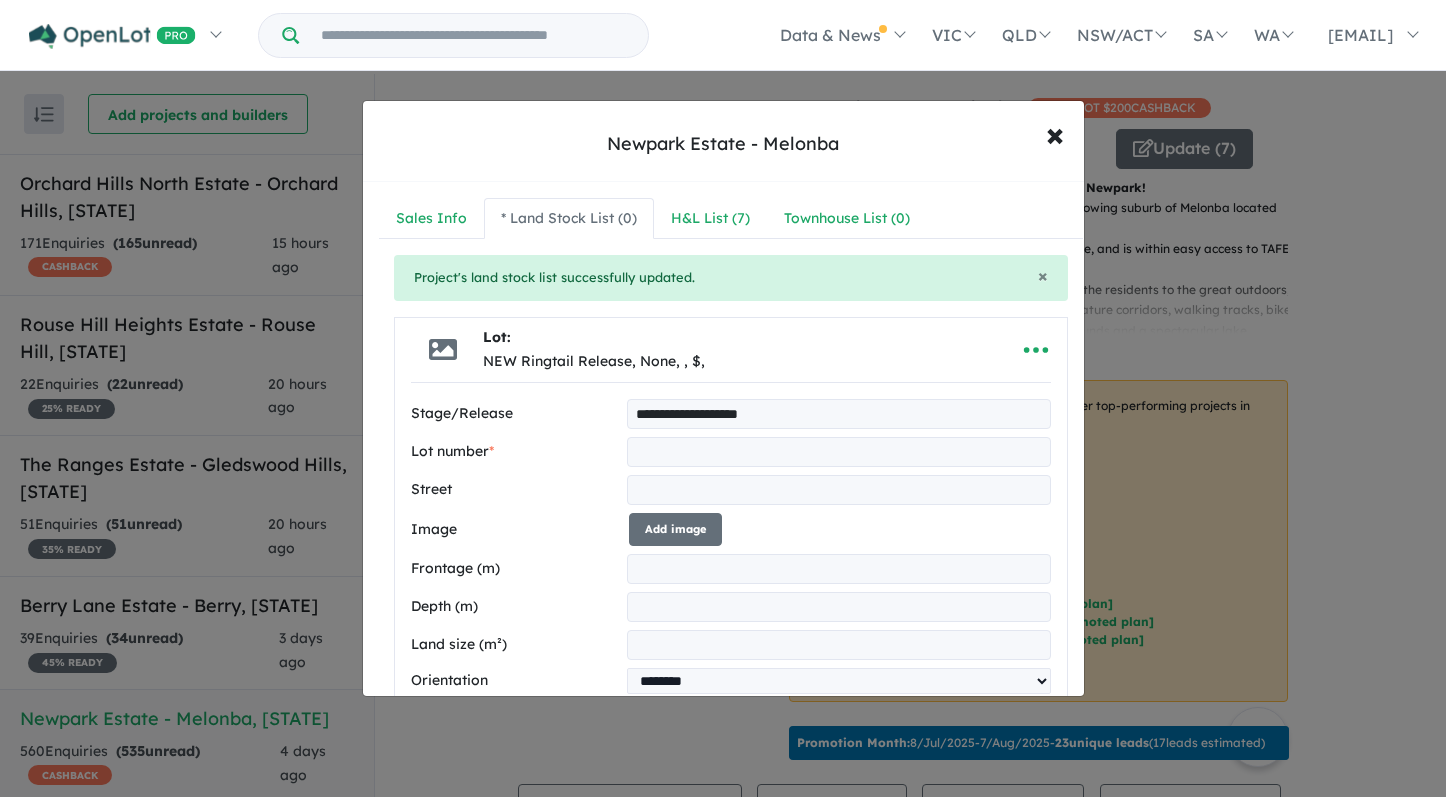 type on "**********" 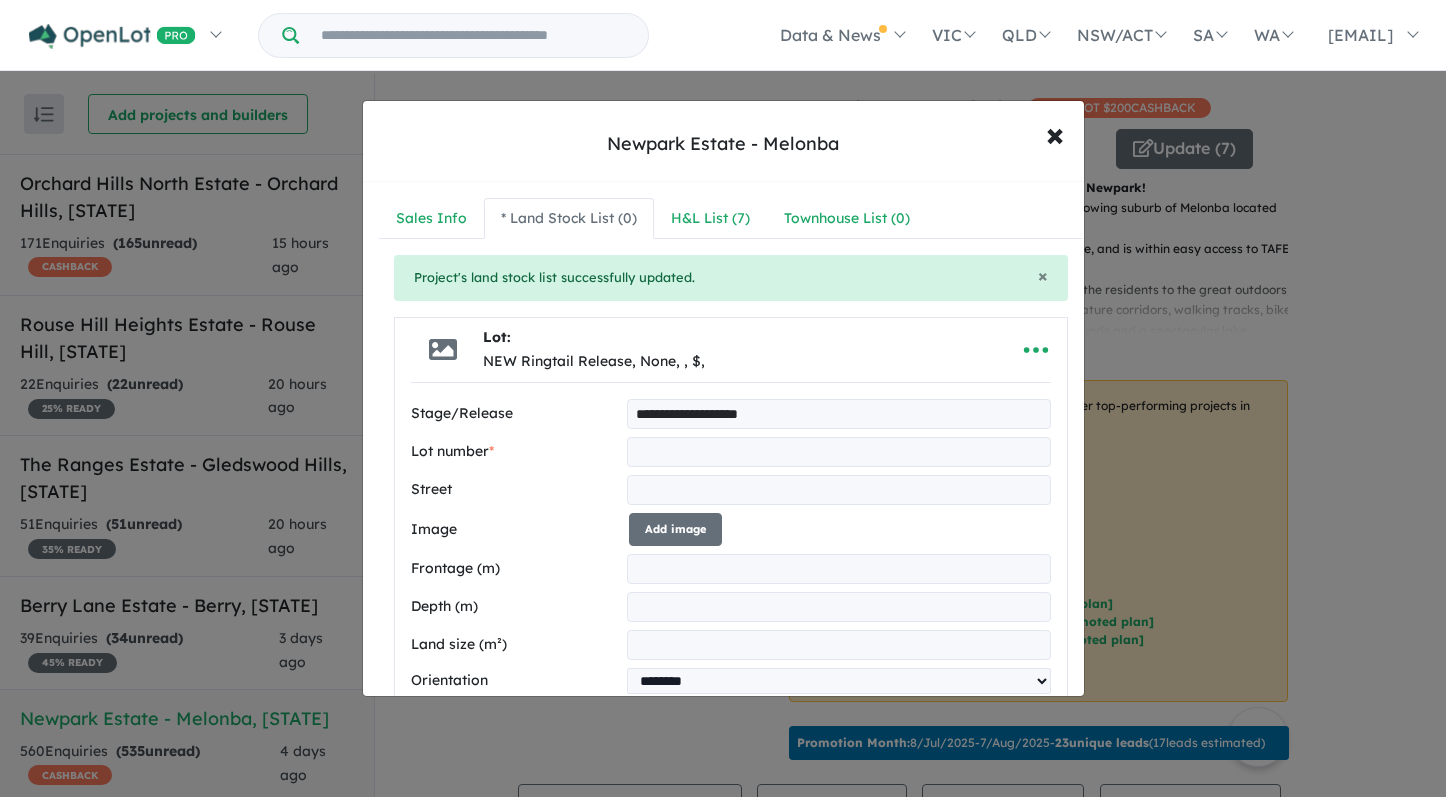 click at bounding box center [838, 452] 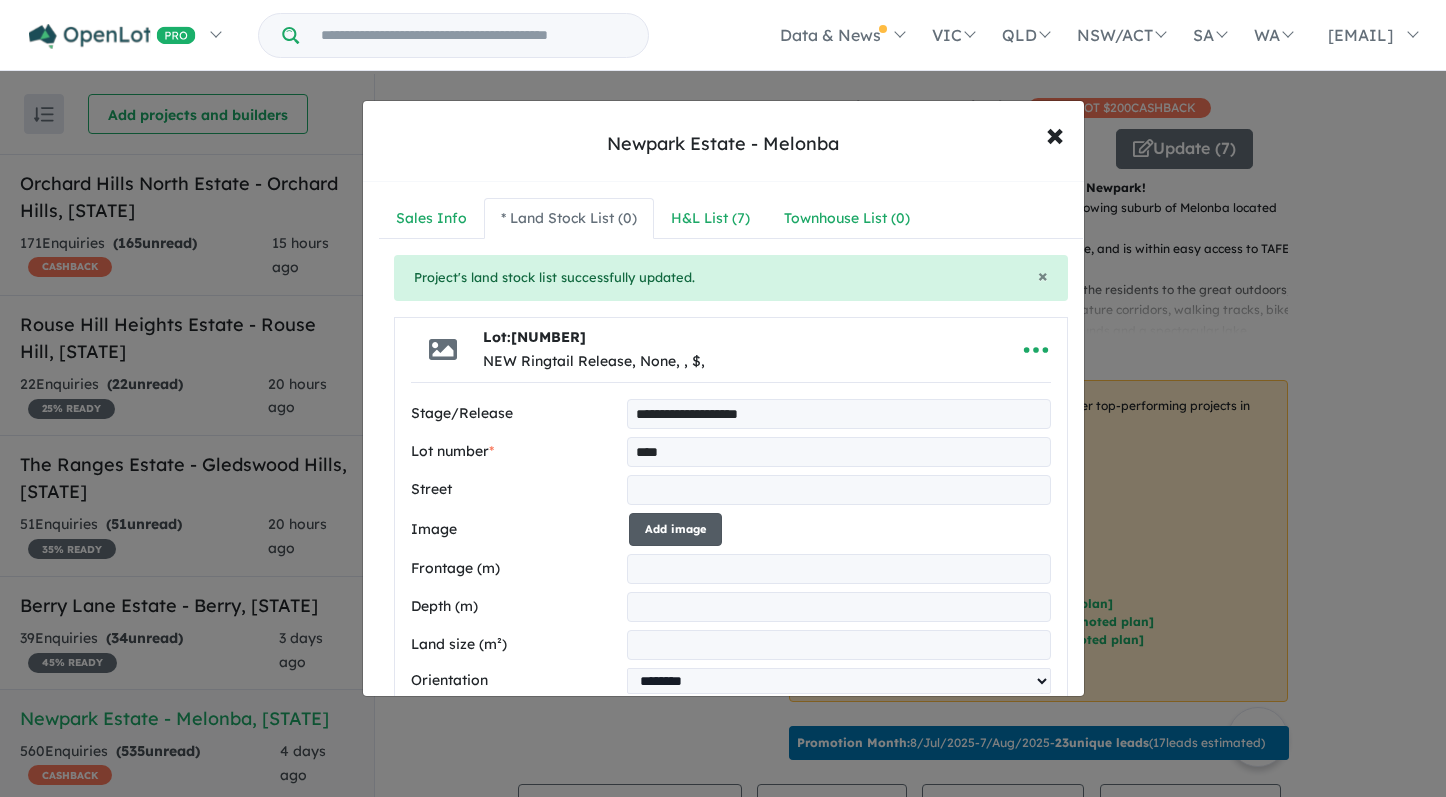 type on "****" 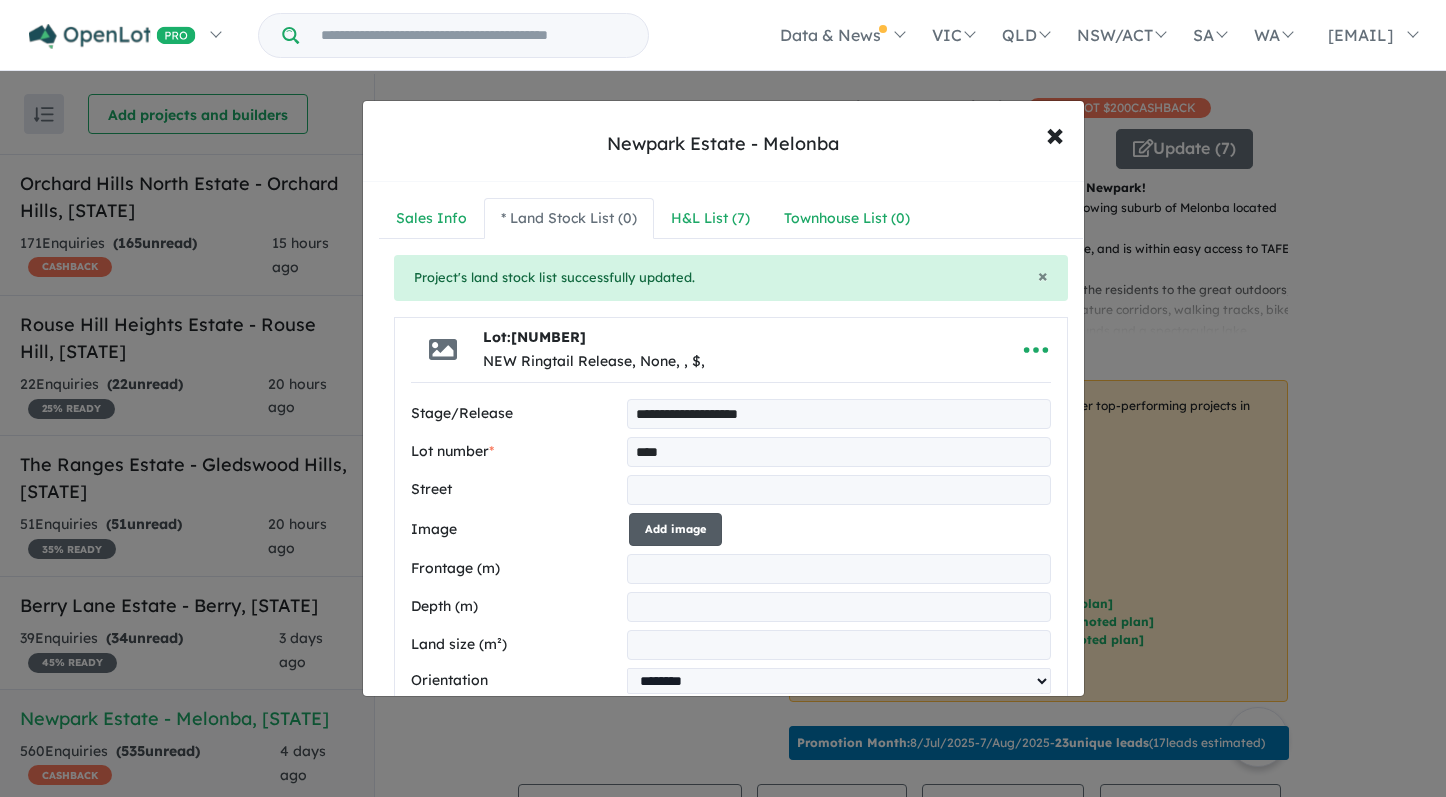 click on "Add image" at bounding box center (675, 529) 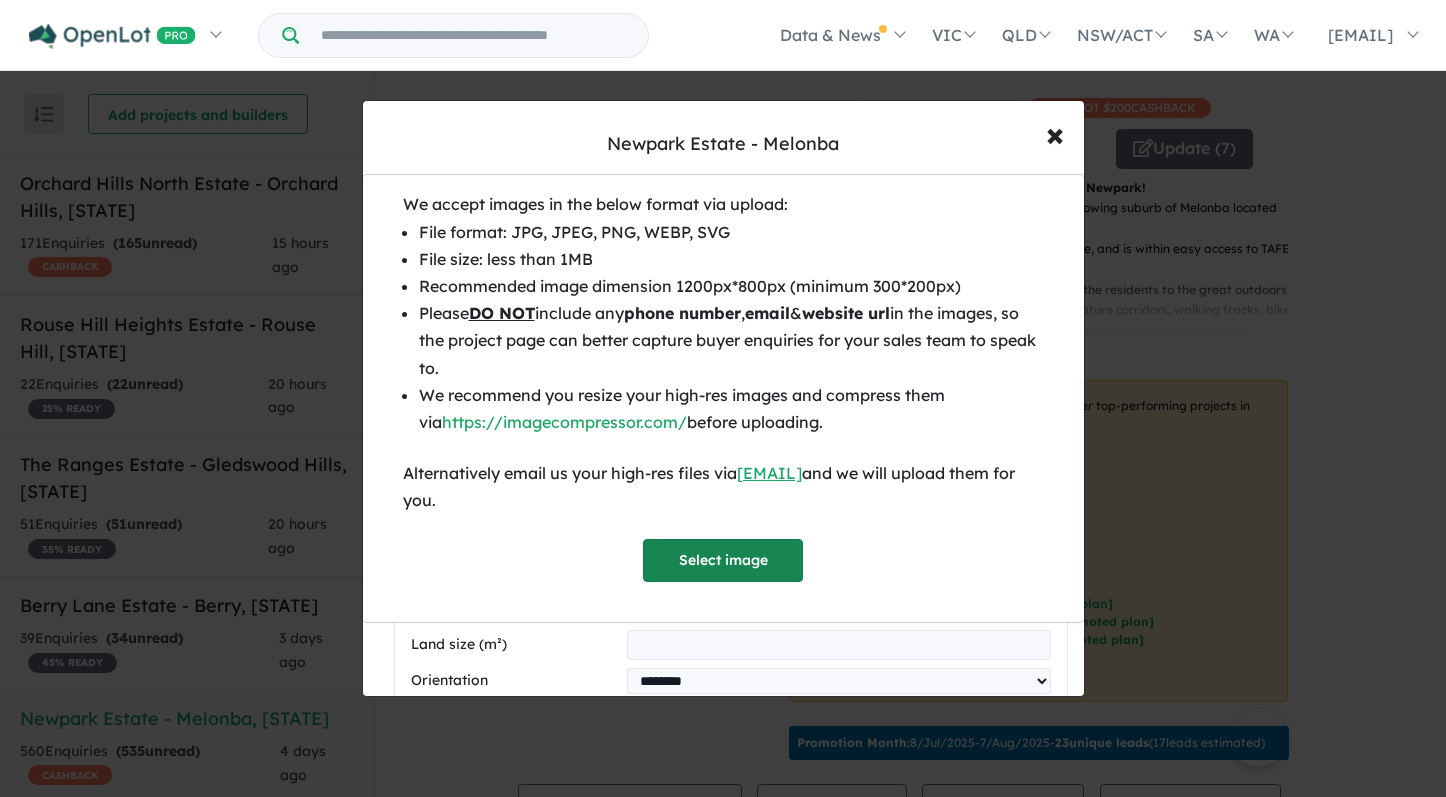 click on "Select image" at bounding box center [723, 560] 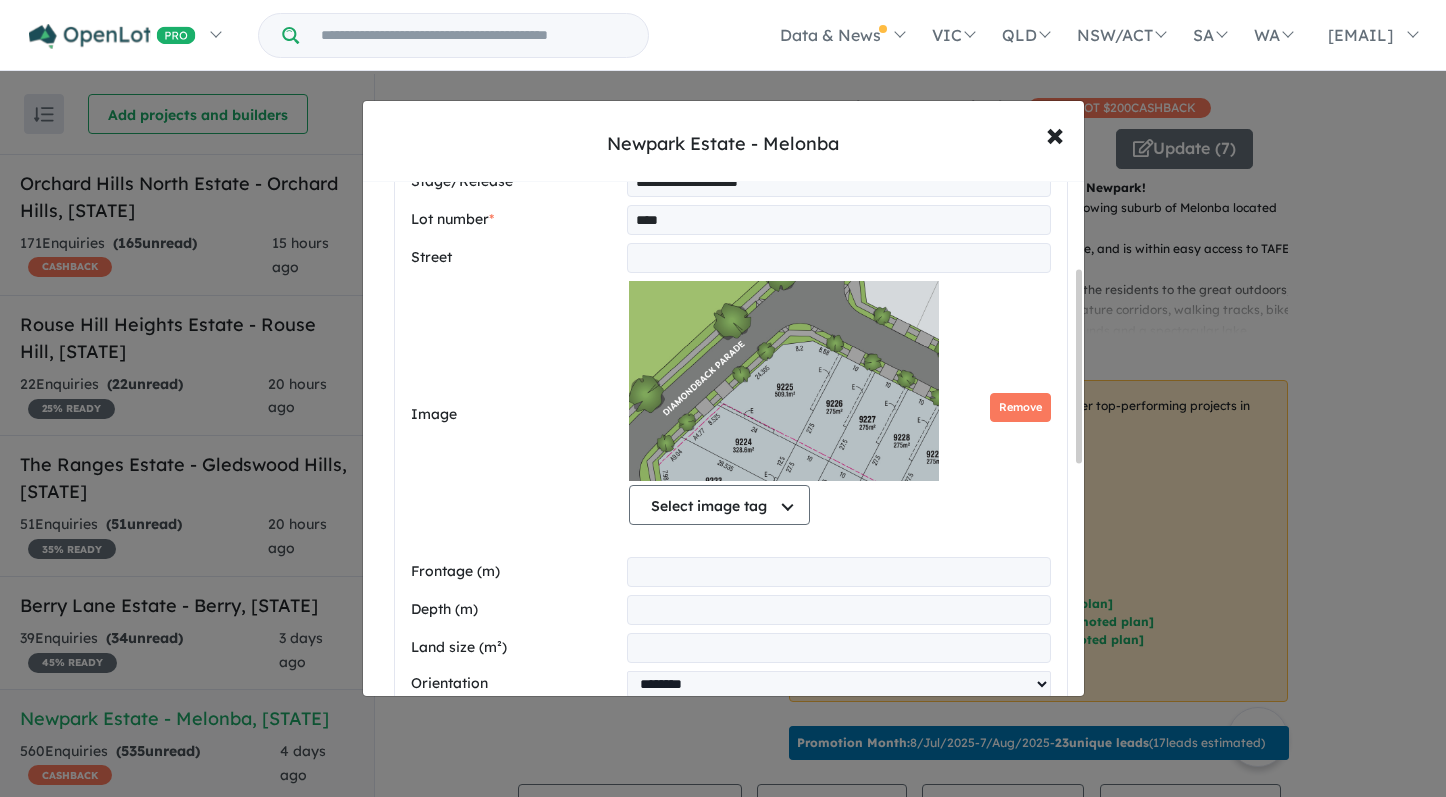 scroll, scrollTop: 274, scrollLeft: 0, axis: vertical 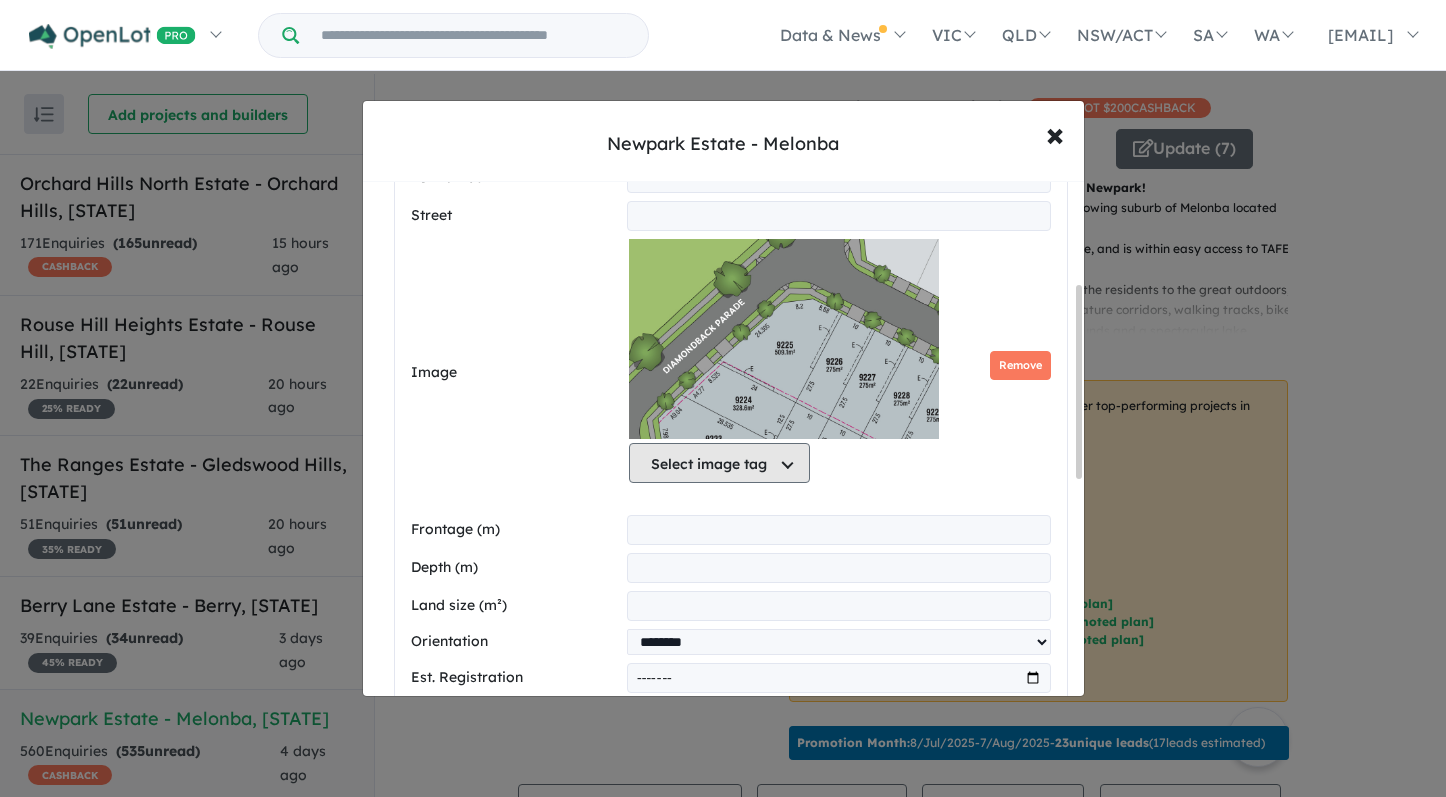 click on "Select image tag" at bounding box center (719, 463) 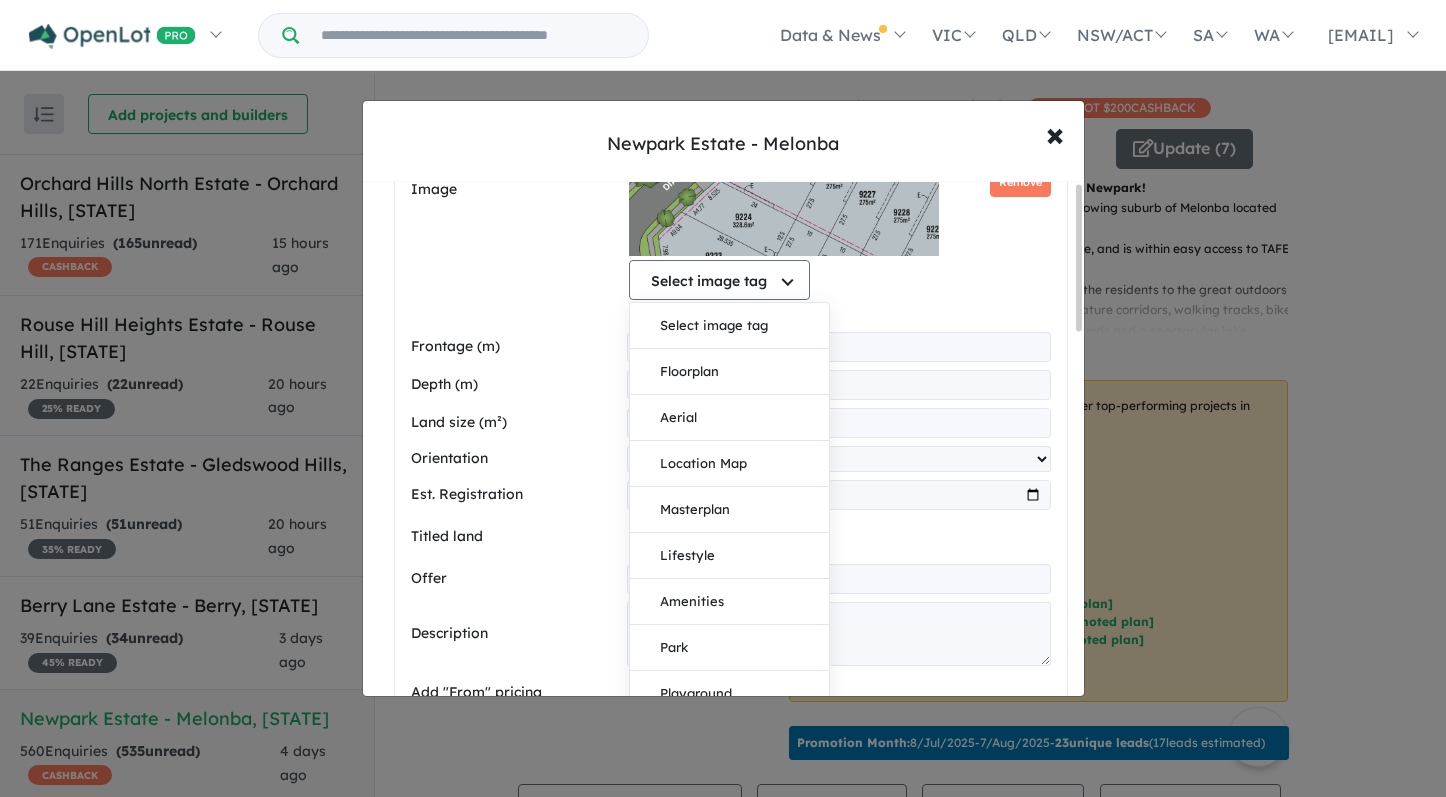 scroll, scrollTop: 0, scrollLeft: 0, axis: both 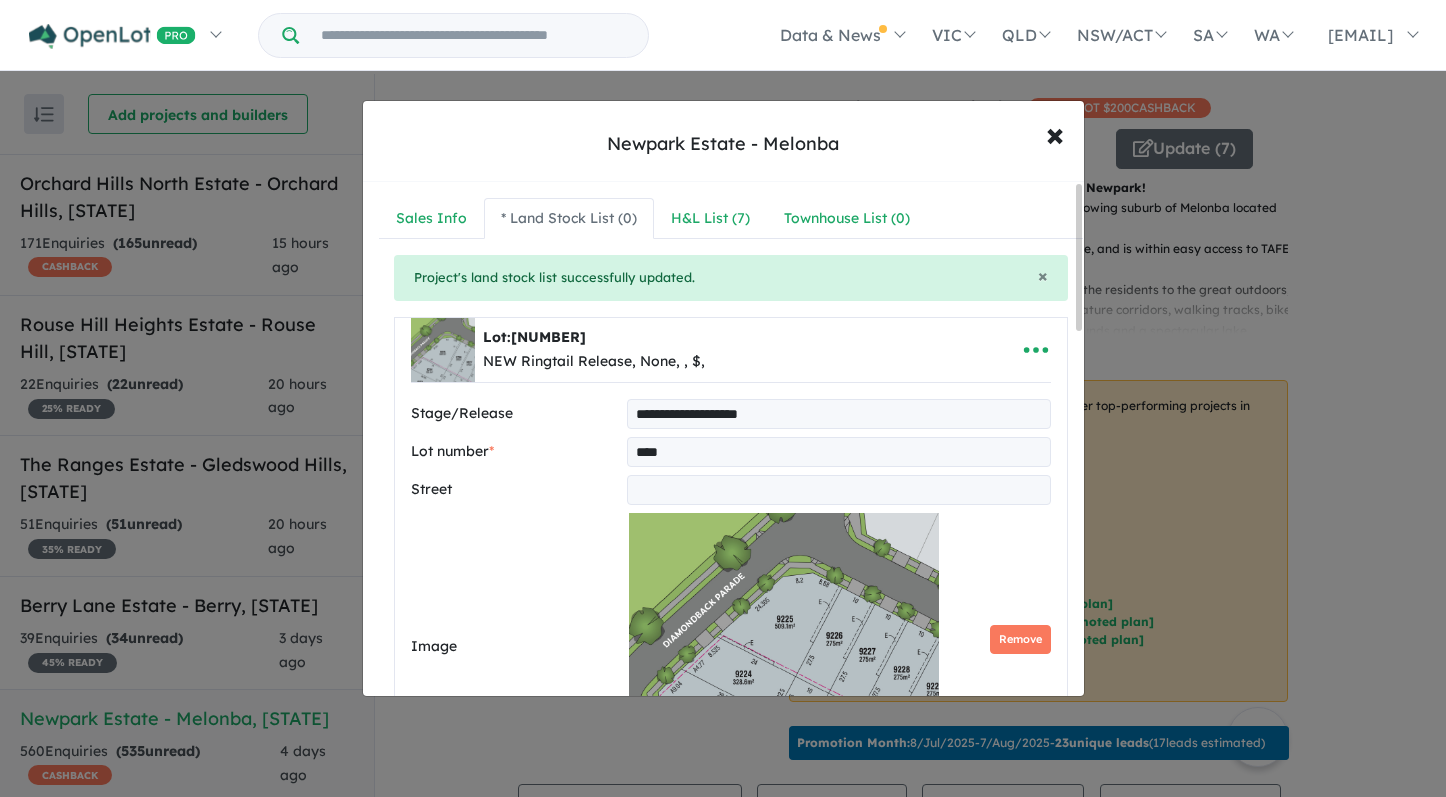 click on "Image Select image tag Select image tag Floorplan Aerial Location Map Masterplan Lifestyle Amenities Park Playground Release Map Promotion/Offer Construction Progress Render Streetscape External Façade Kitchen Study Hallway Living Dining Bedroom Ensuite Bathroom Landscaping Backyard Other Remove" at bounding box center (731, 647) 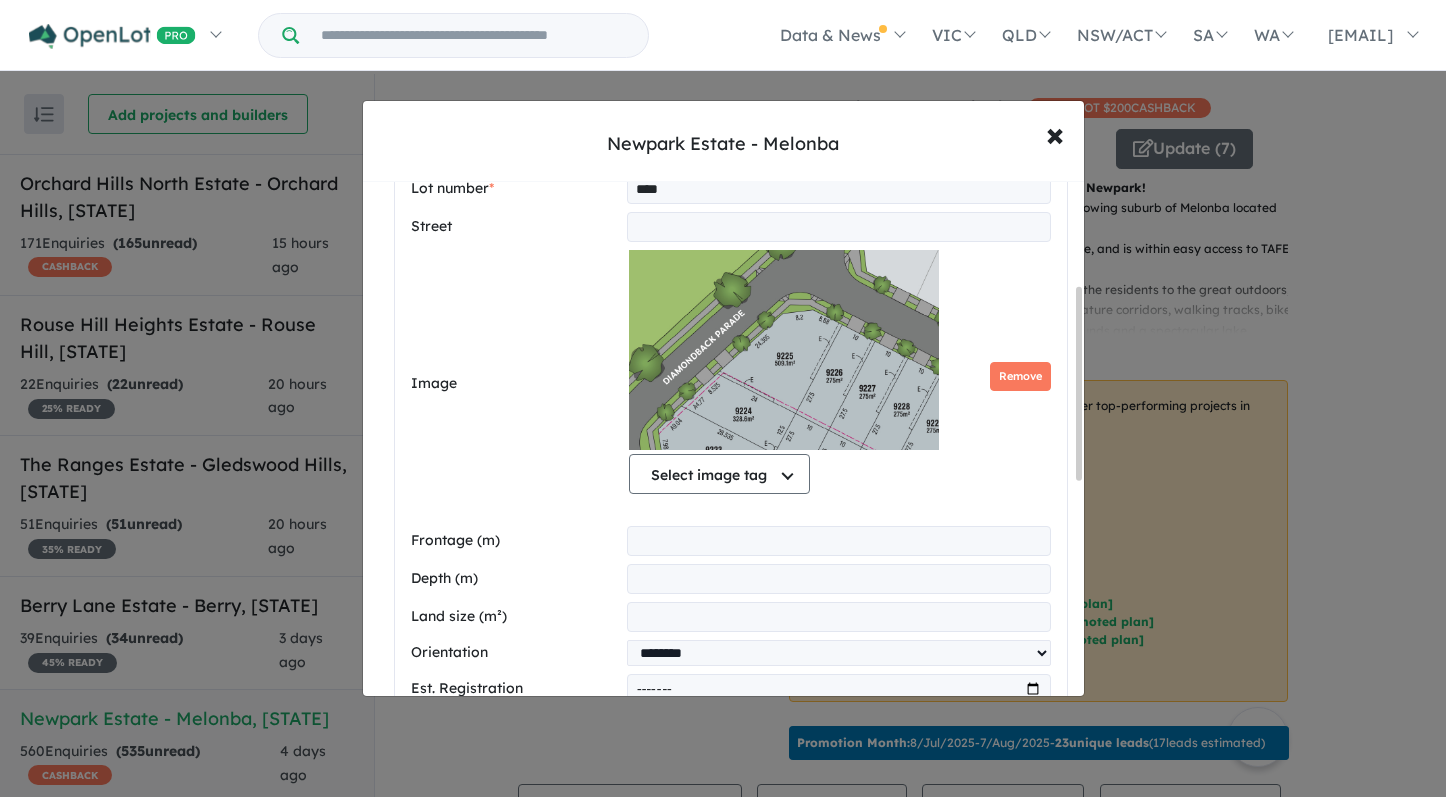 scroll, scrollTop: 284, scrollLeft: 0, axis: vertical 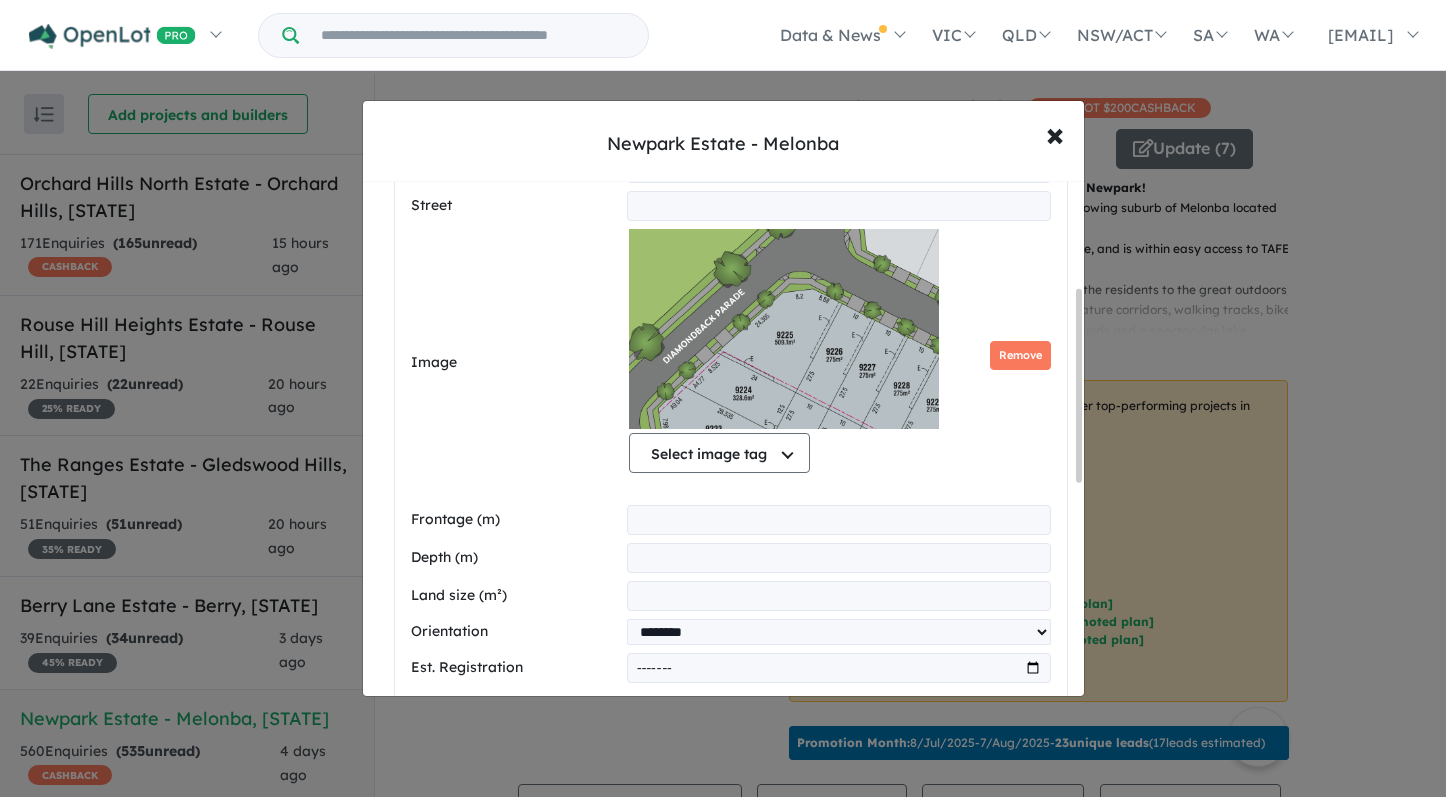 click at bounding box center [838, 520] 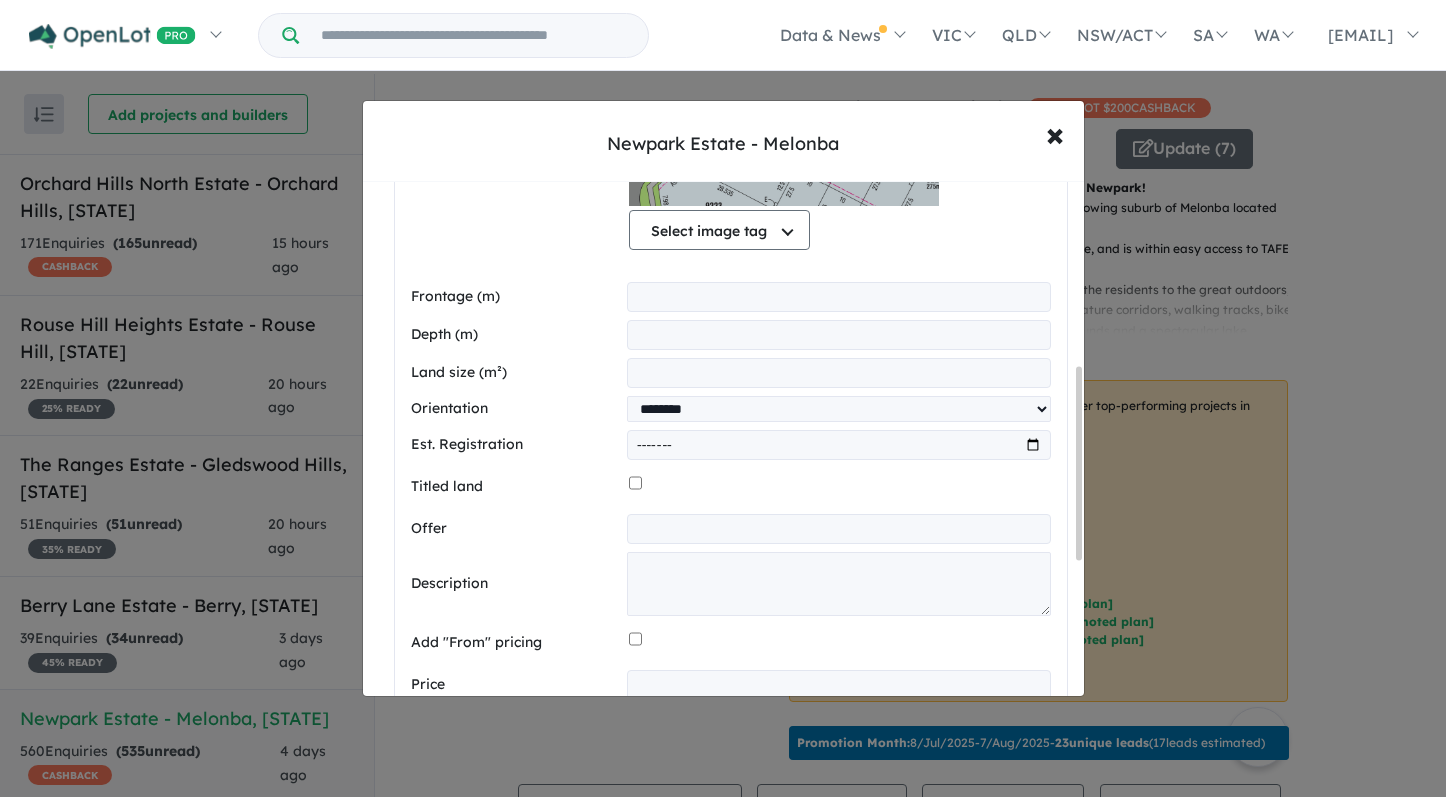 scroll, scrollTop: 547, scrollLeft: 0, axis: vertical 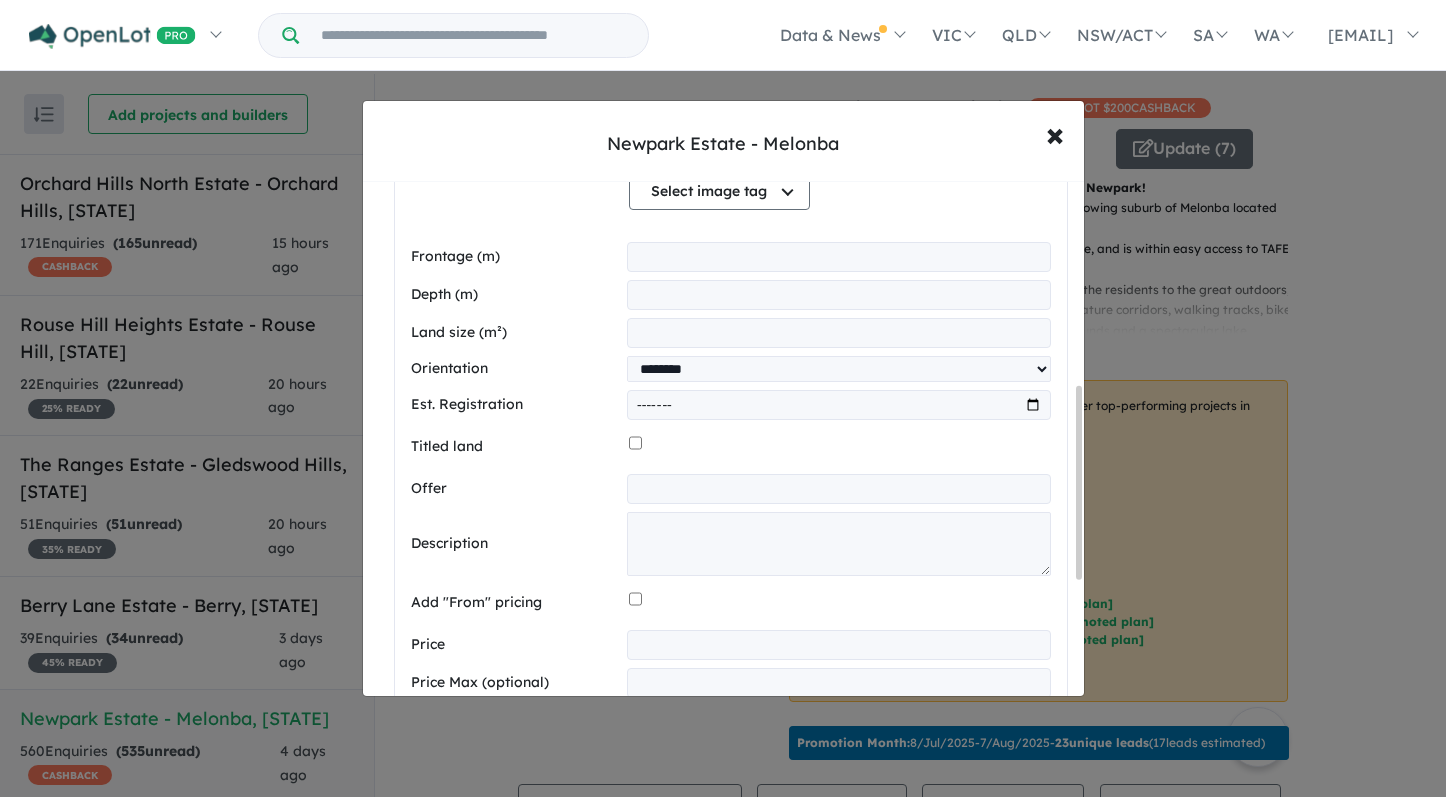 click at bounding box center (838, 333) 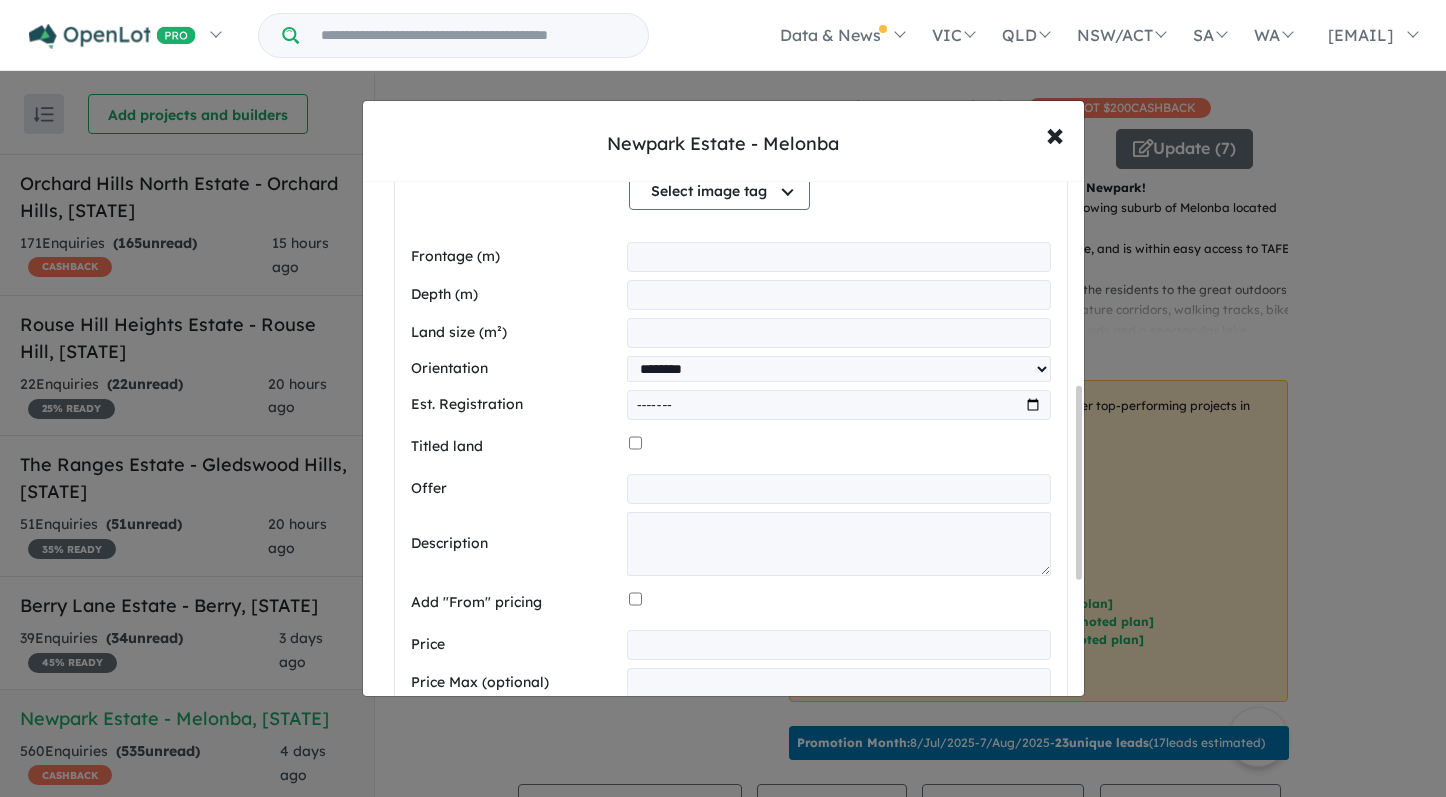 type on "*****" 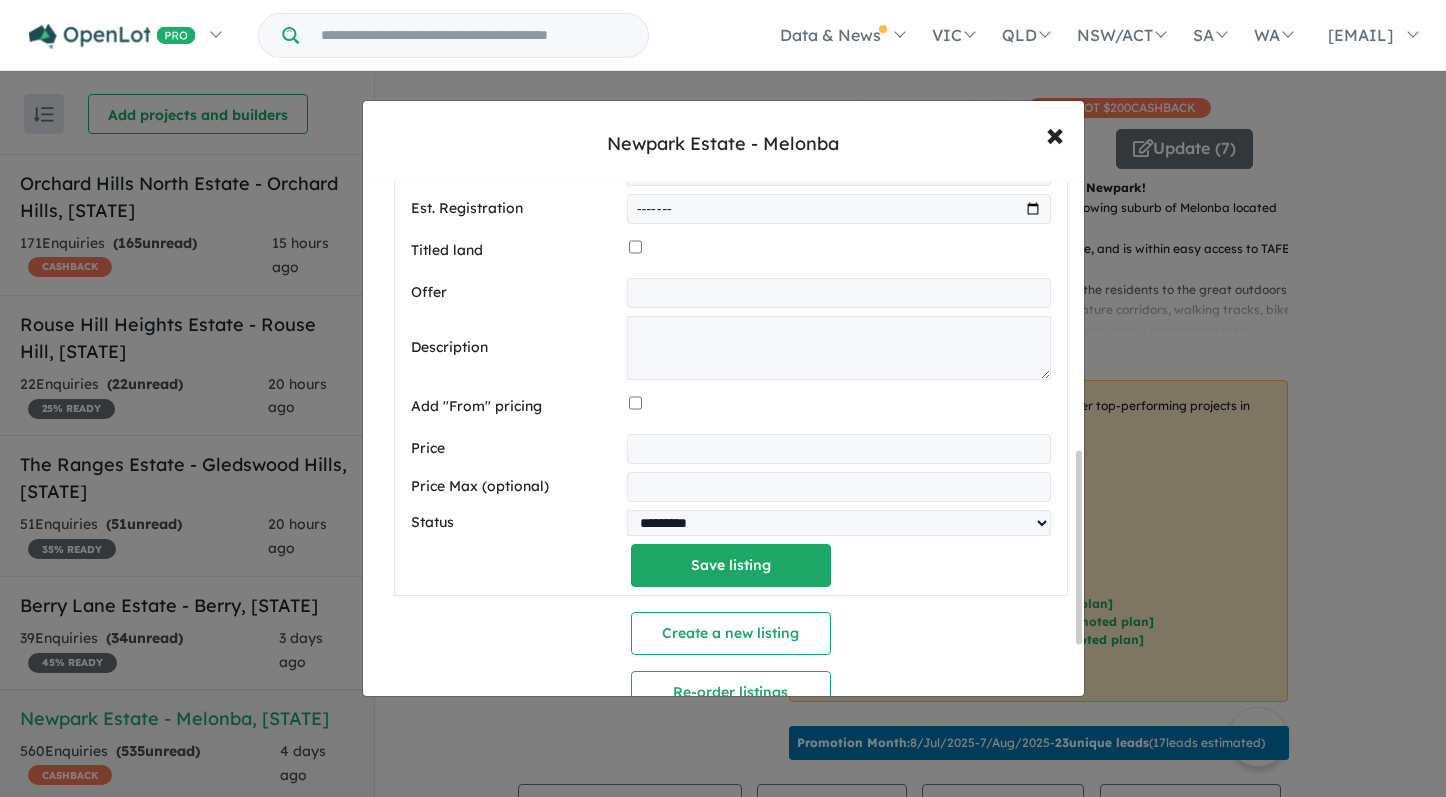 scroll, scrollTop: 752, scrollLeft: 0, axis: vertical 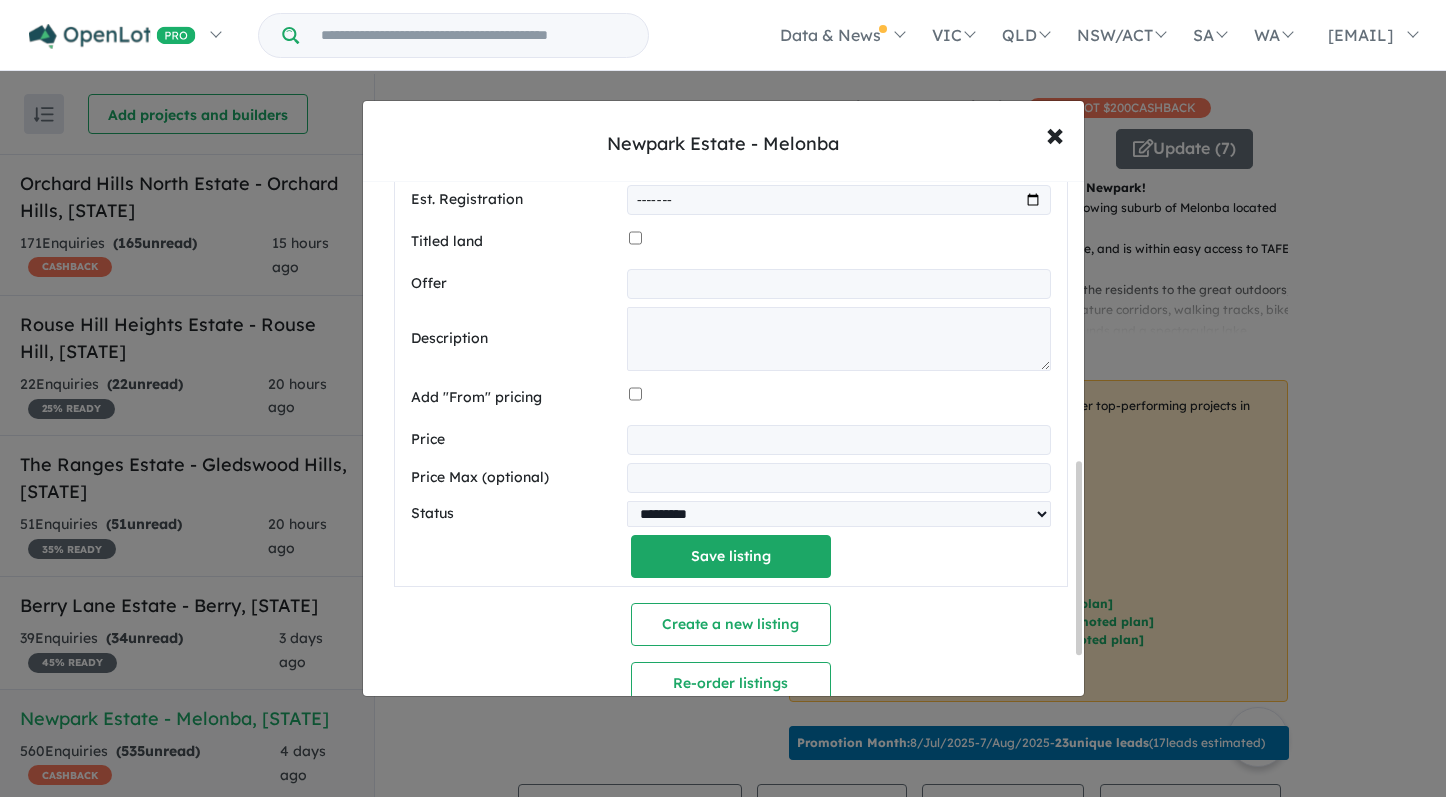 click at bounding box center (838, 284) 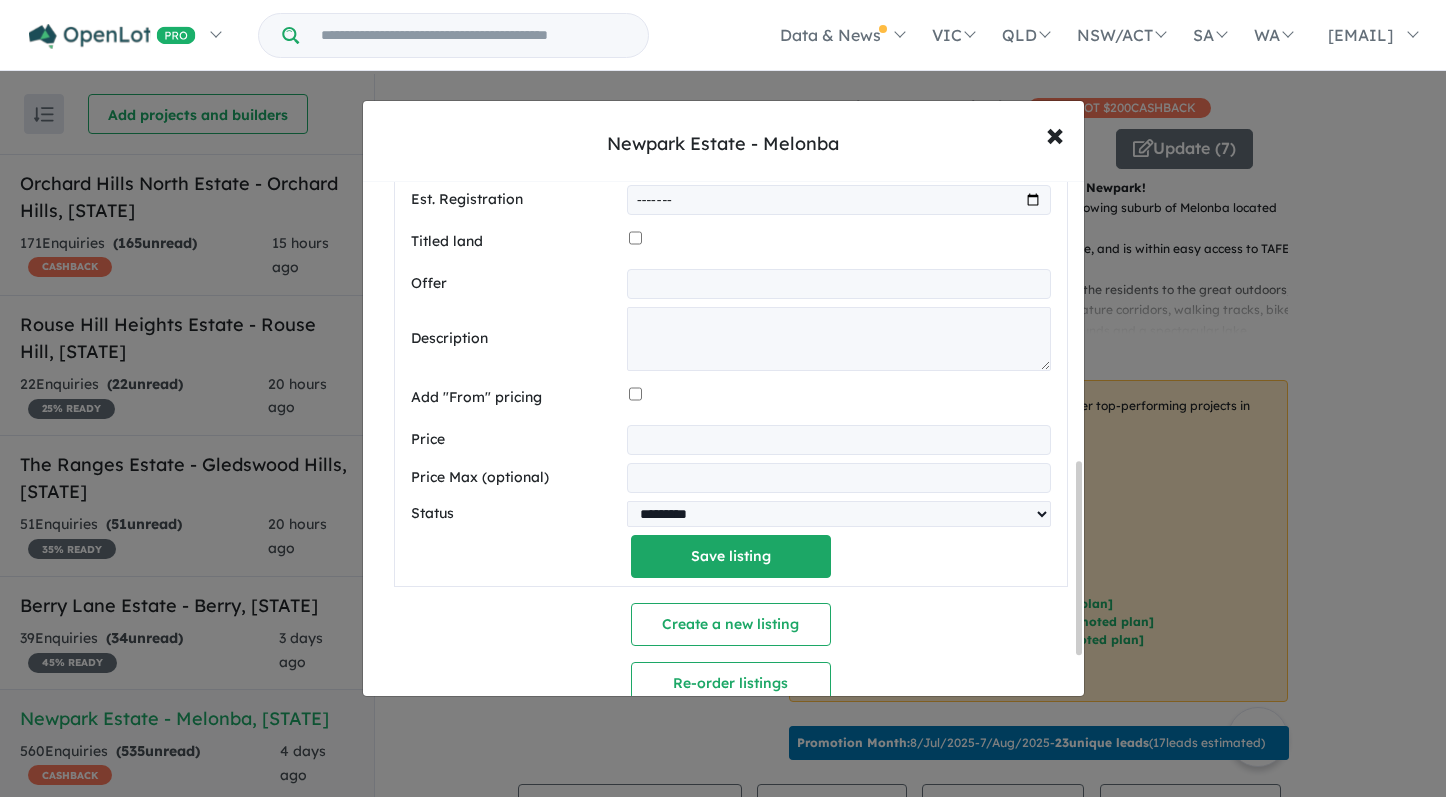paste on "**********" 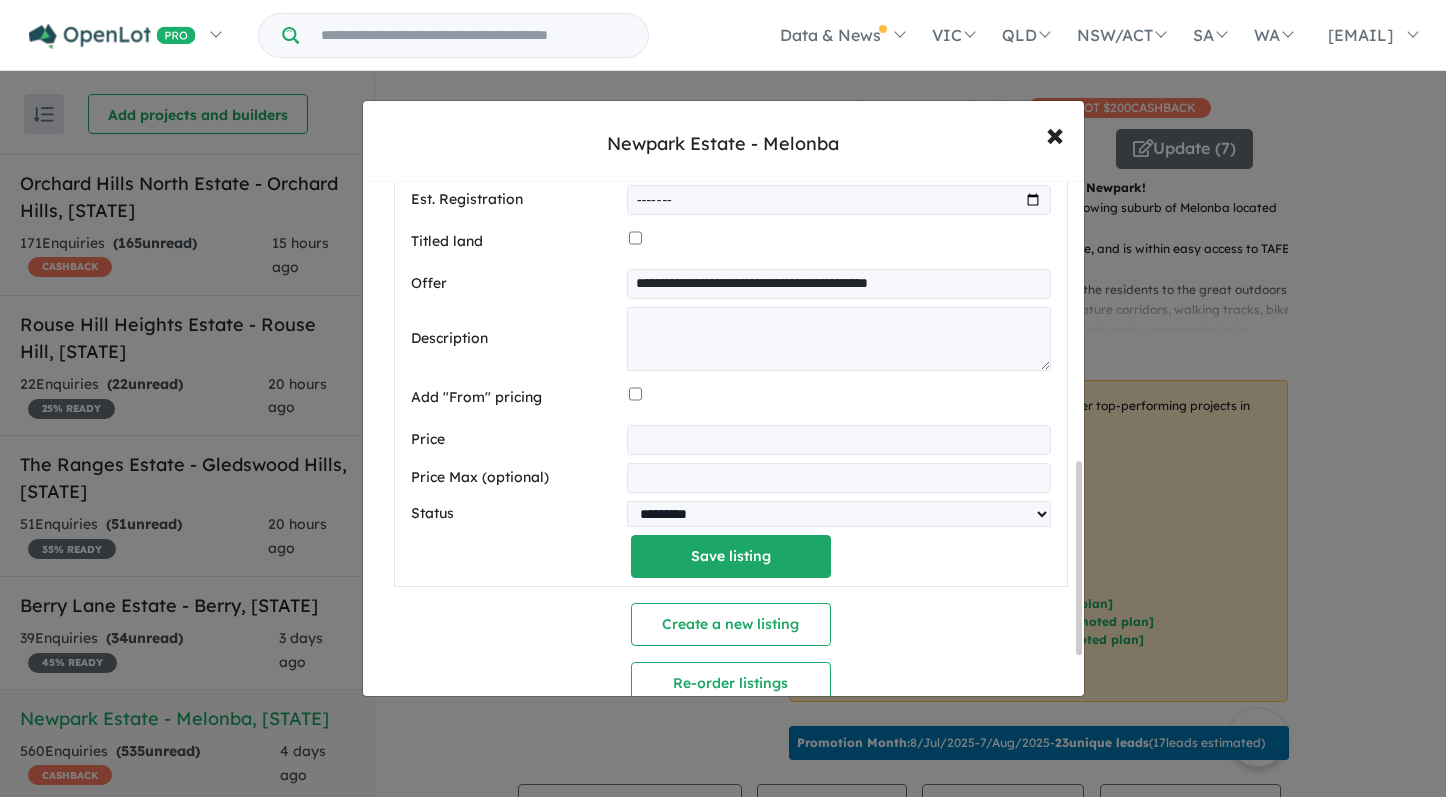 type on "**********" 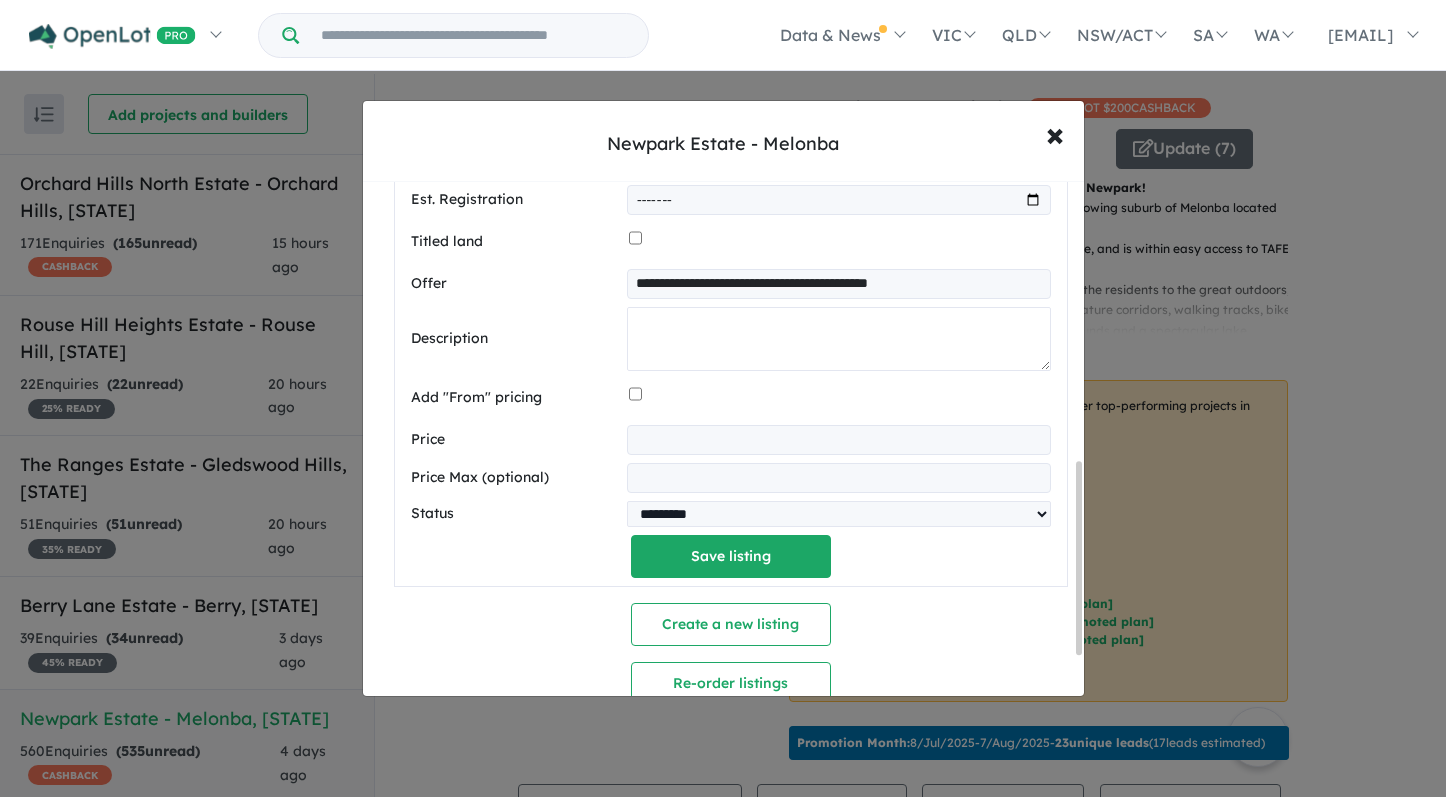 click at bounding box center (838, 339) 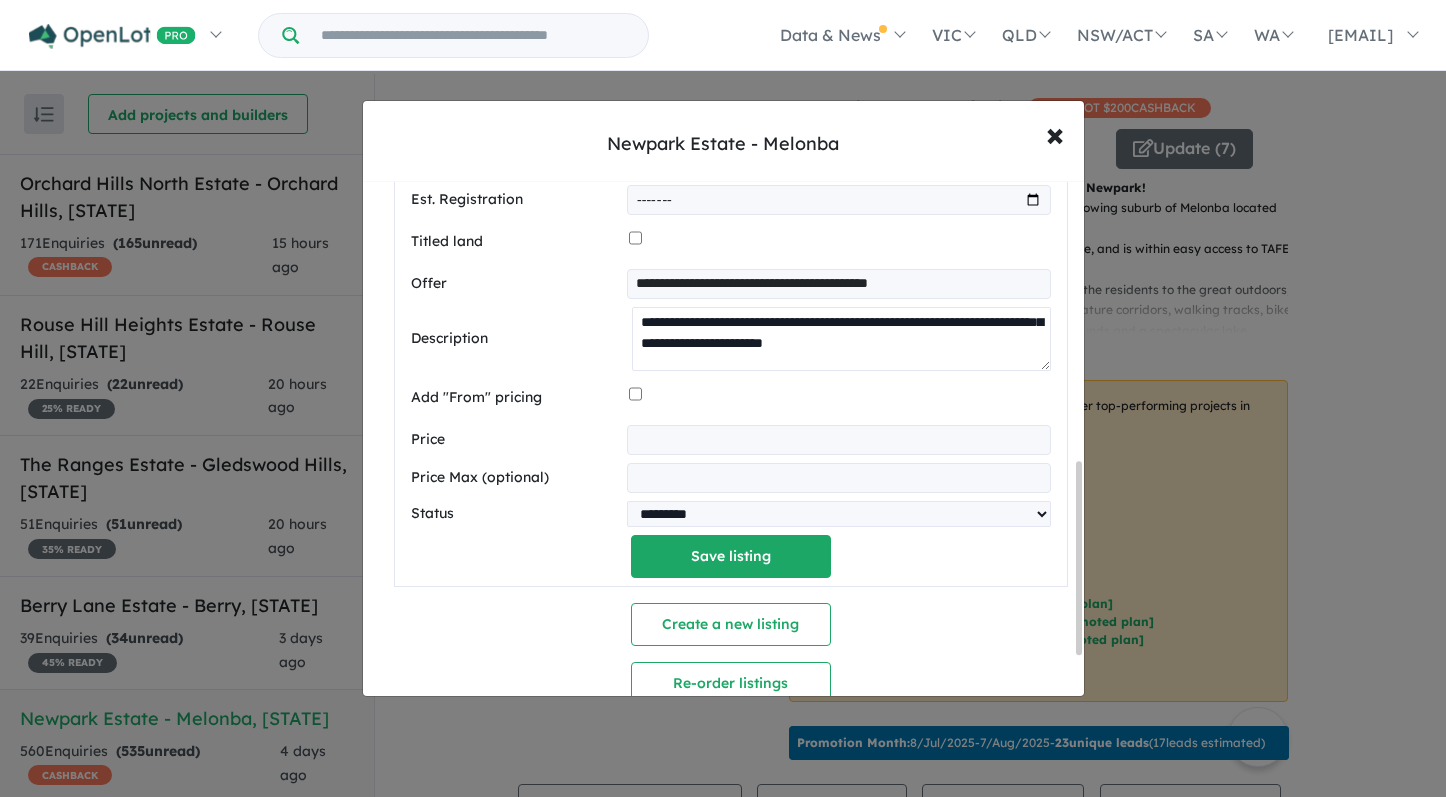scroll, scrollTop: 143, scrollLeft: 0, axis: vertical 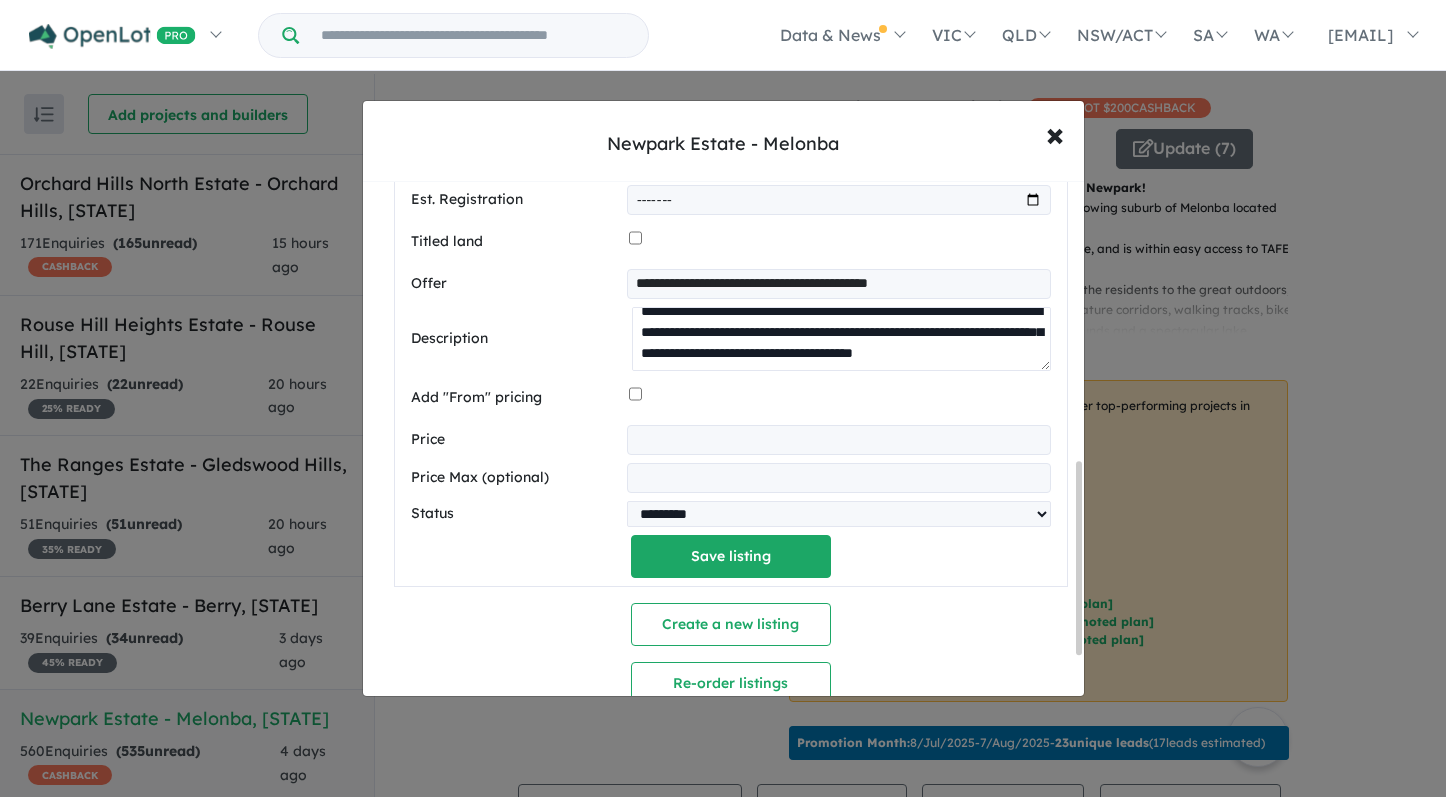 type on "**********" 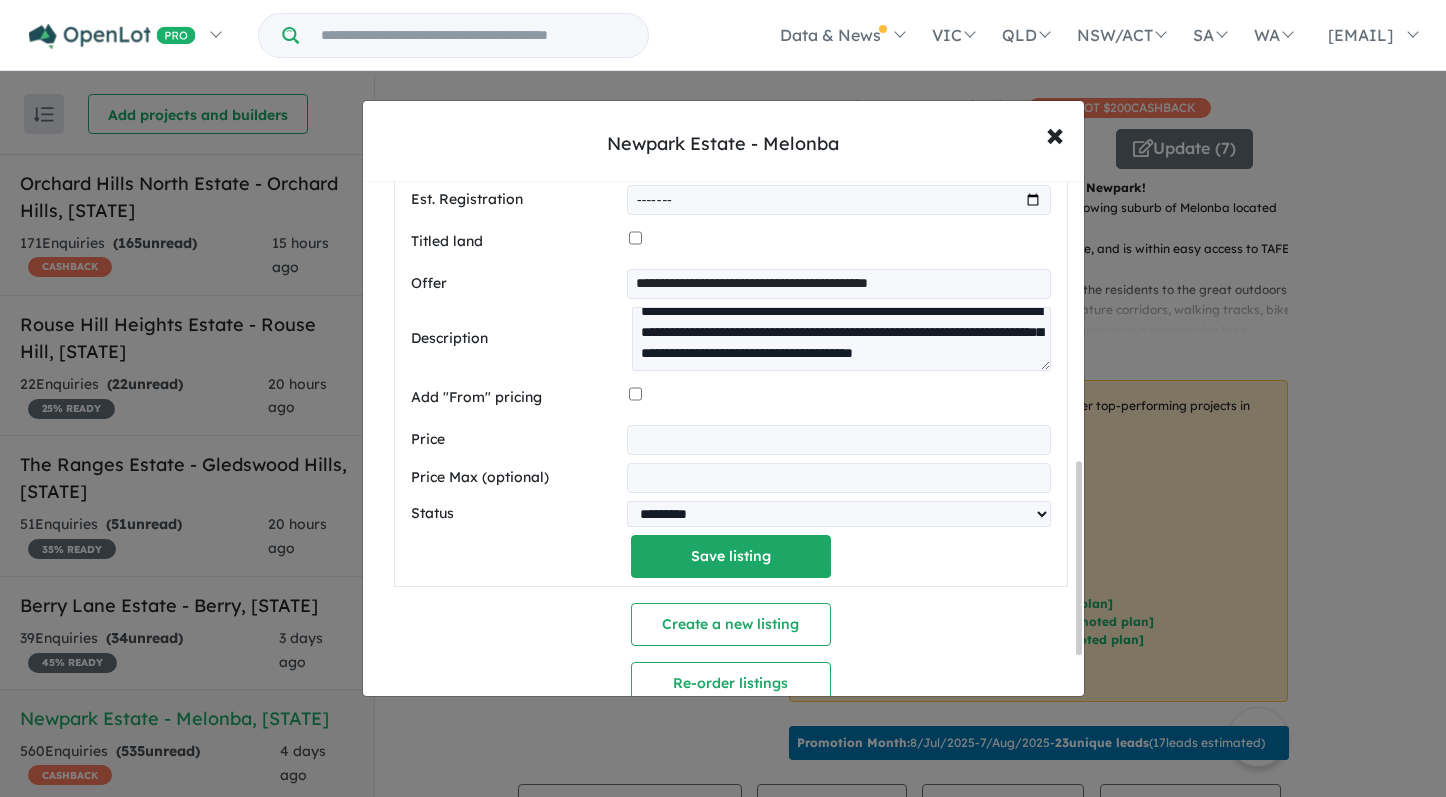 click at bounding box center [838, 440] 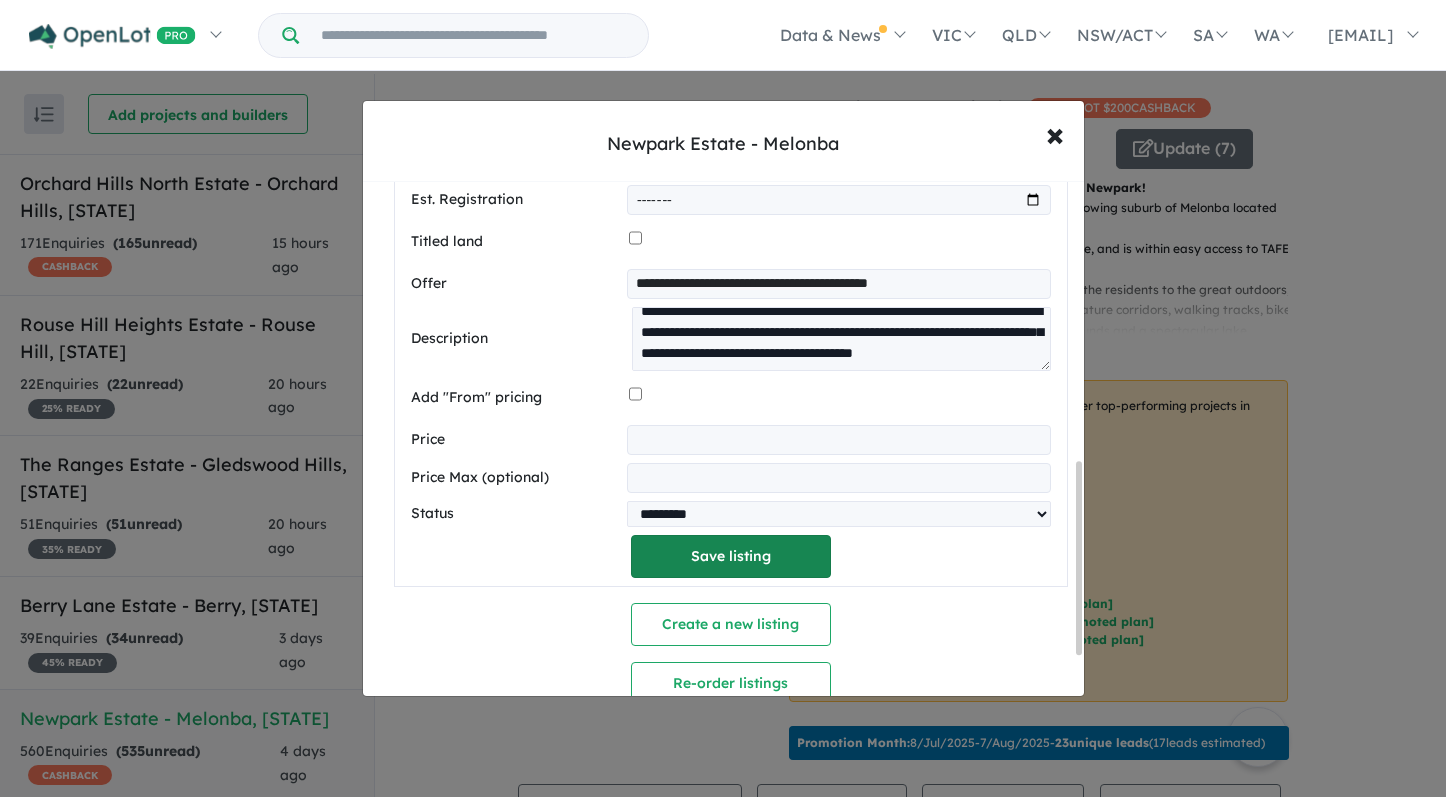 click on "Save listing" at bounding box center [731, 556] 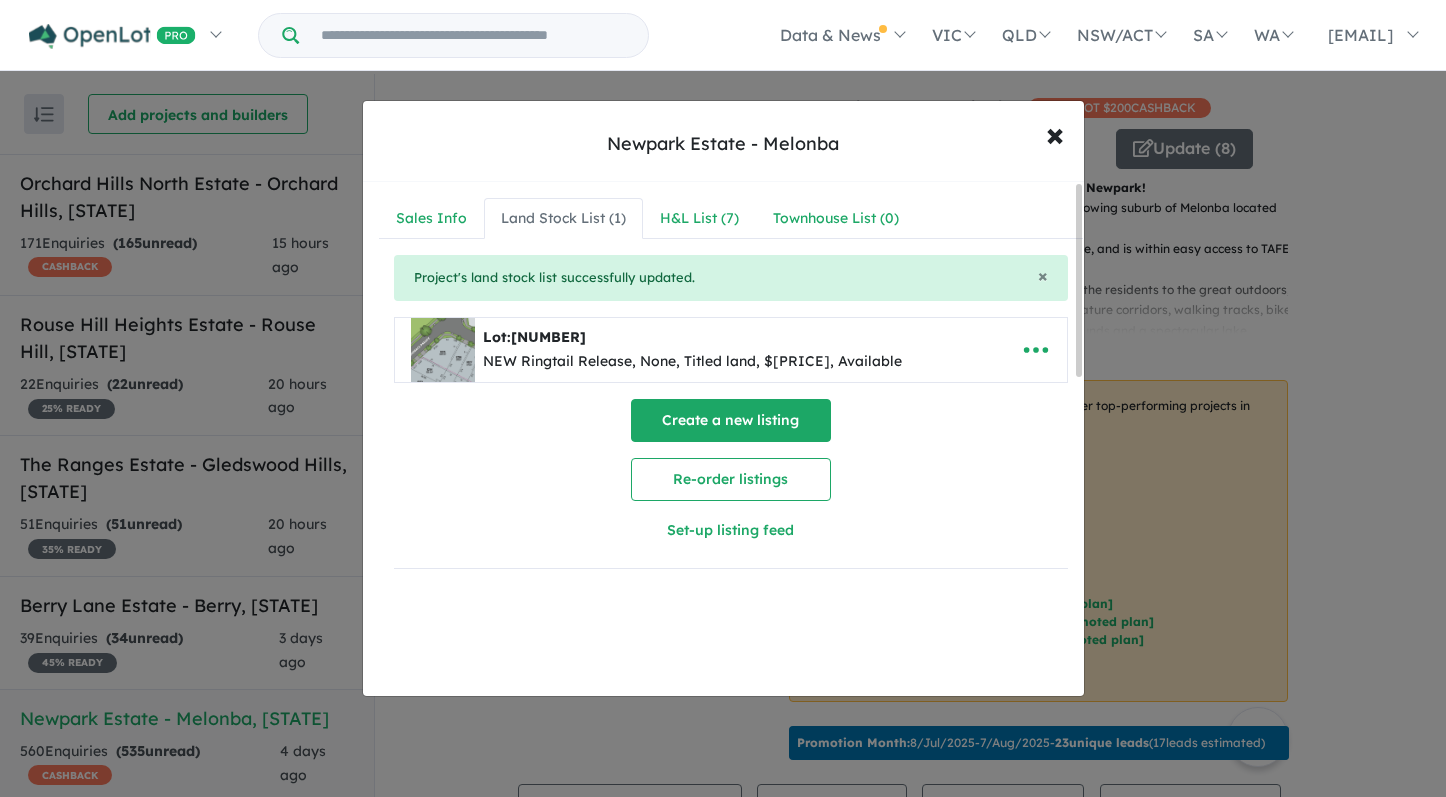 click on "Create a new listing" at bounding box center (731, 420) 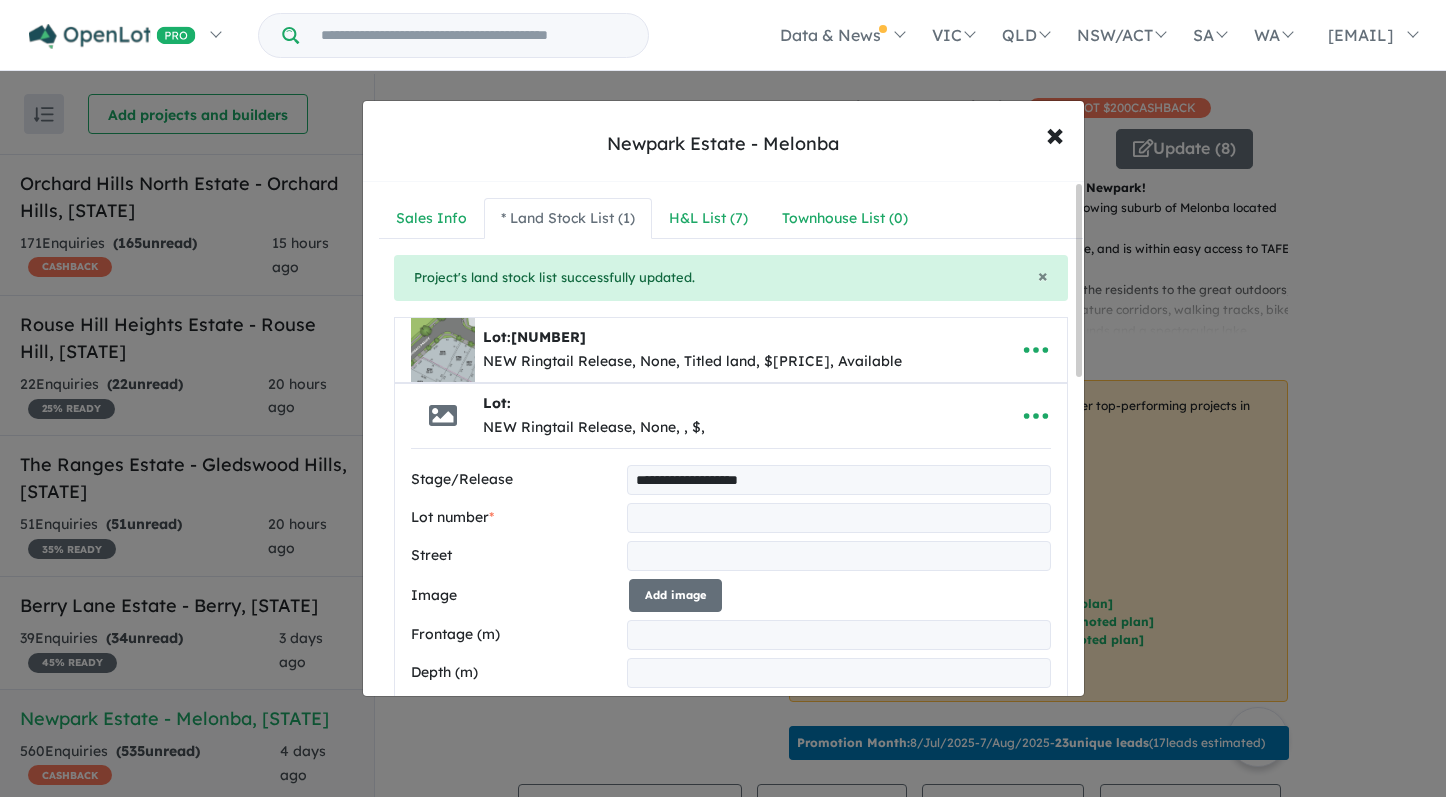 type on "**********" 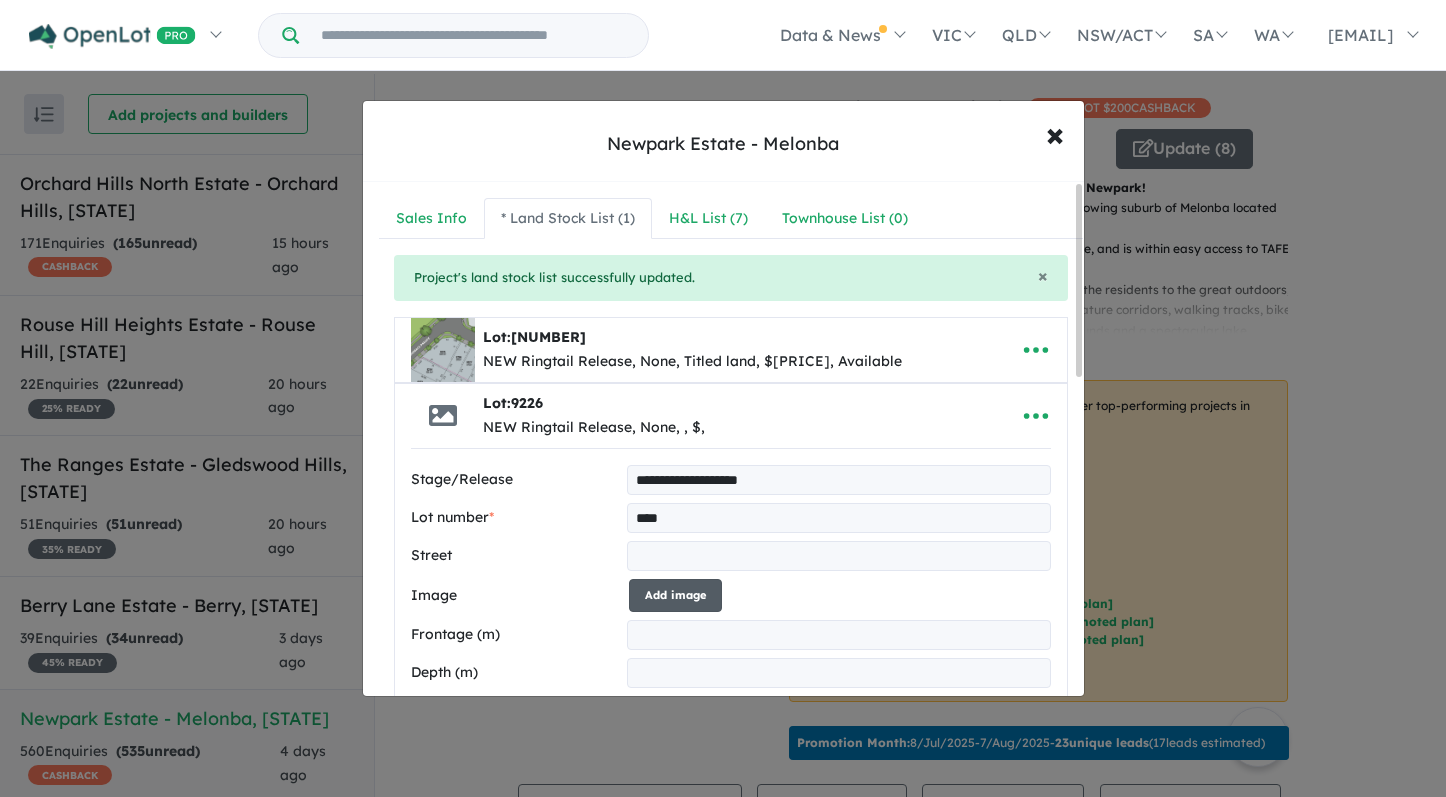 type on "****" 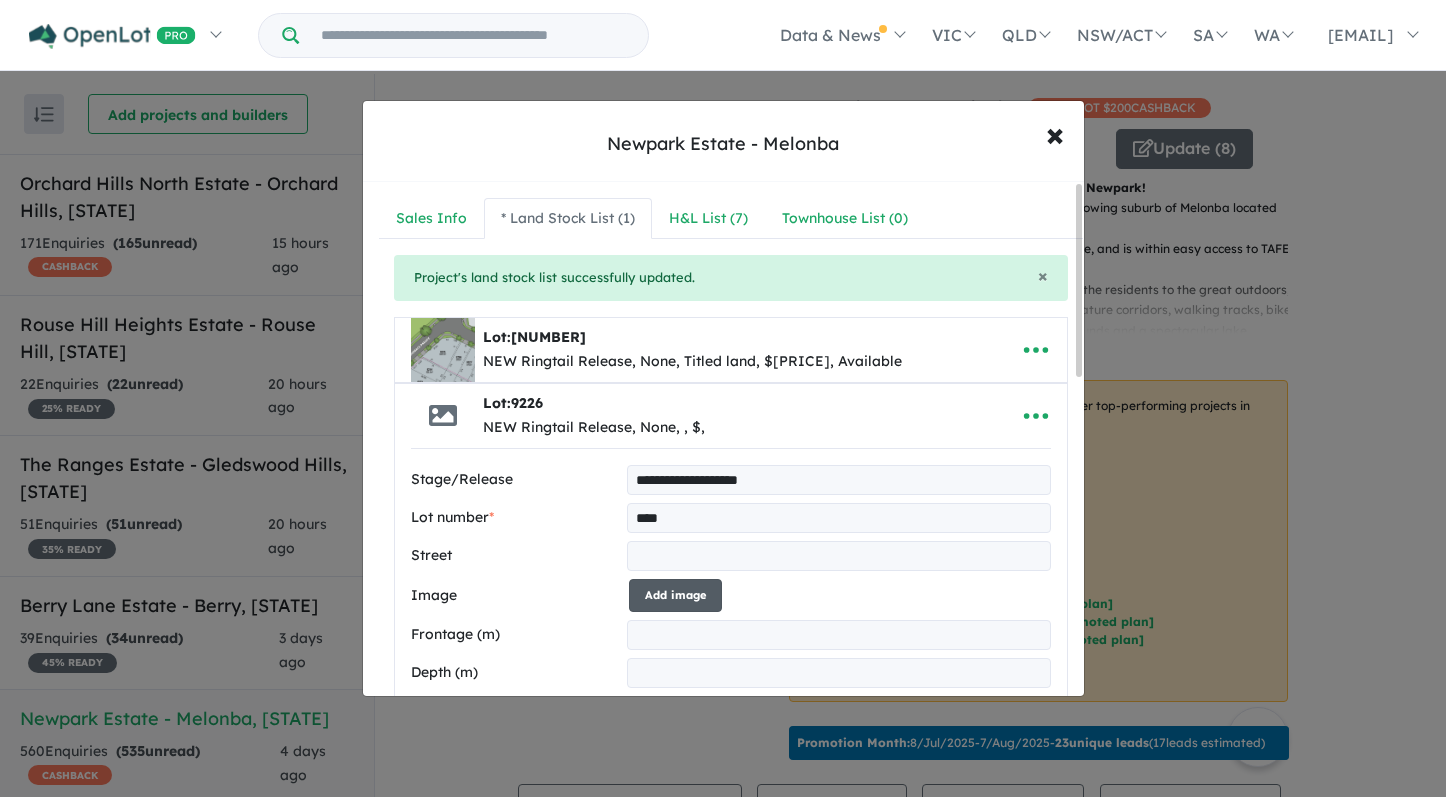 click on "Add image" at bounding box center (675, 595) 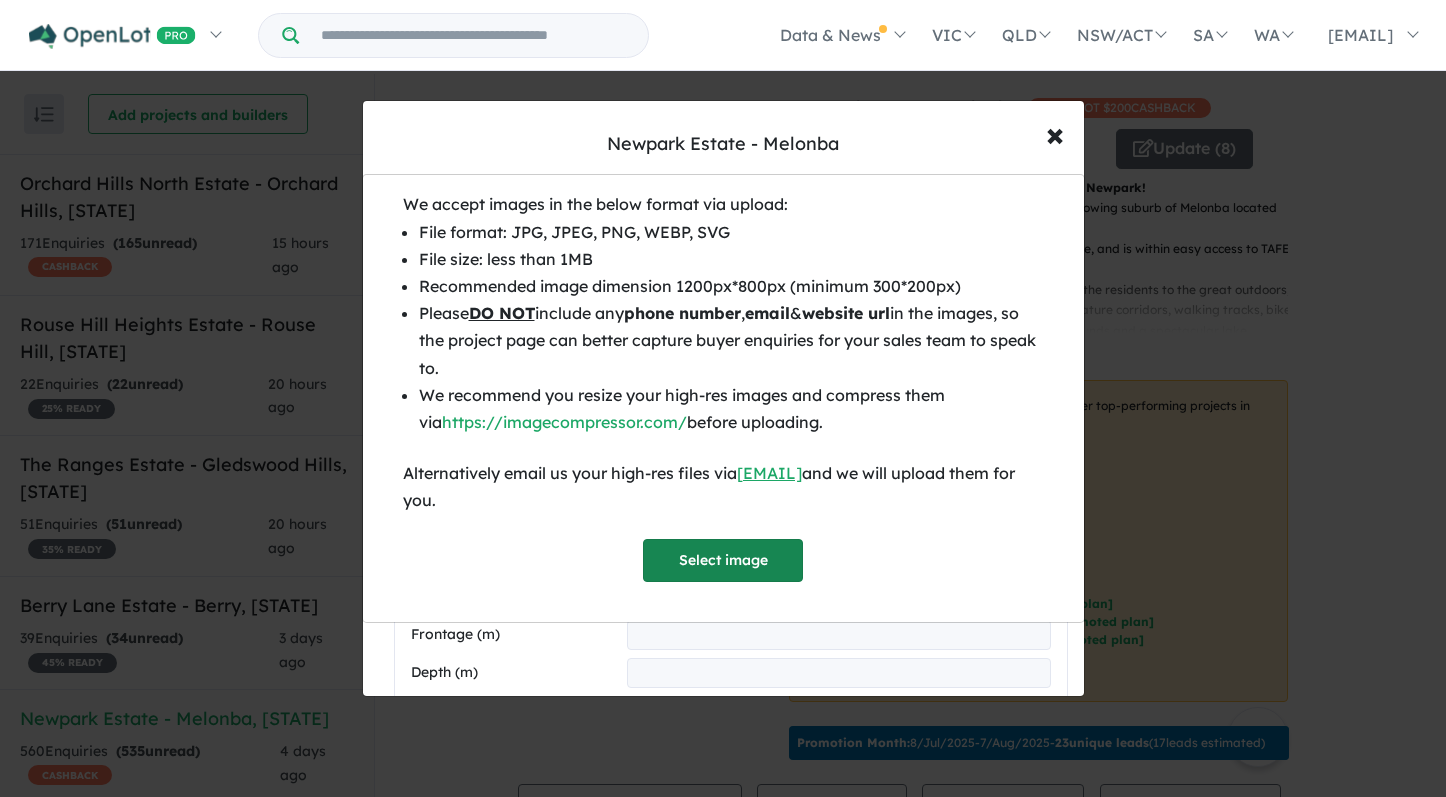 click on "Select image" at bounding box center [723, 560] 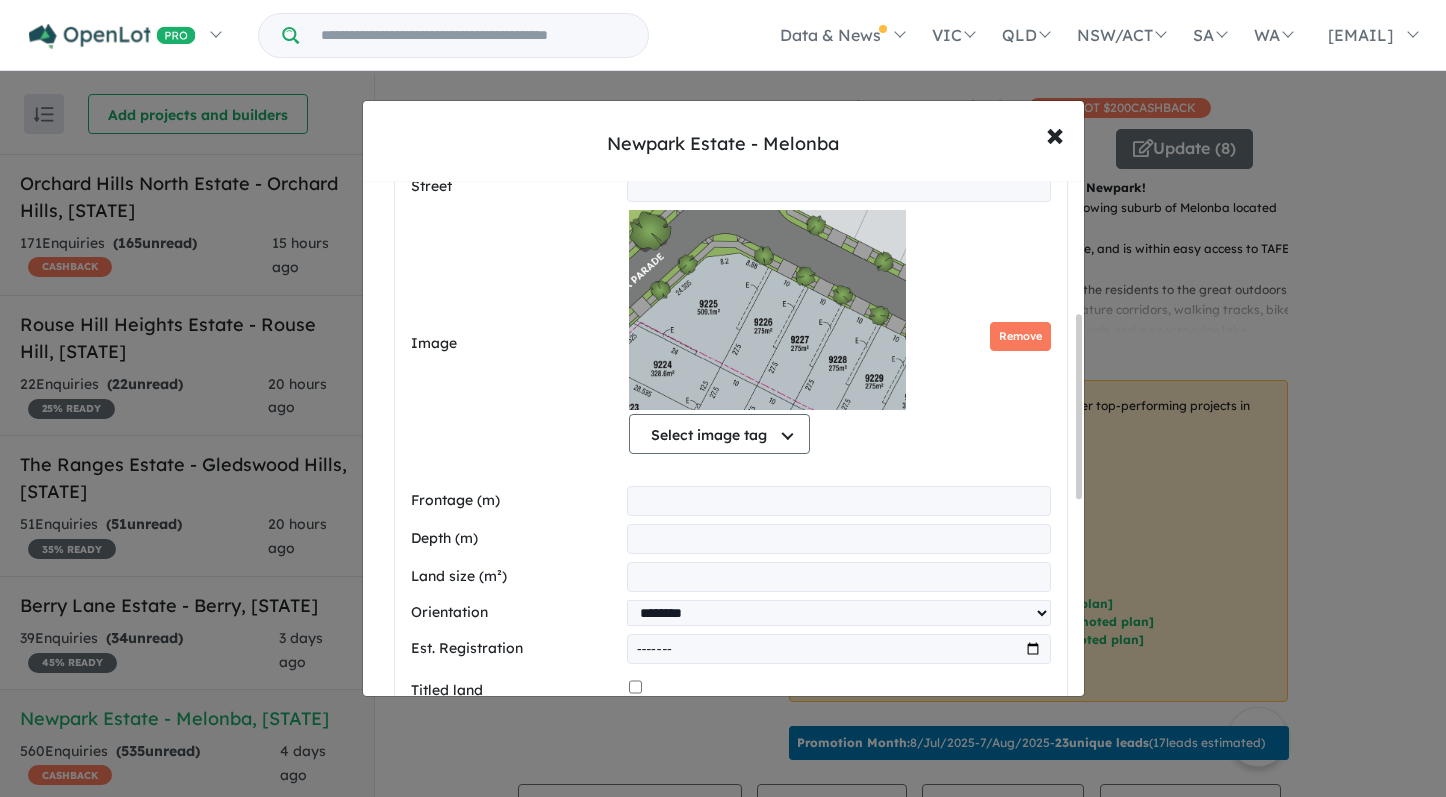 scroll, scrollTop: 401, scrollLeft: 0, axis: vertical 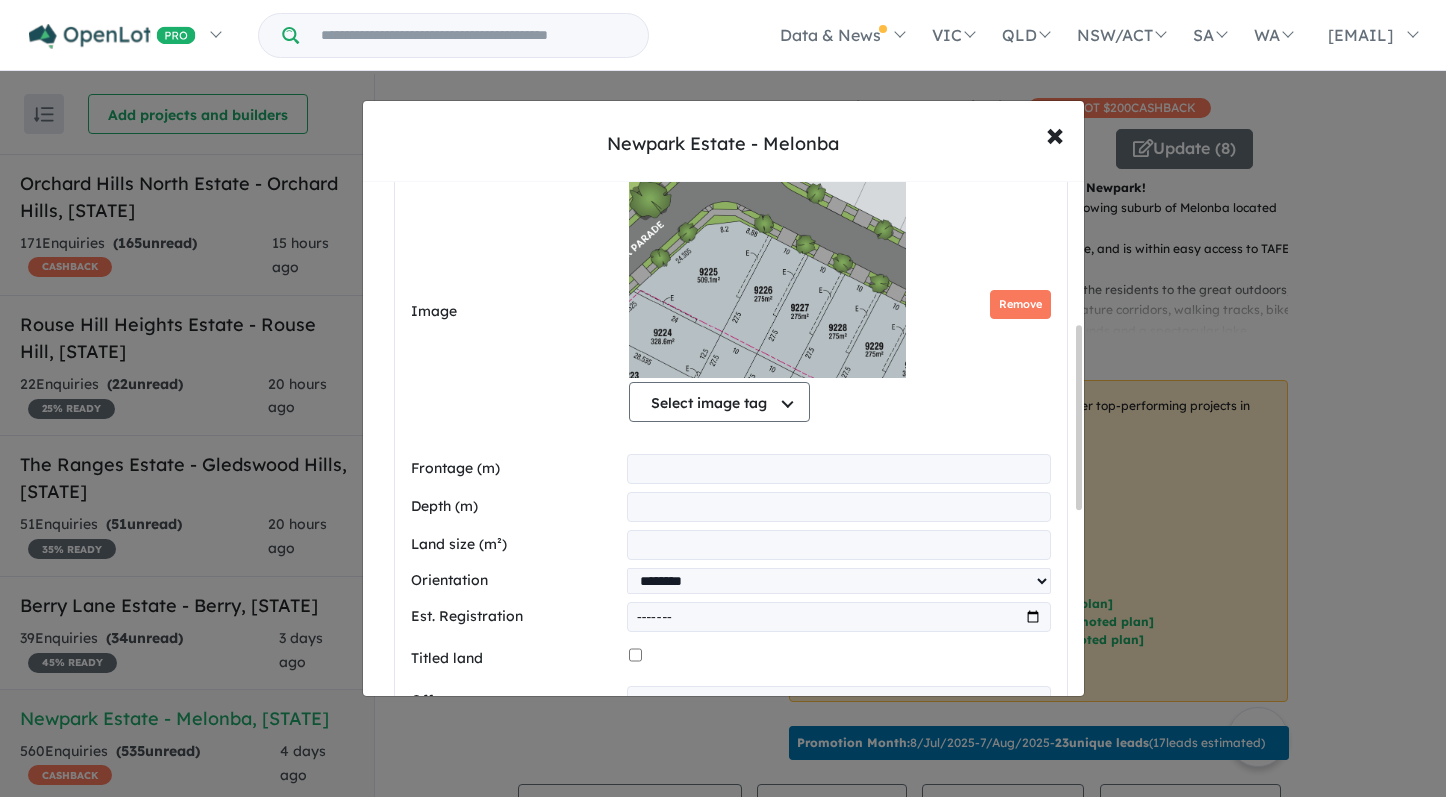 click at bounding box center (838, 545) 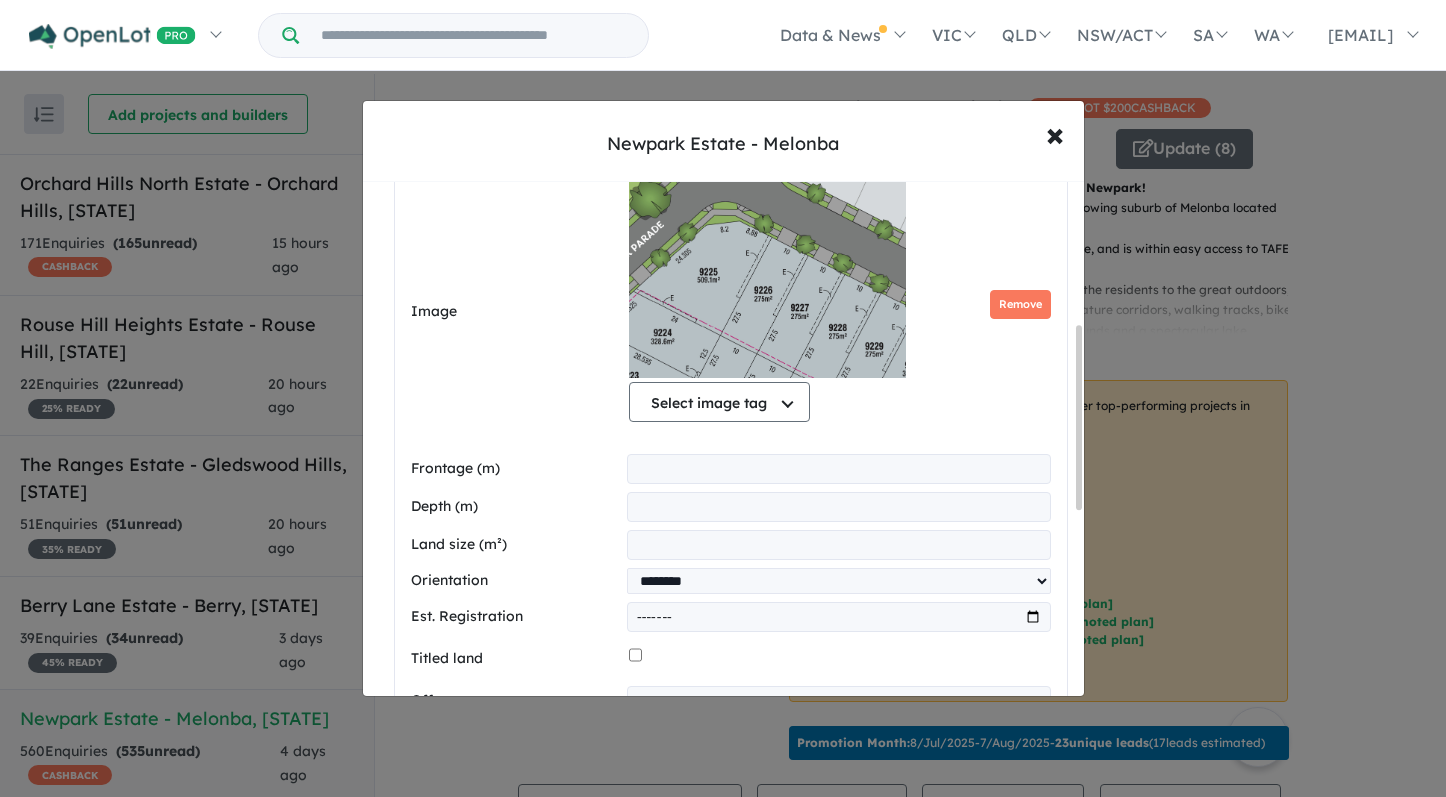 type on "***" 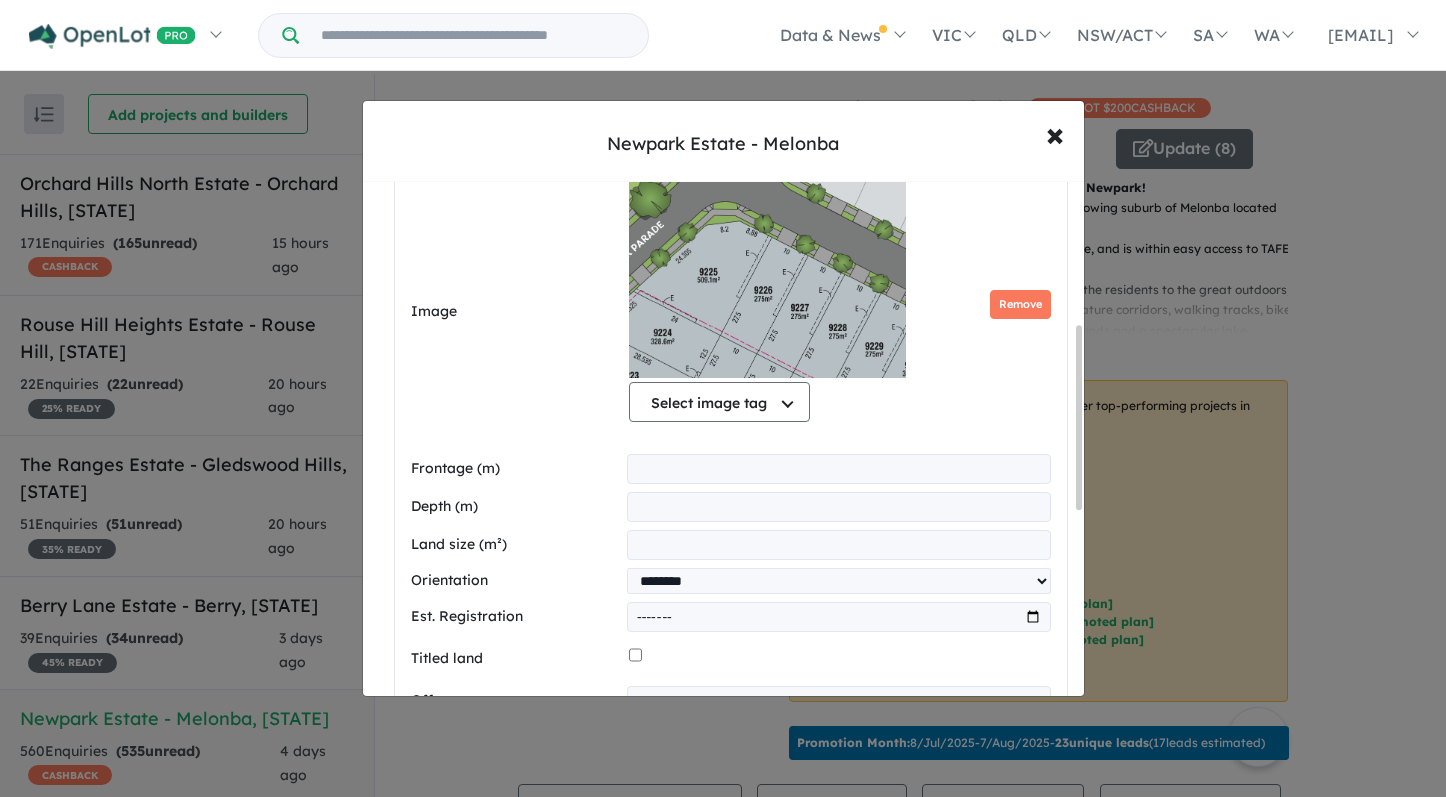 click on "Orientation" at bounding box center [515, 581] 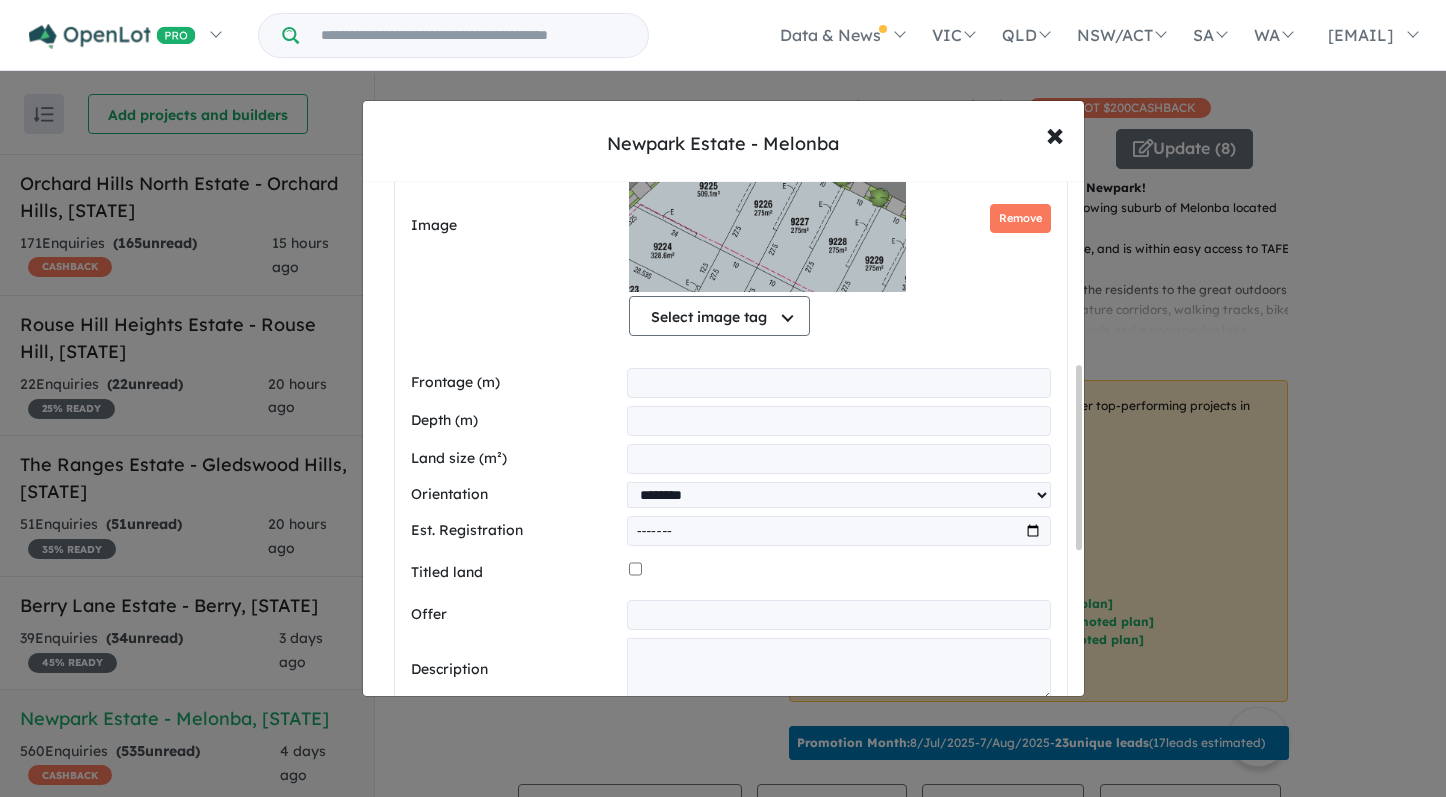 scroll, scrollTop: 517, scrollLeft: 0, axis: vertical 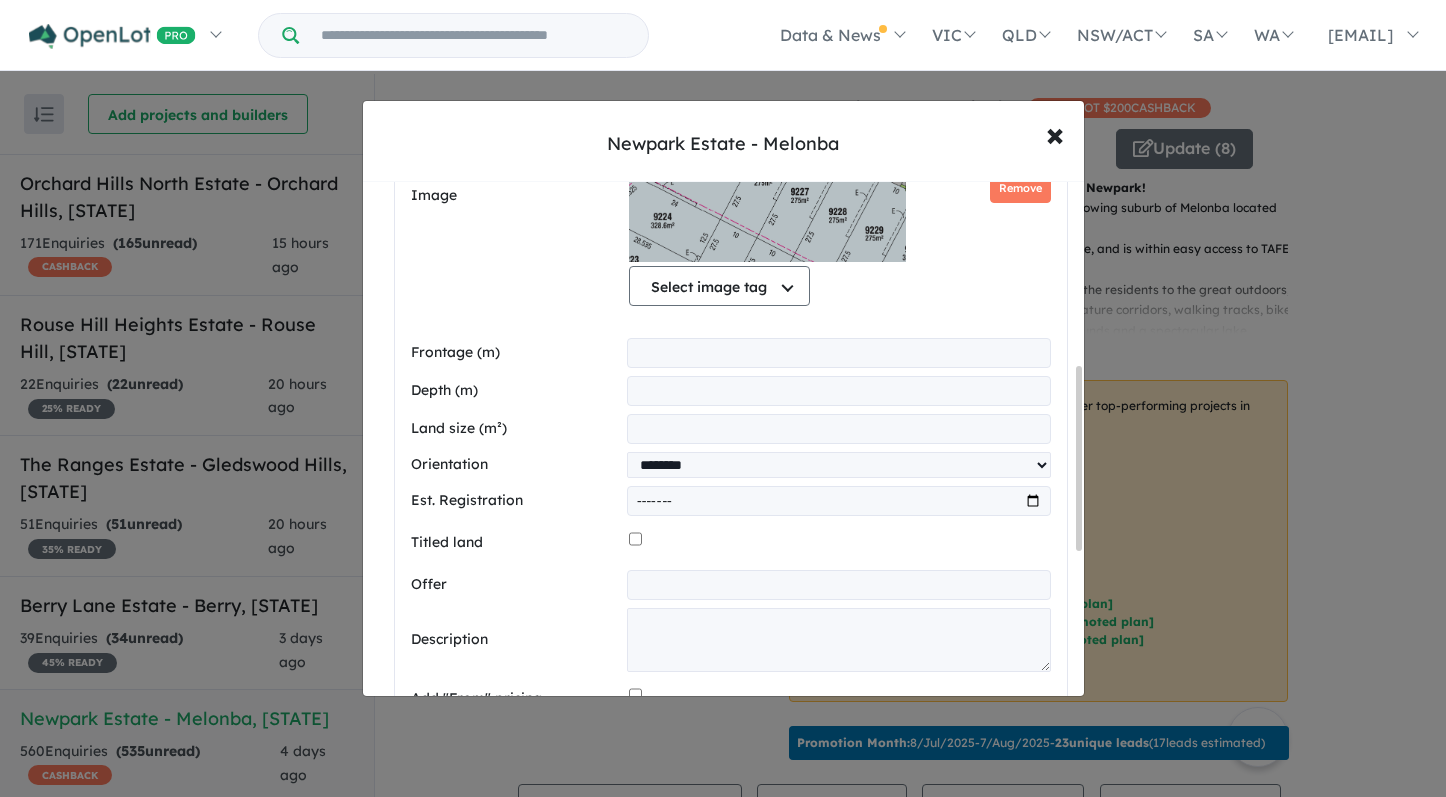 click at bounding box center (838, 585) 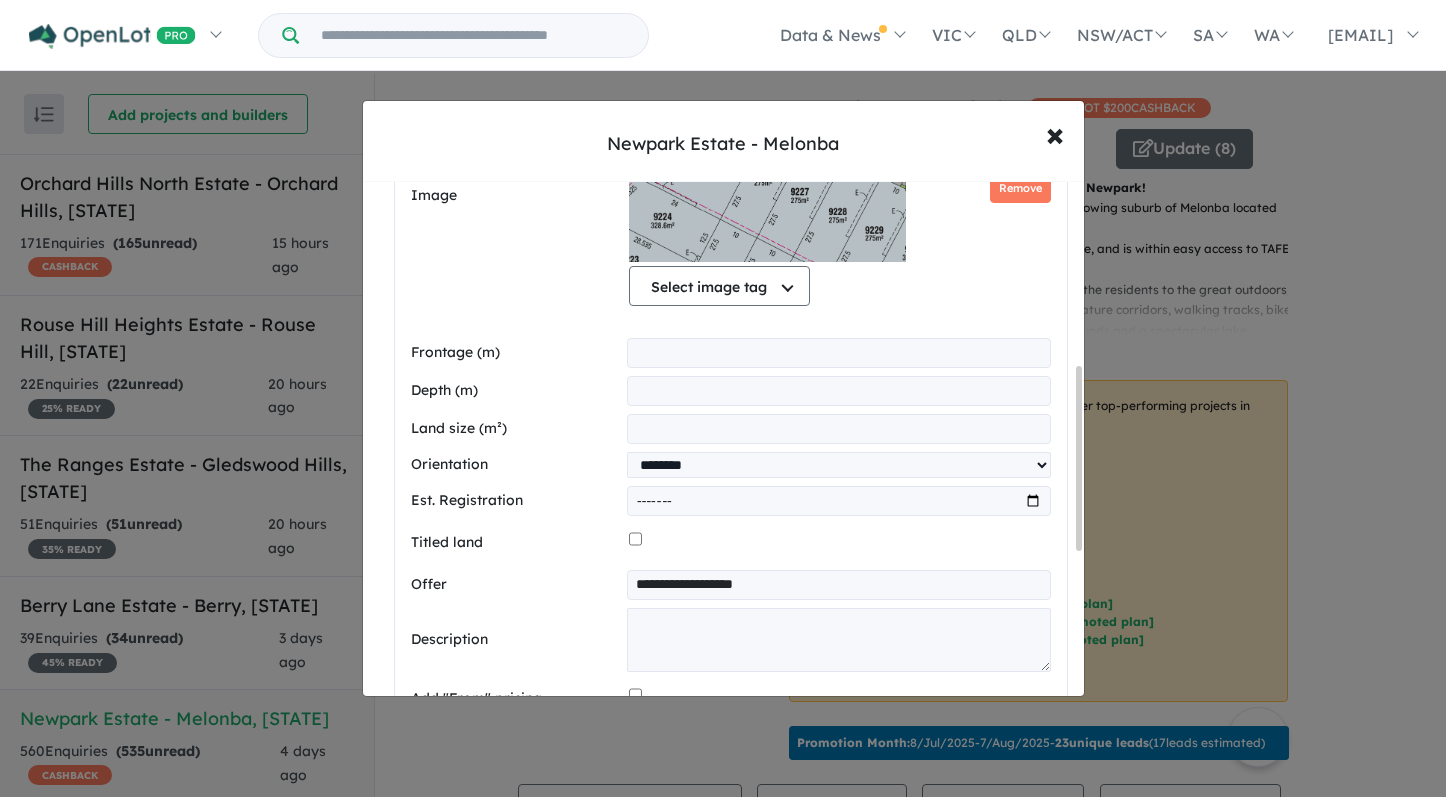 type on "**********" 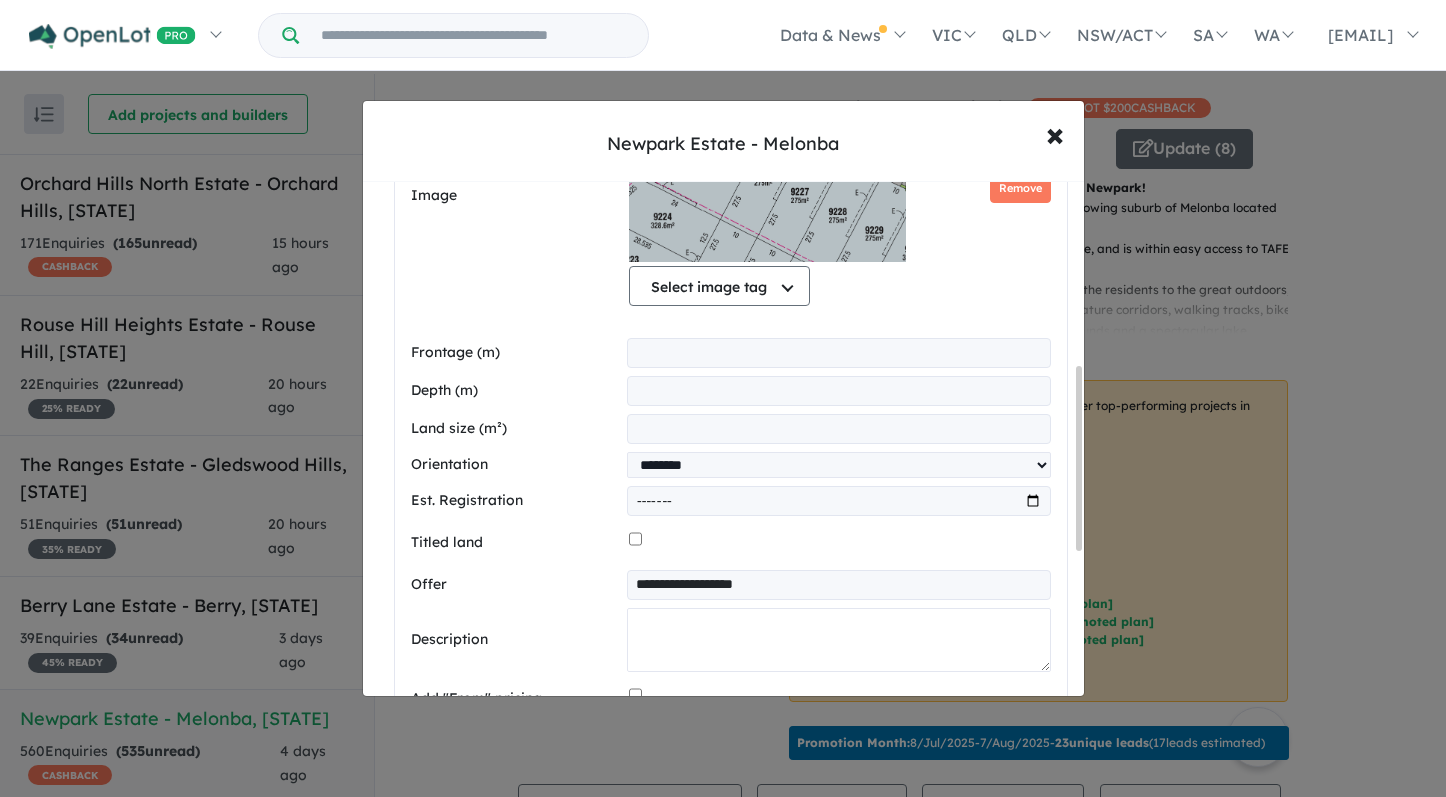 click at bounding box center [838, 640] 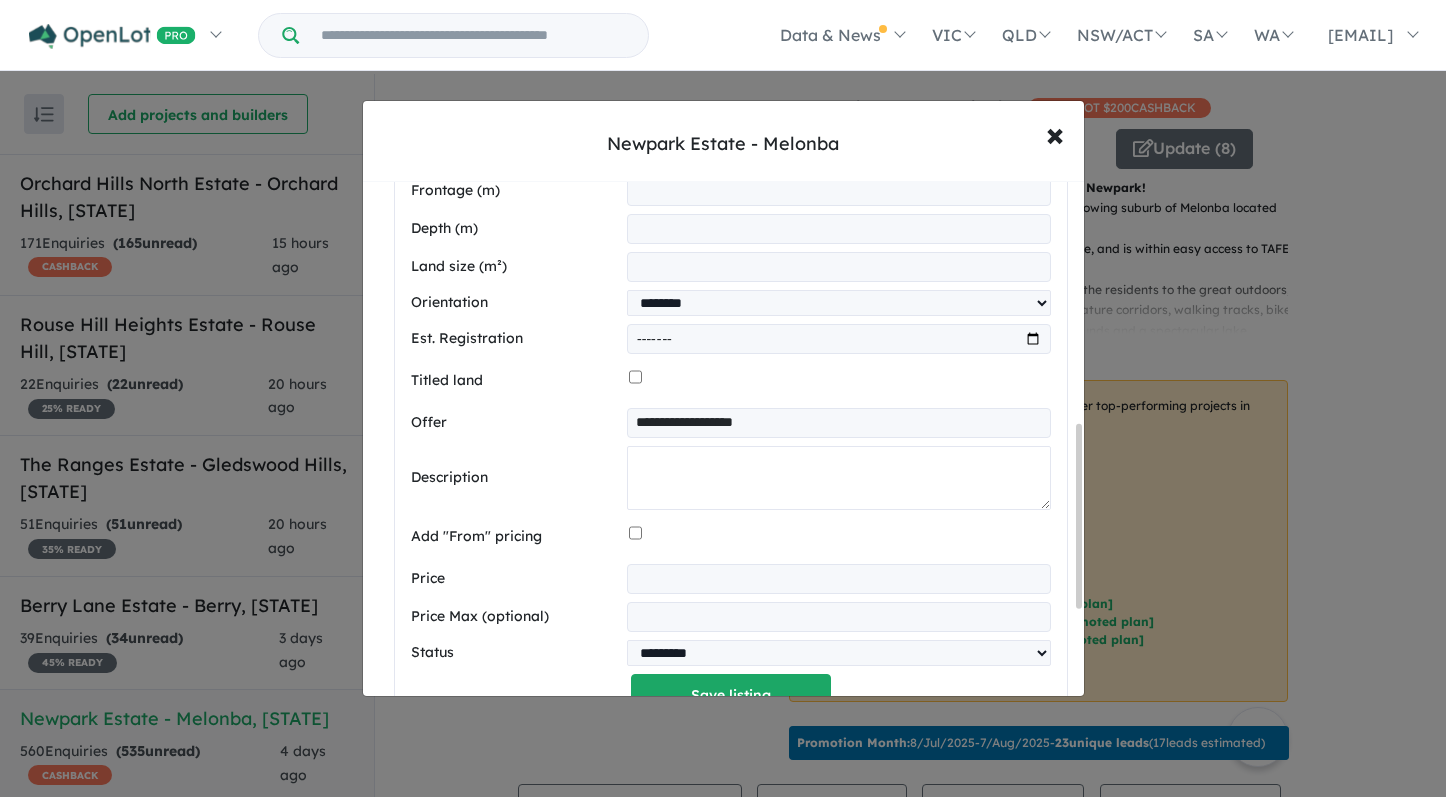 scroll, scrollTop: 681, scrollLeft: 0, axis: vertical 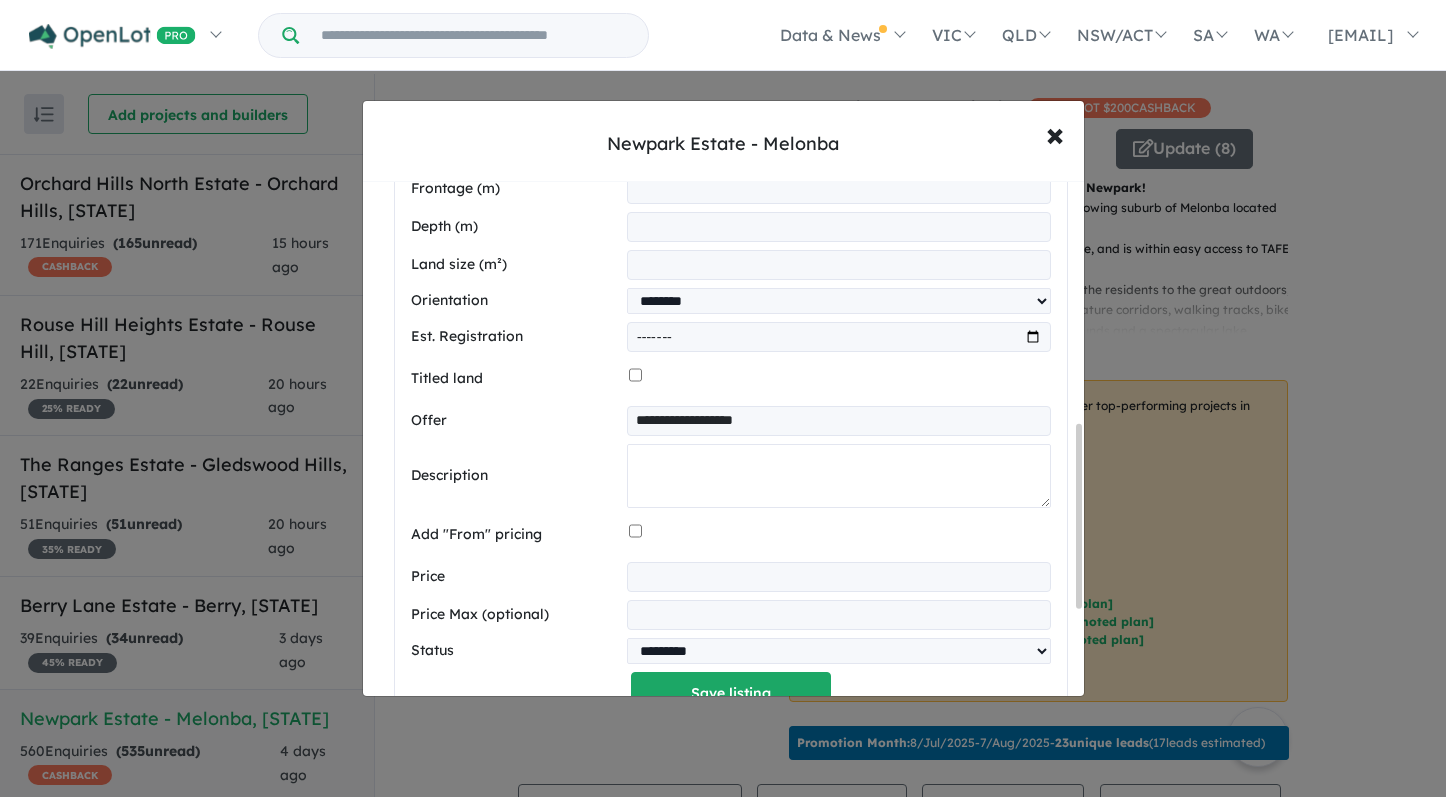 paste on "**********" 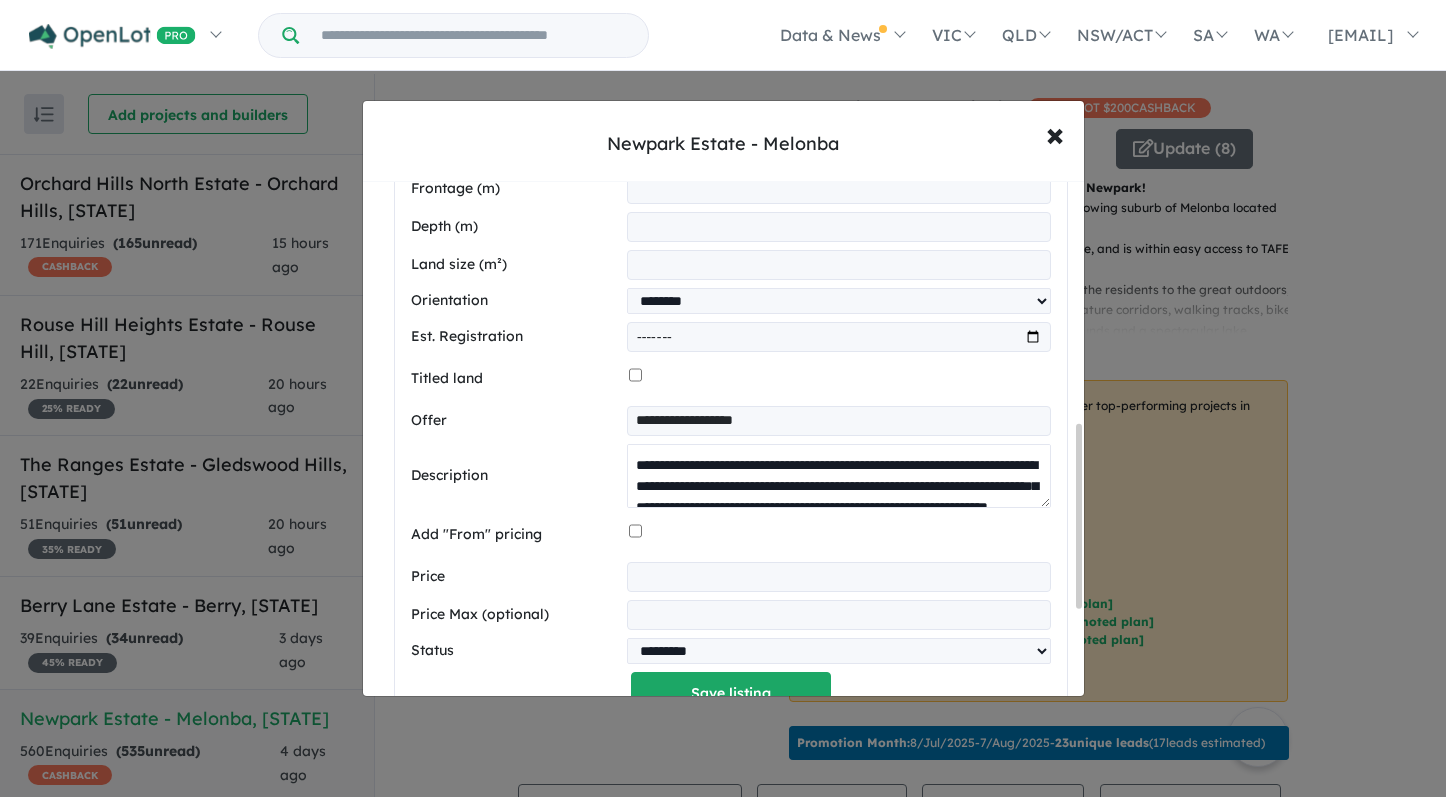 scroll, scrollTop: 387, scrollLeft: 0, axis: vertical 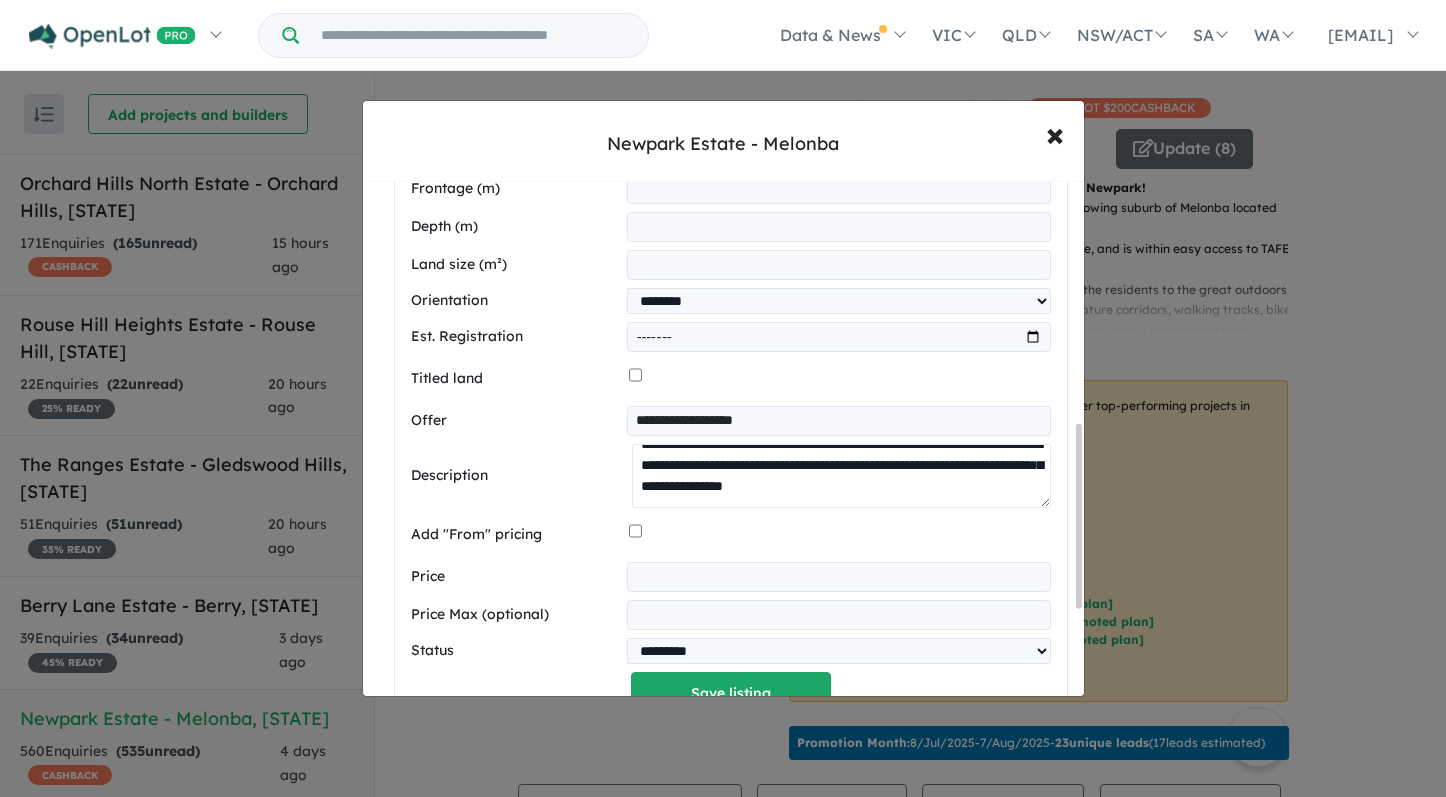 type on "**********" 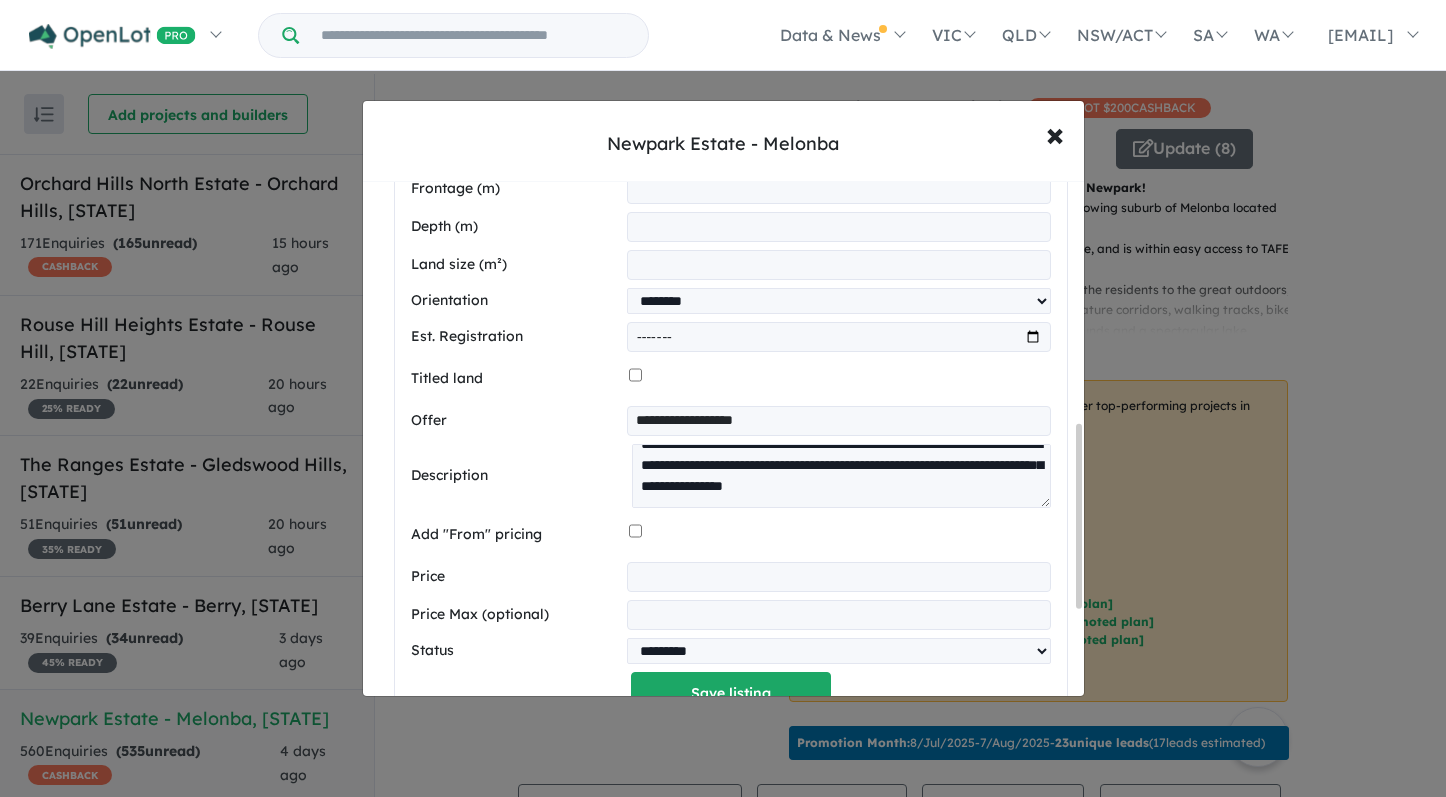 click at bounding box center [838, 577] 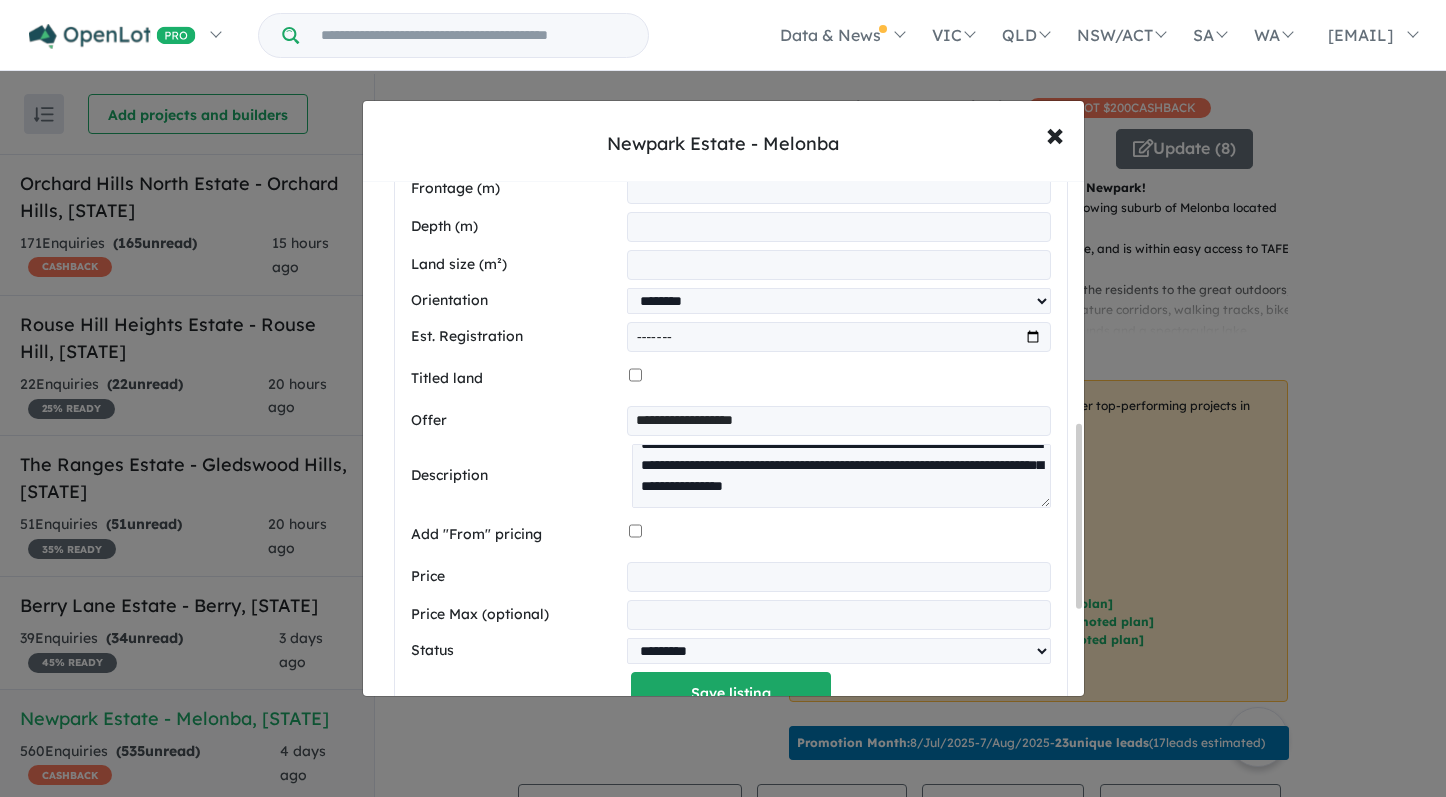 type on "******" 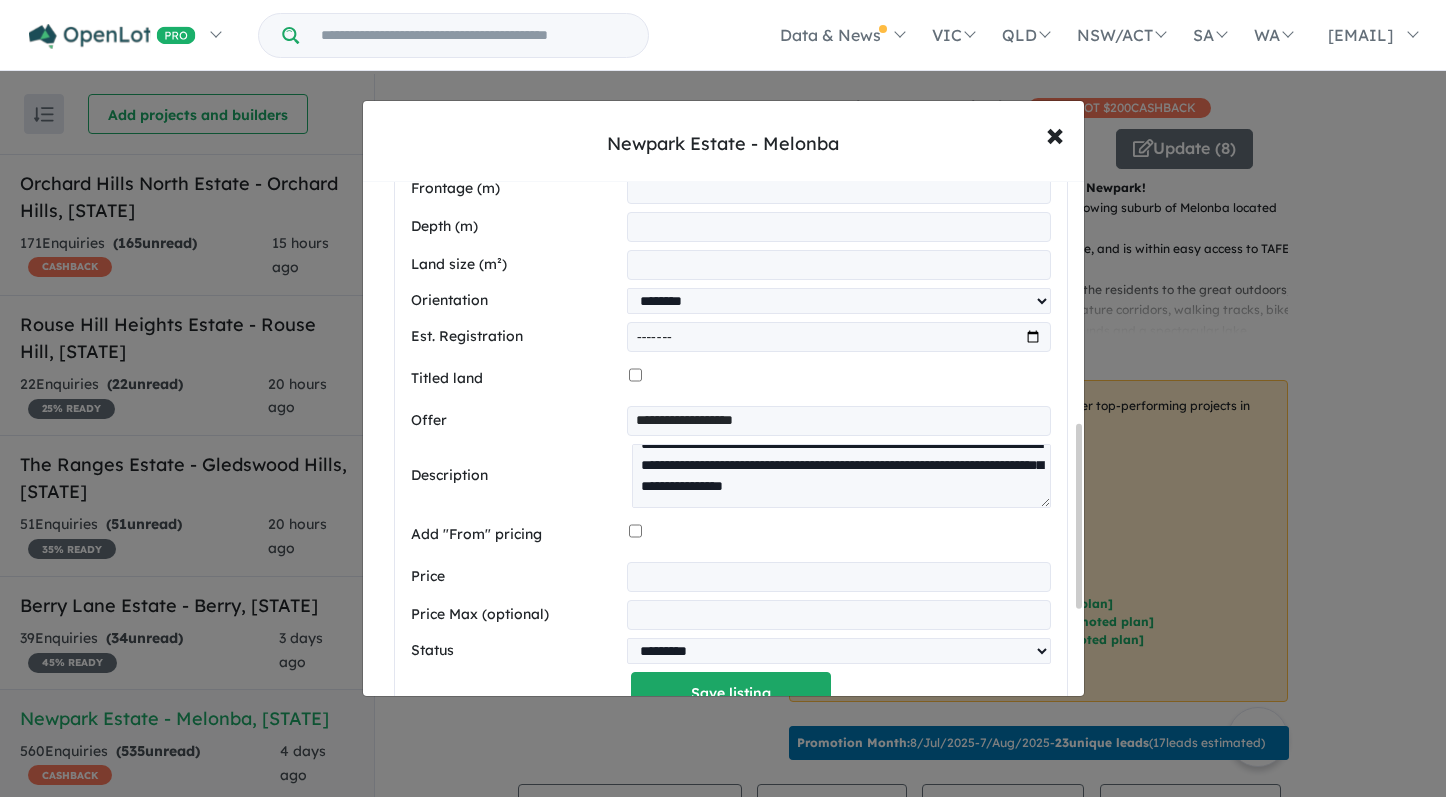 click on "**********" at bounding box center [731, 249] 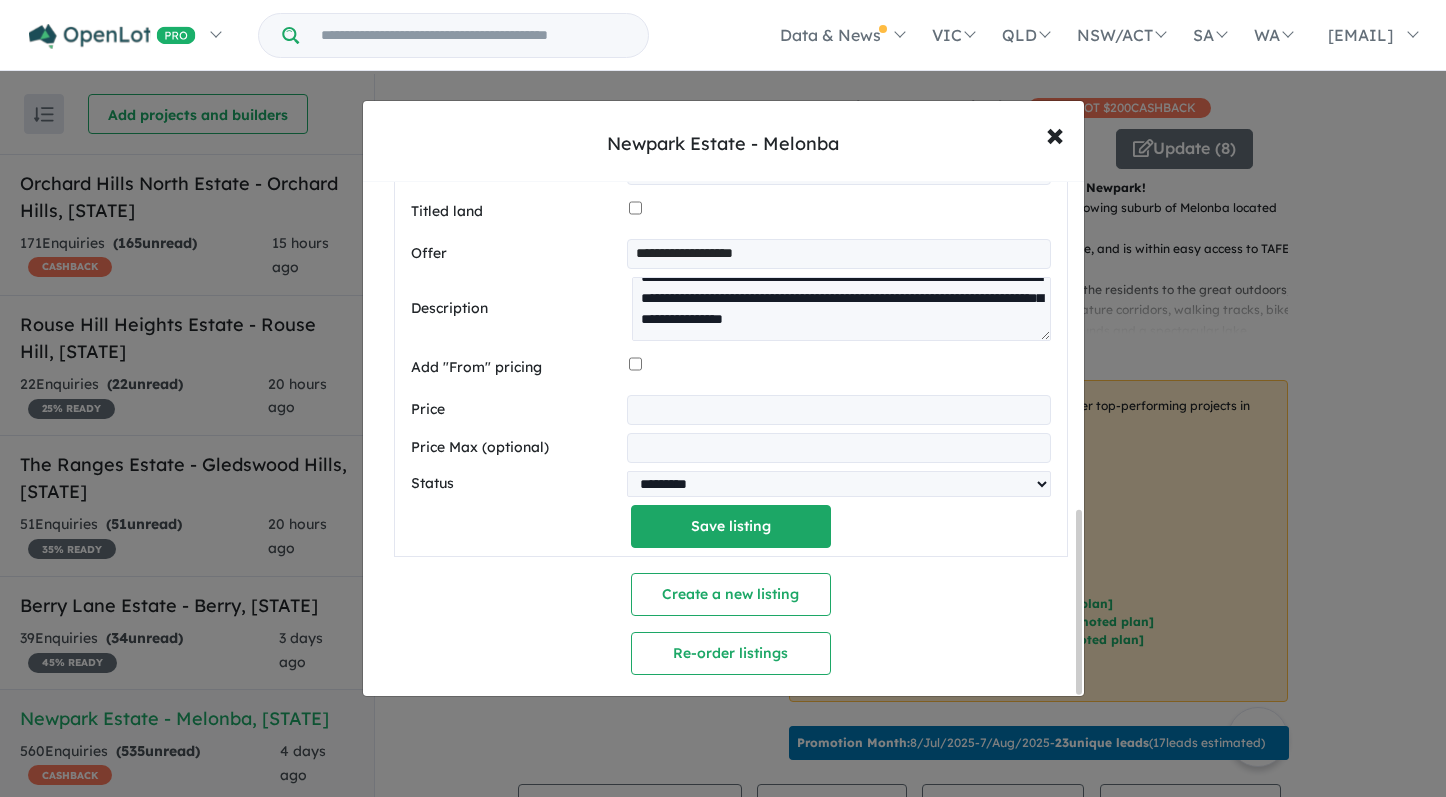 scroll, scrollTop: 925, scrollLeft: 0, axis: vertical 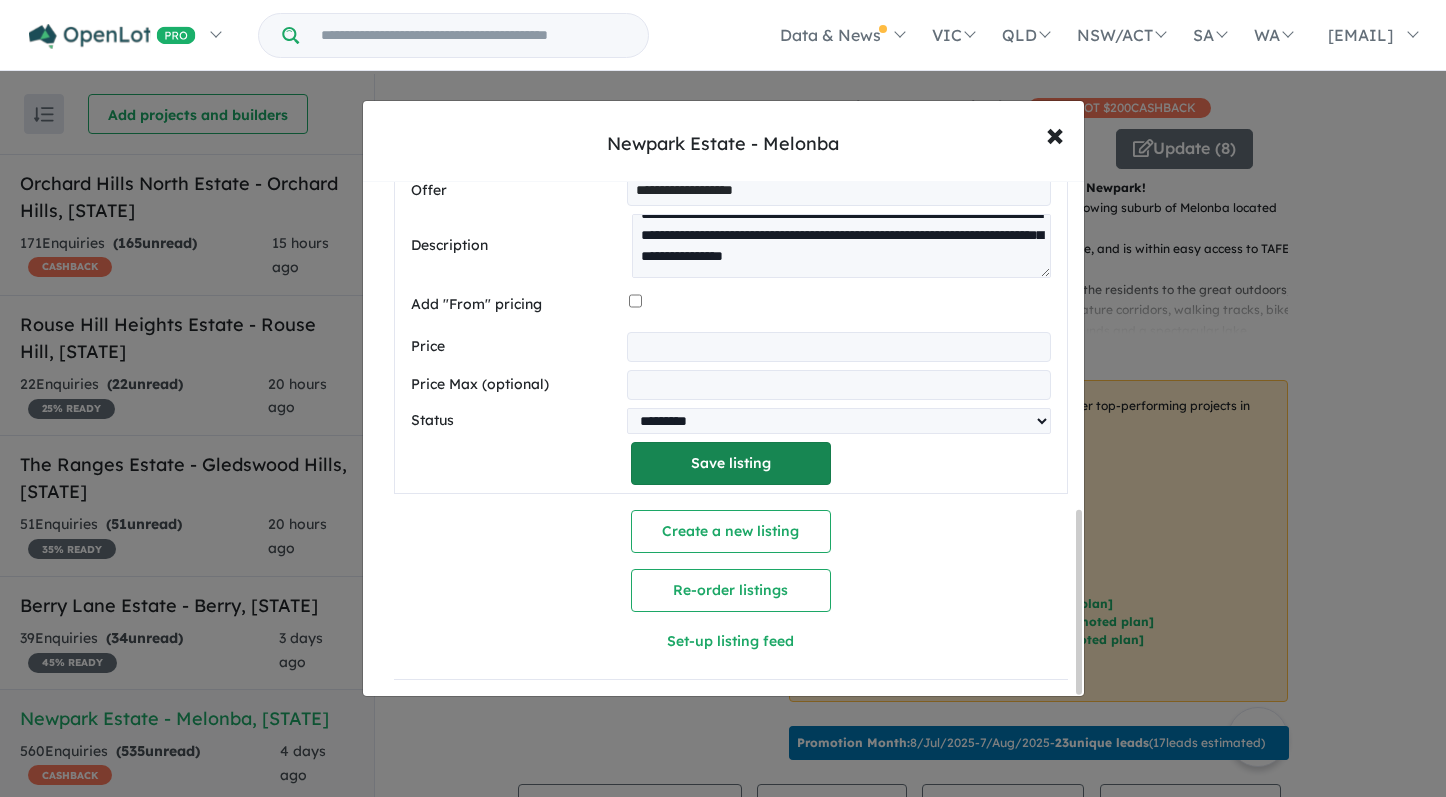 click on "Save listing" at bounding box center [731, 463] 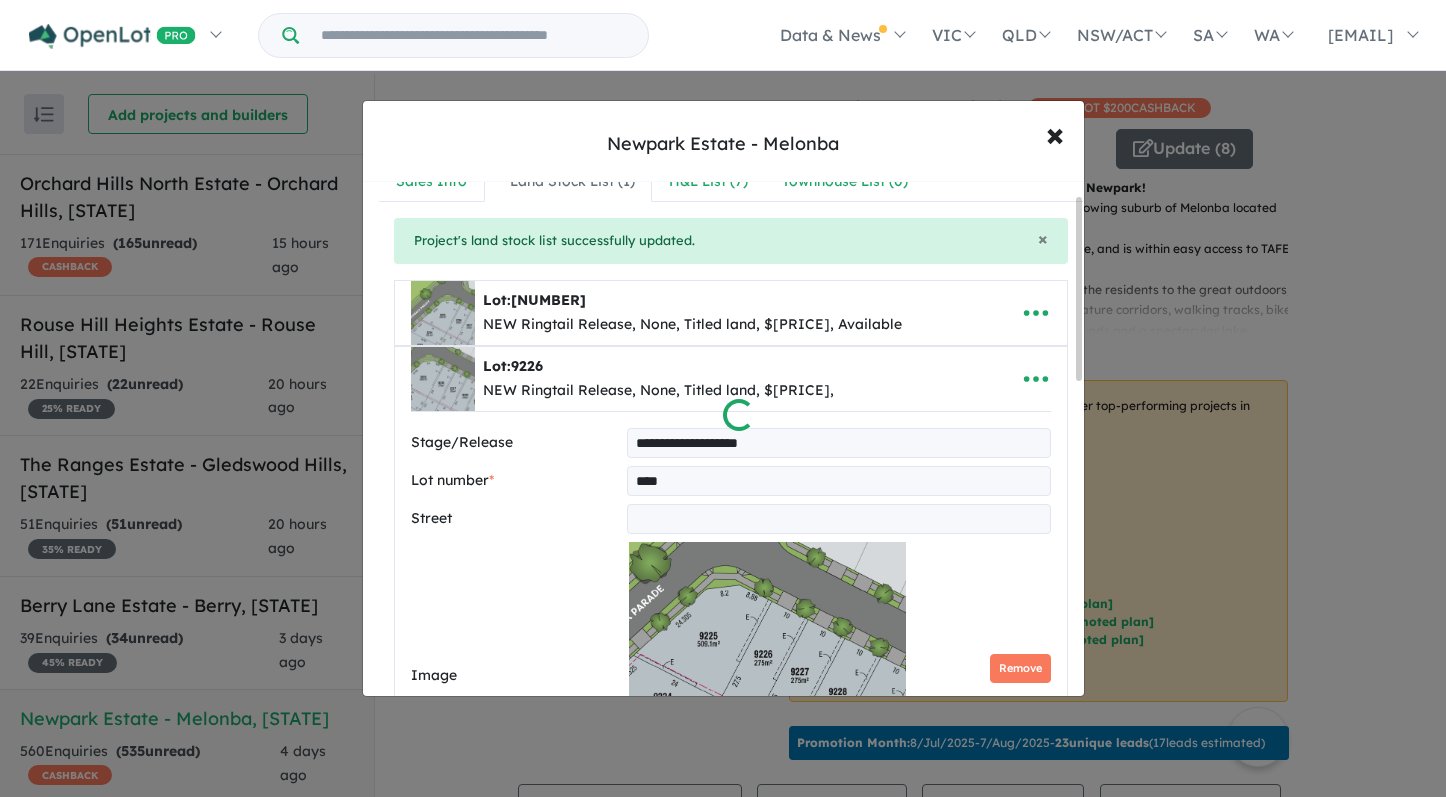 scroll, scrollTop: 0, scrollLeft: 0, axis: both 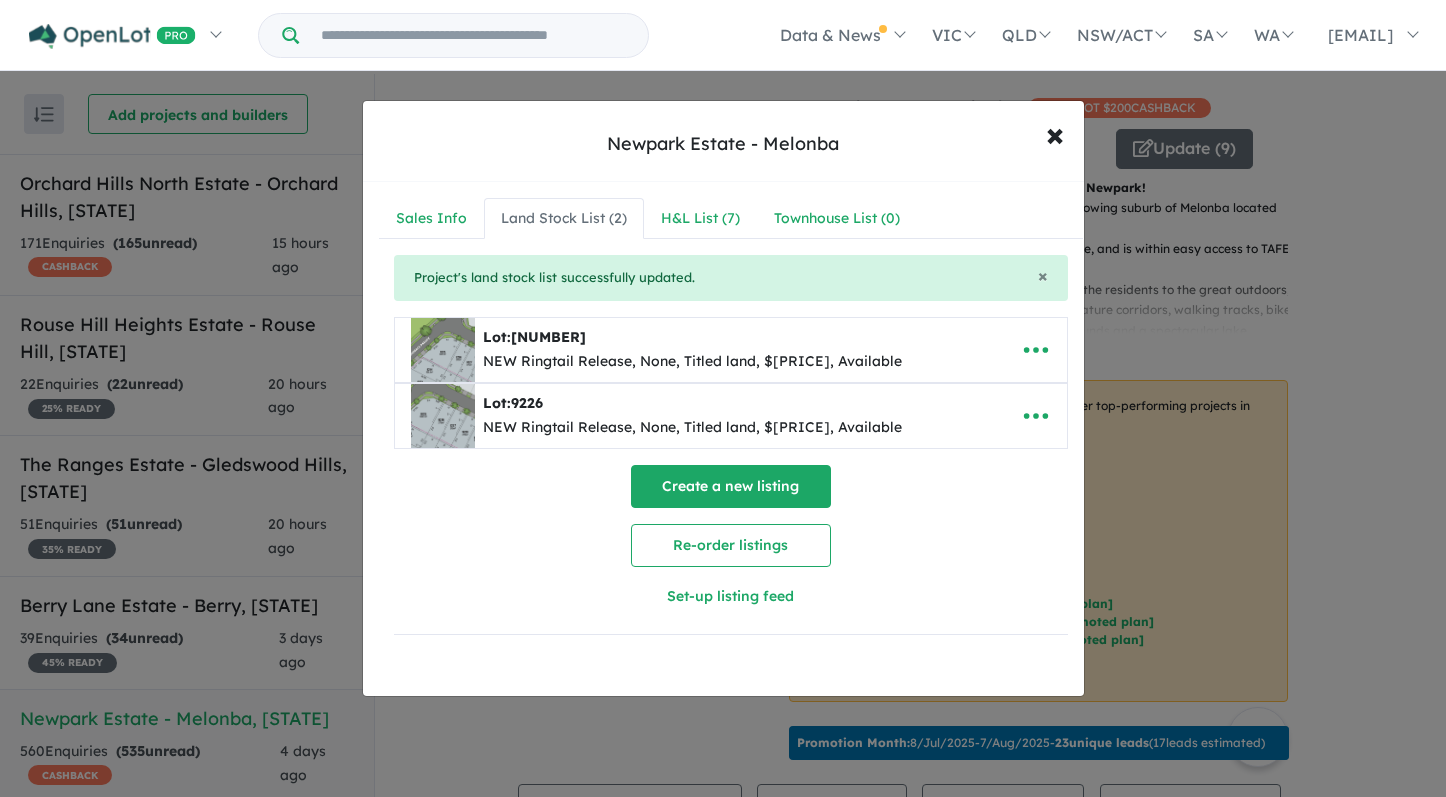 click on "Create a new listing" at bounding box center (731, 486) 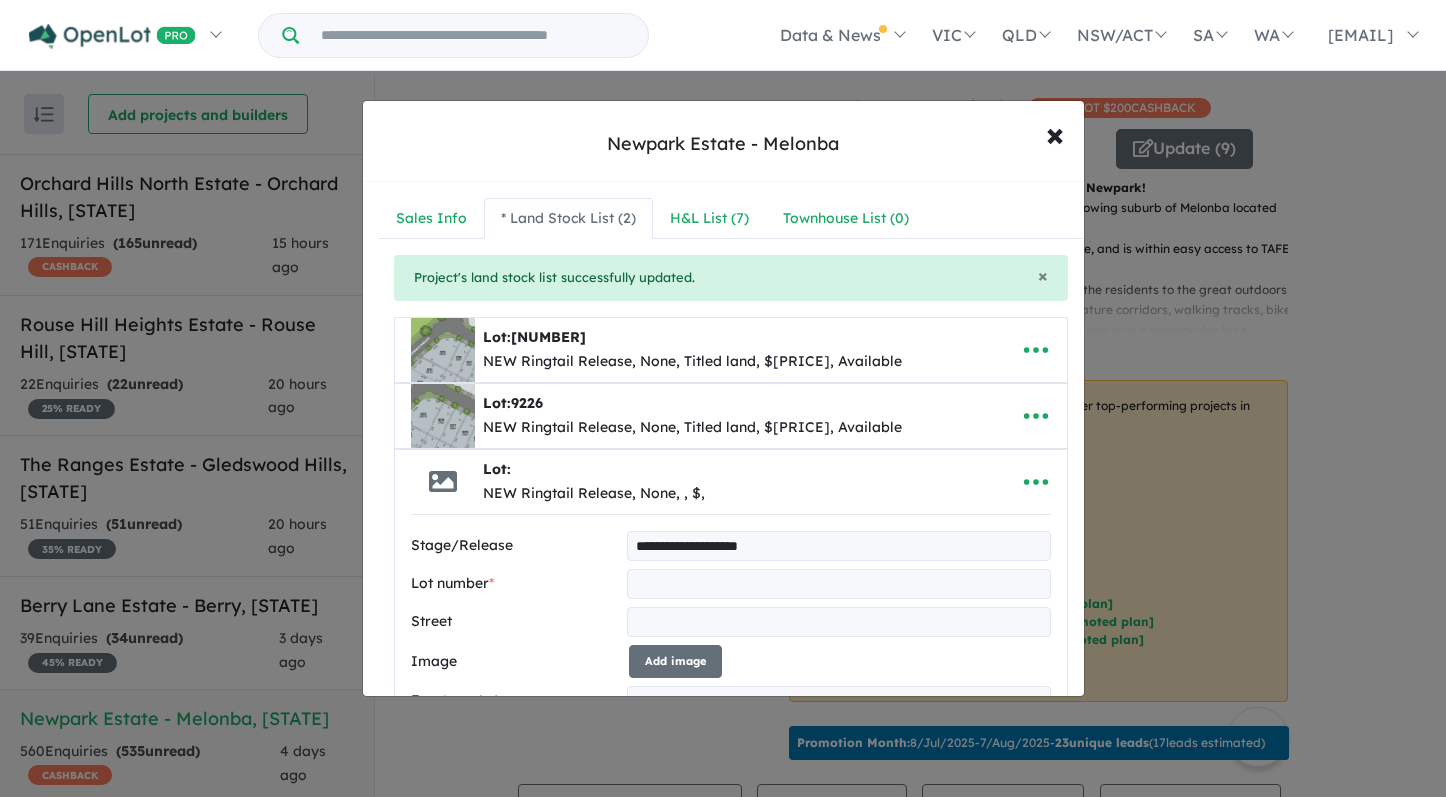 type on "**********" 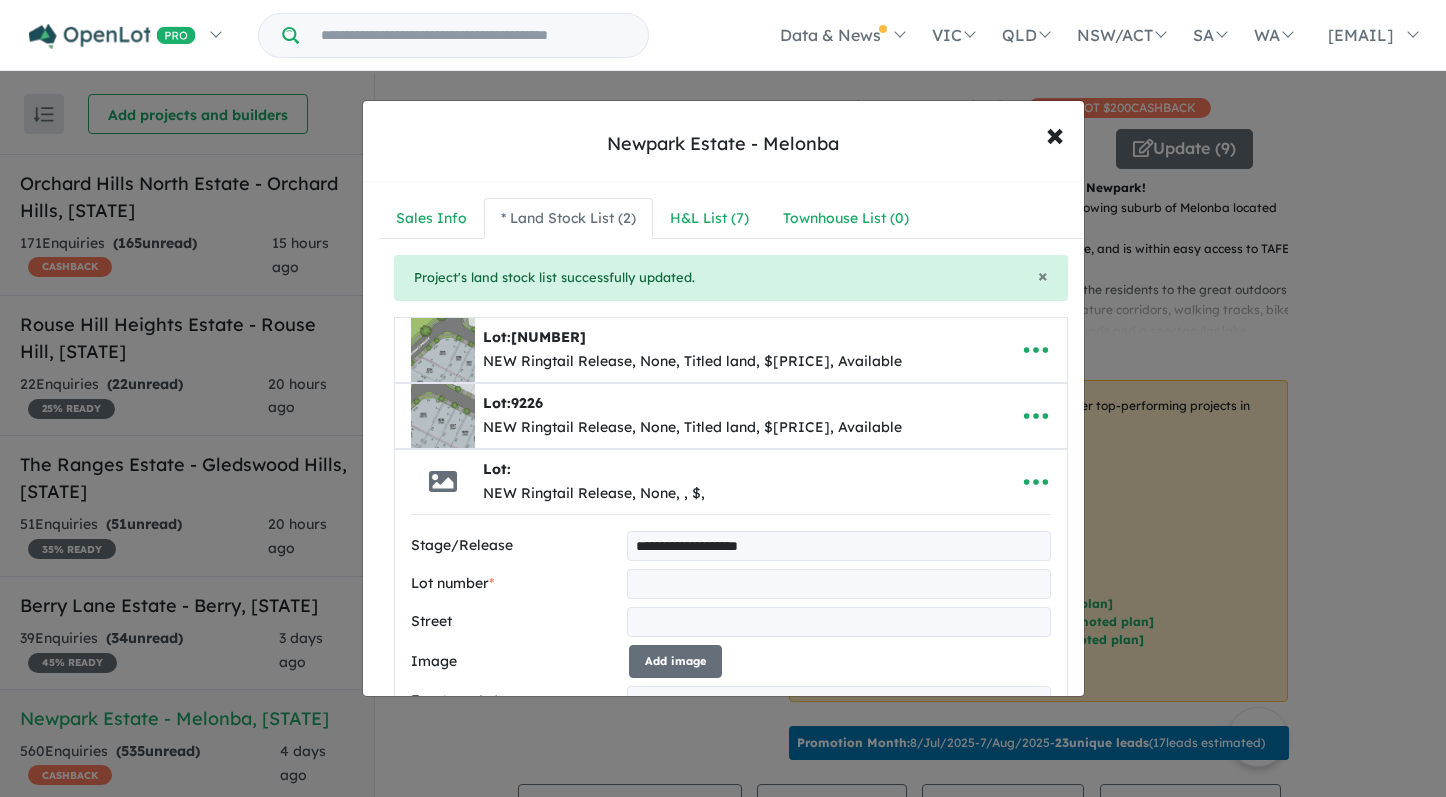 click at bounding box center [838, 584] 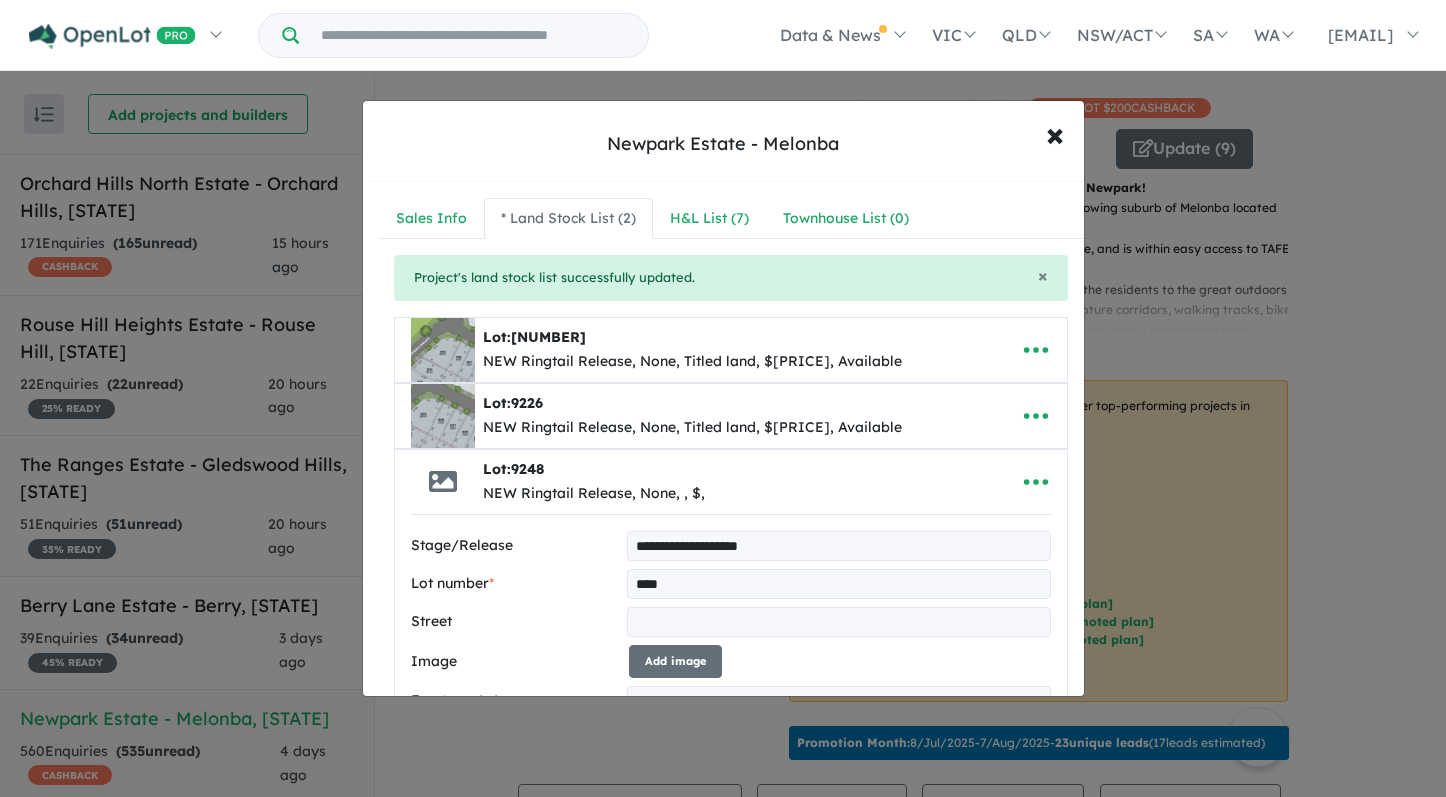 type on "****" 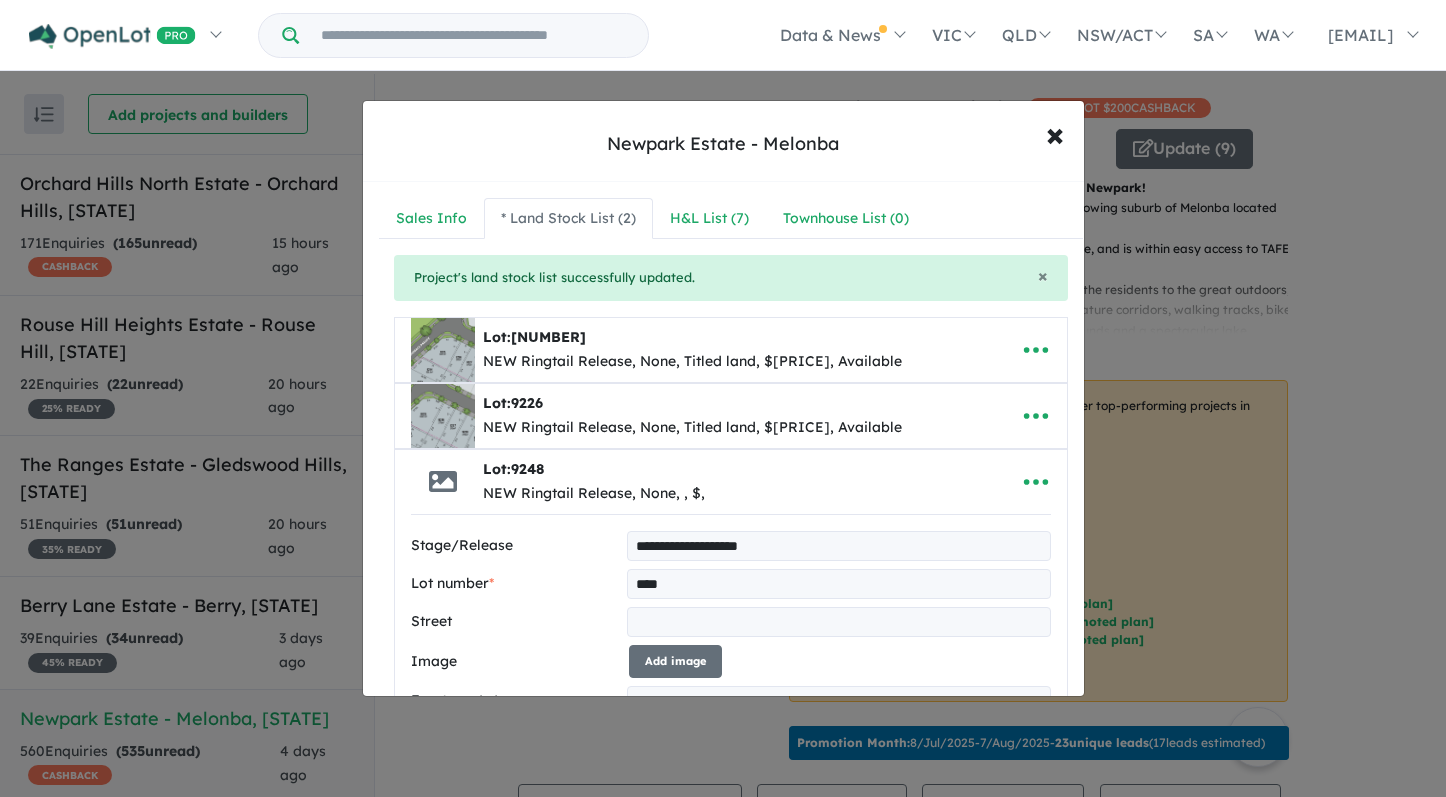 click on "Lot number  *" at bounding box center (515, 584) 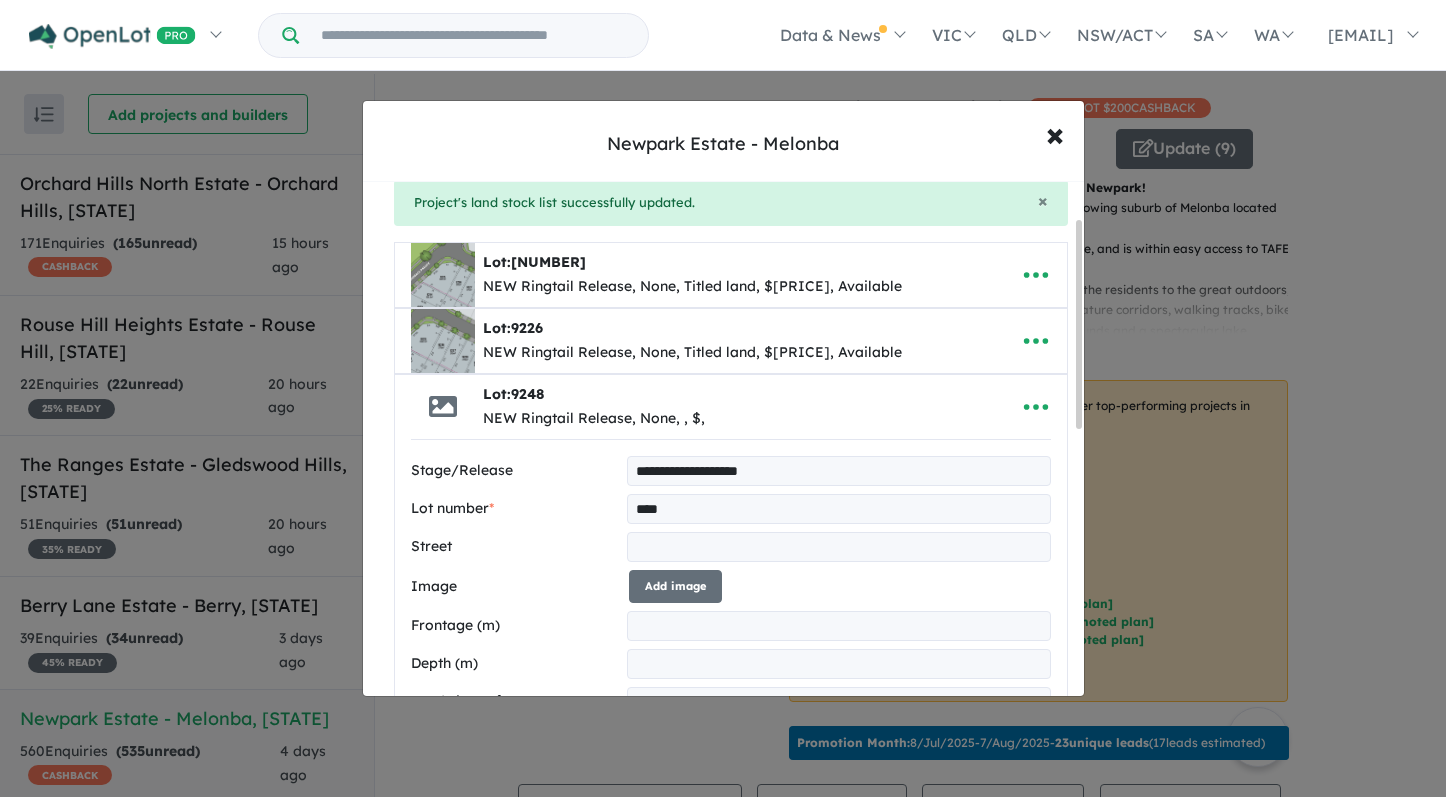 scroll, scrollTop: 148, scrollLeft: 0, axis: vertical 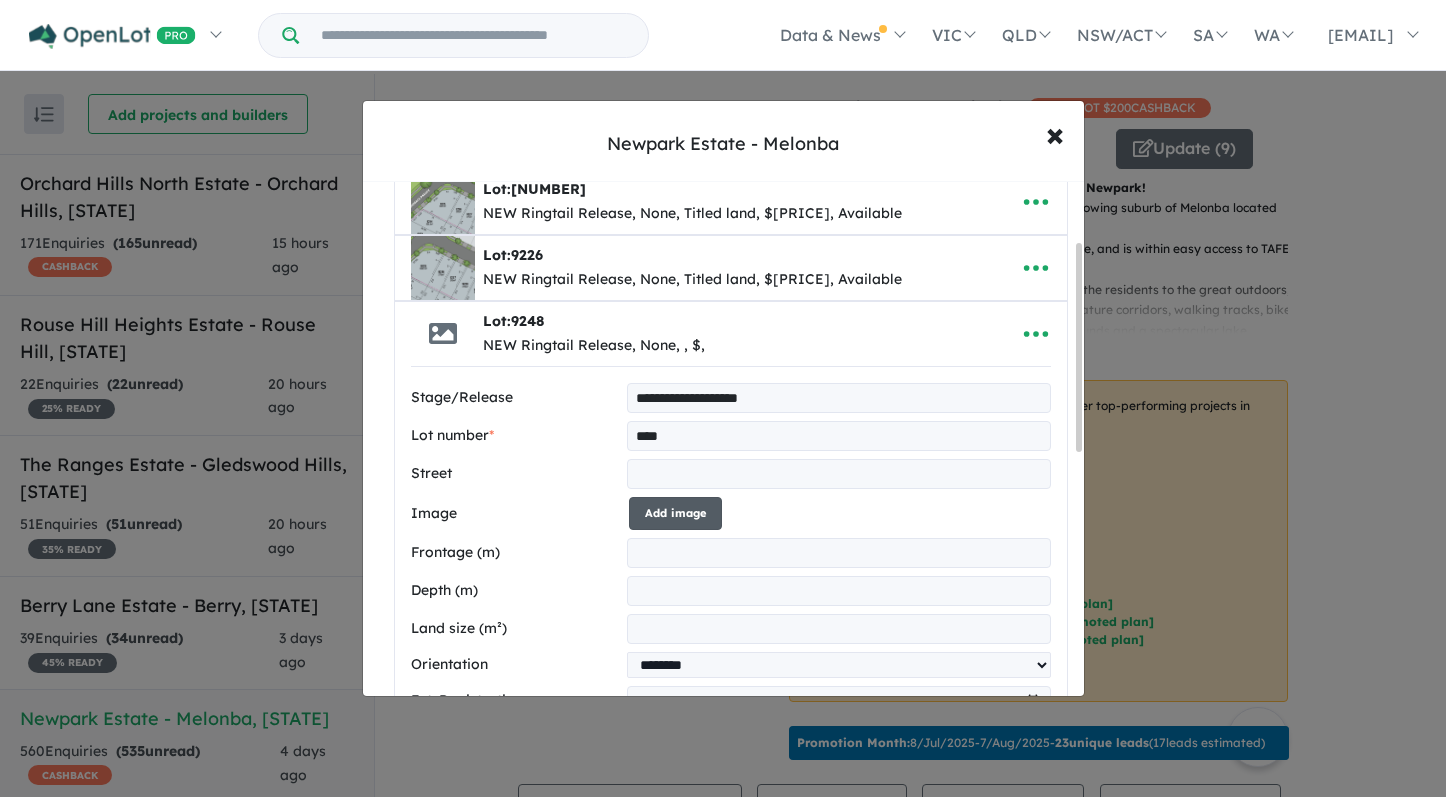 click on "Add image" at bounding box center [675, 513] 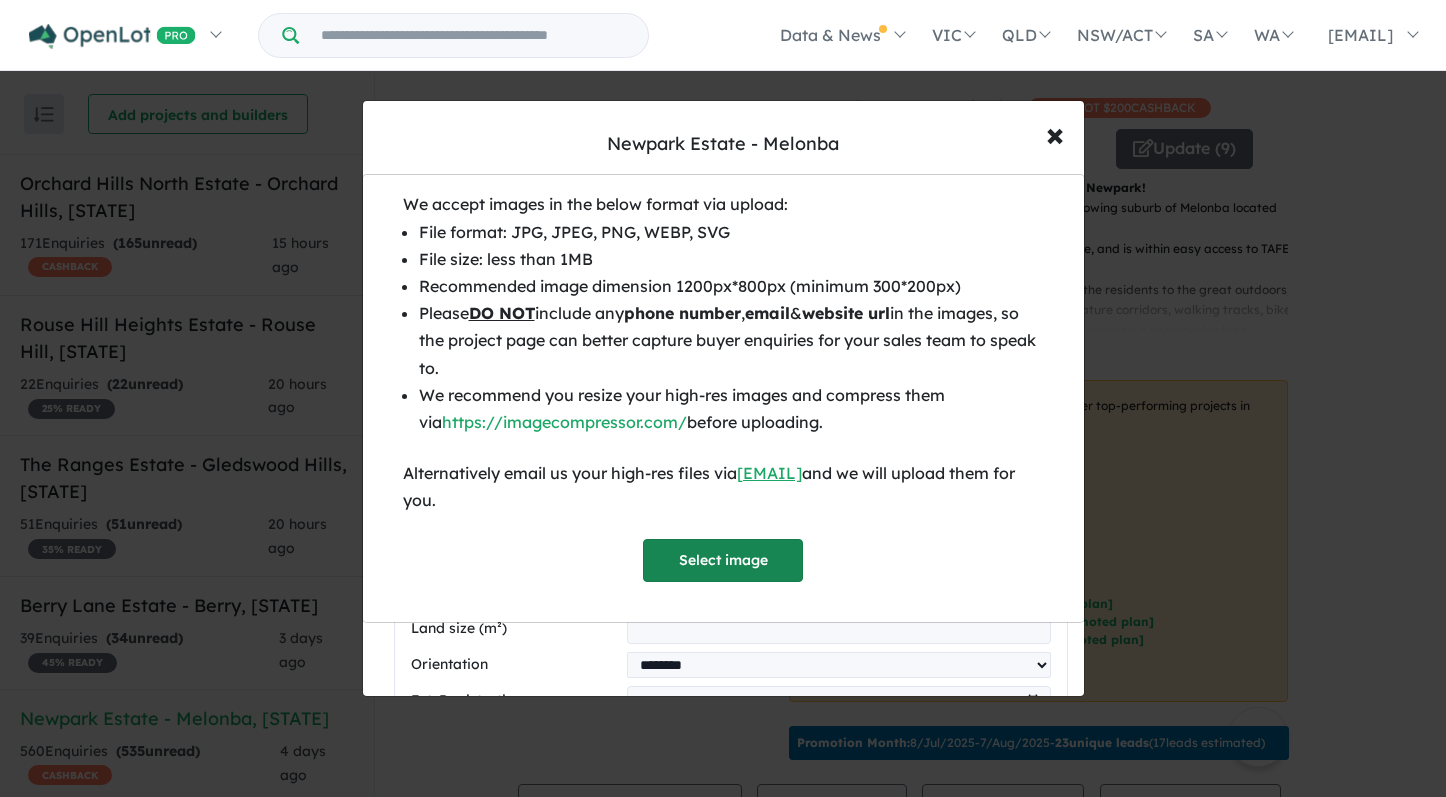 click on "Select image" at bounding box center [723, 560] 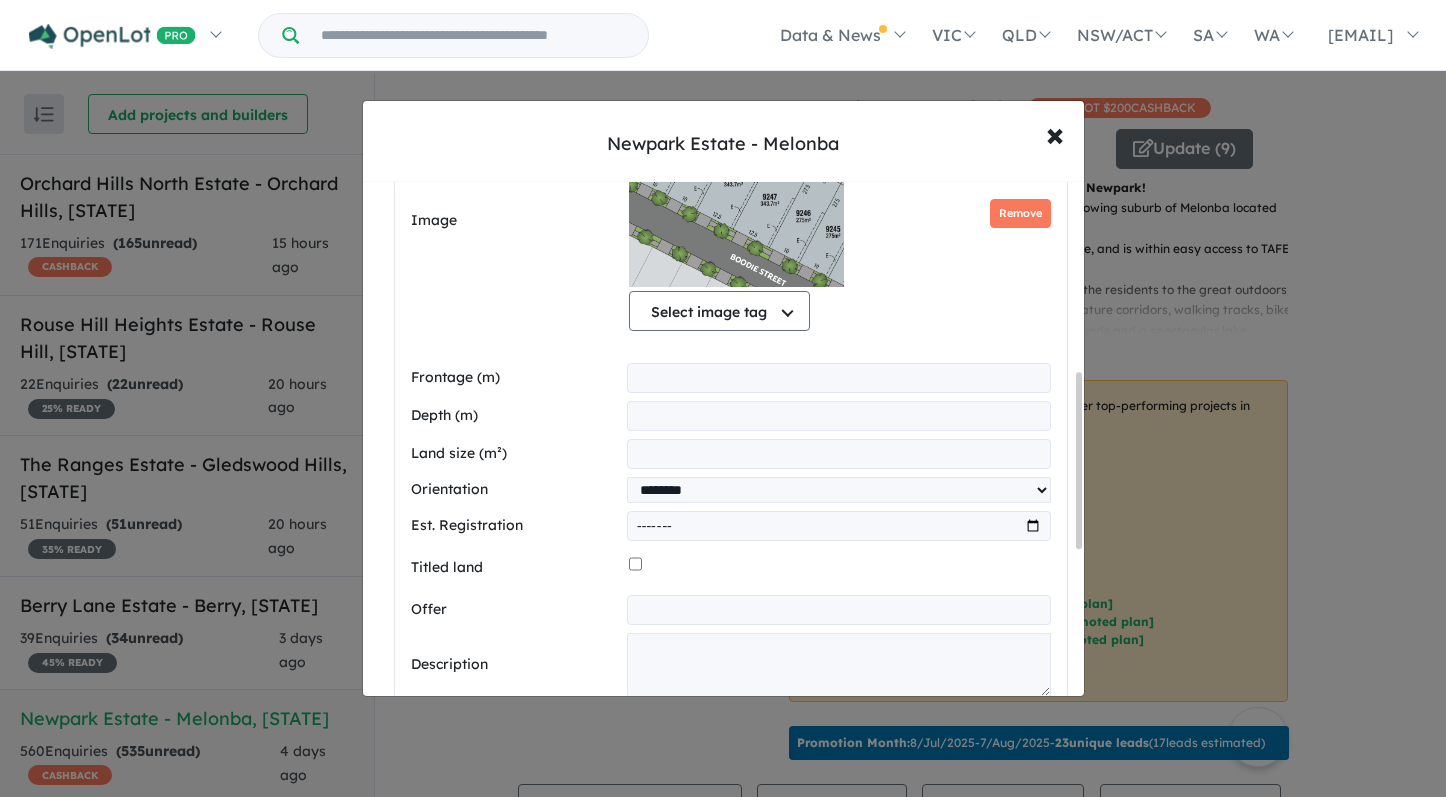 scroll, scrollTop: 560, scrollLeft: 0, axis: vertical 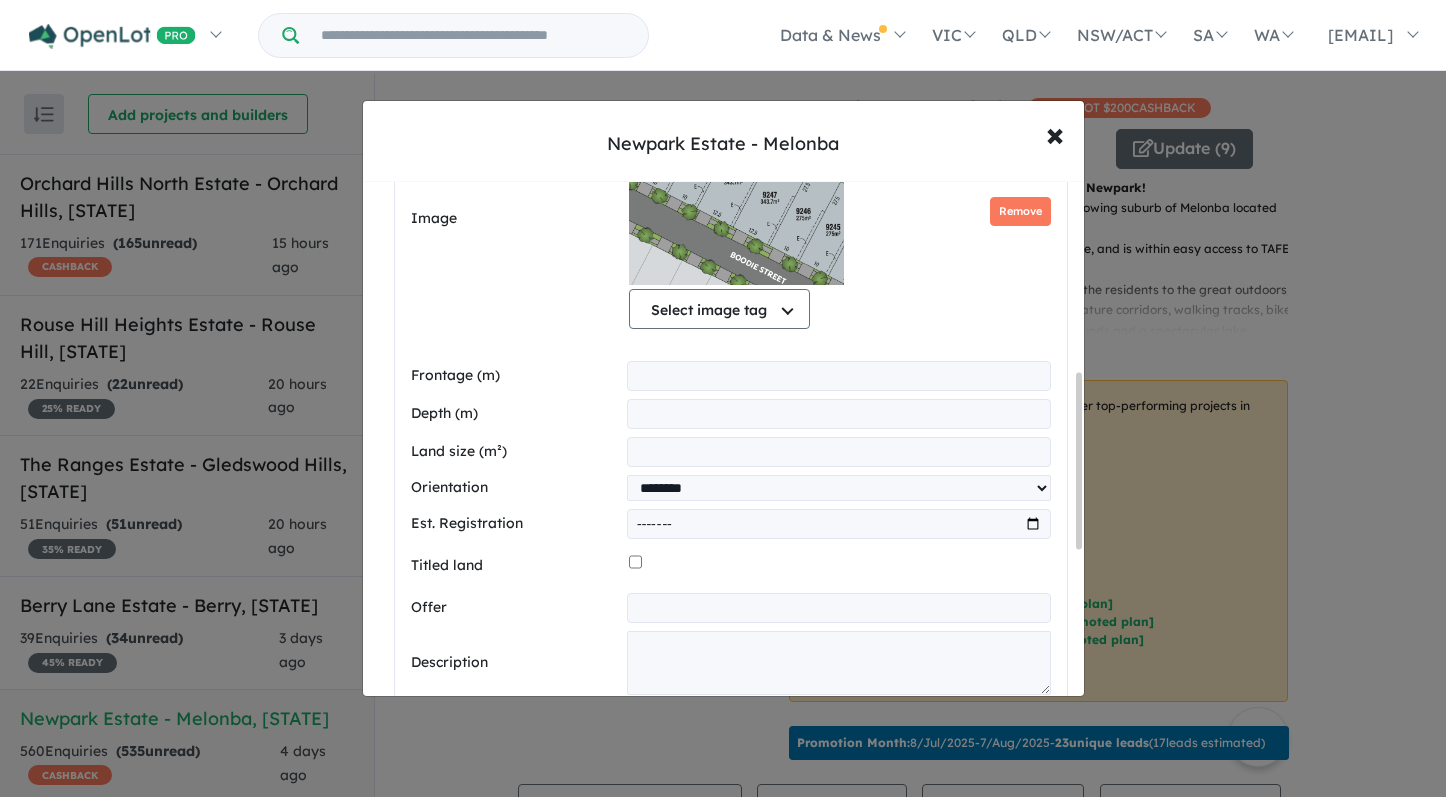 click at bounding box center (838, 452) 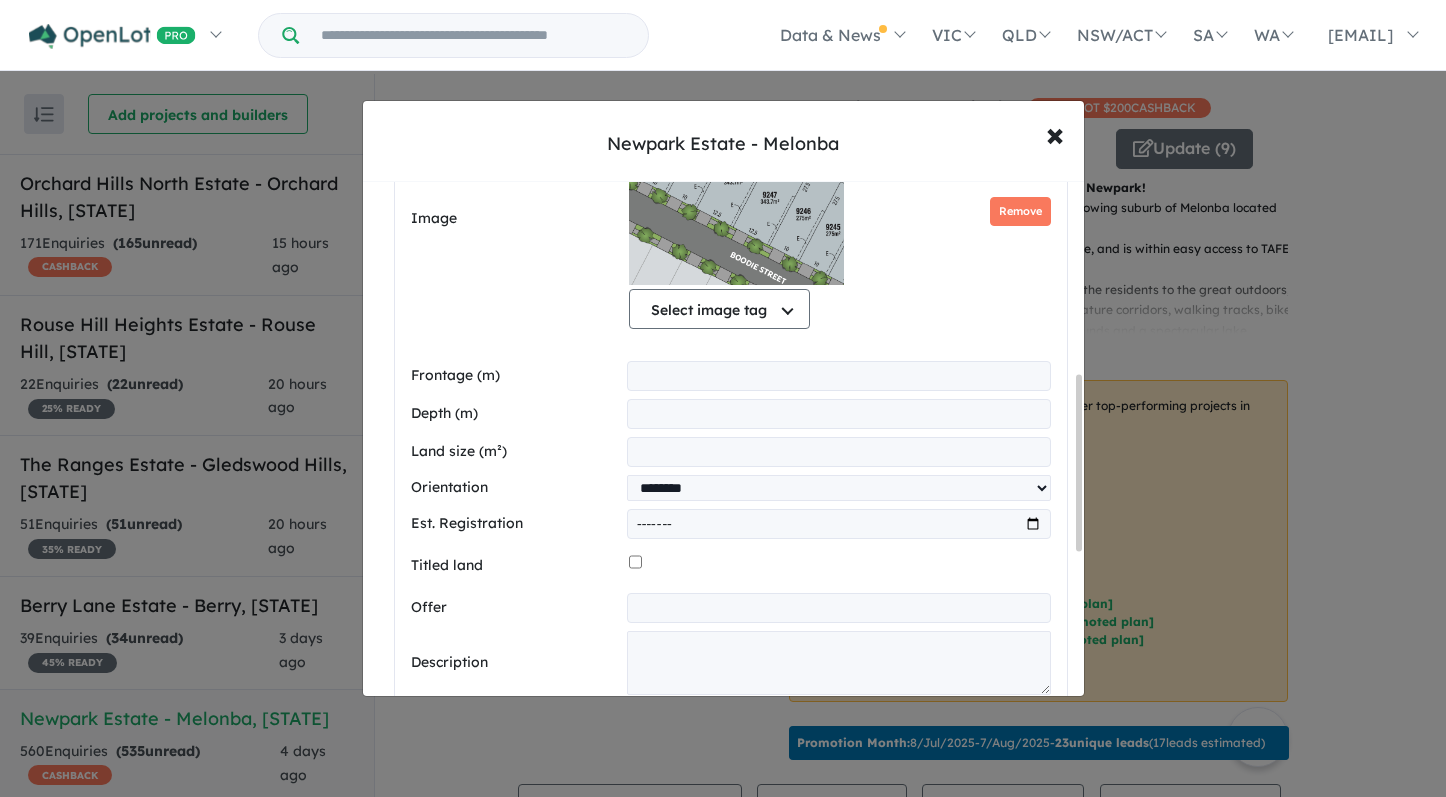 scroll, scrollTop: 593, scrollLeft: 0, axis: vertical 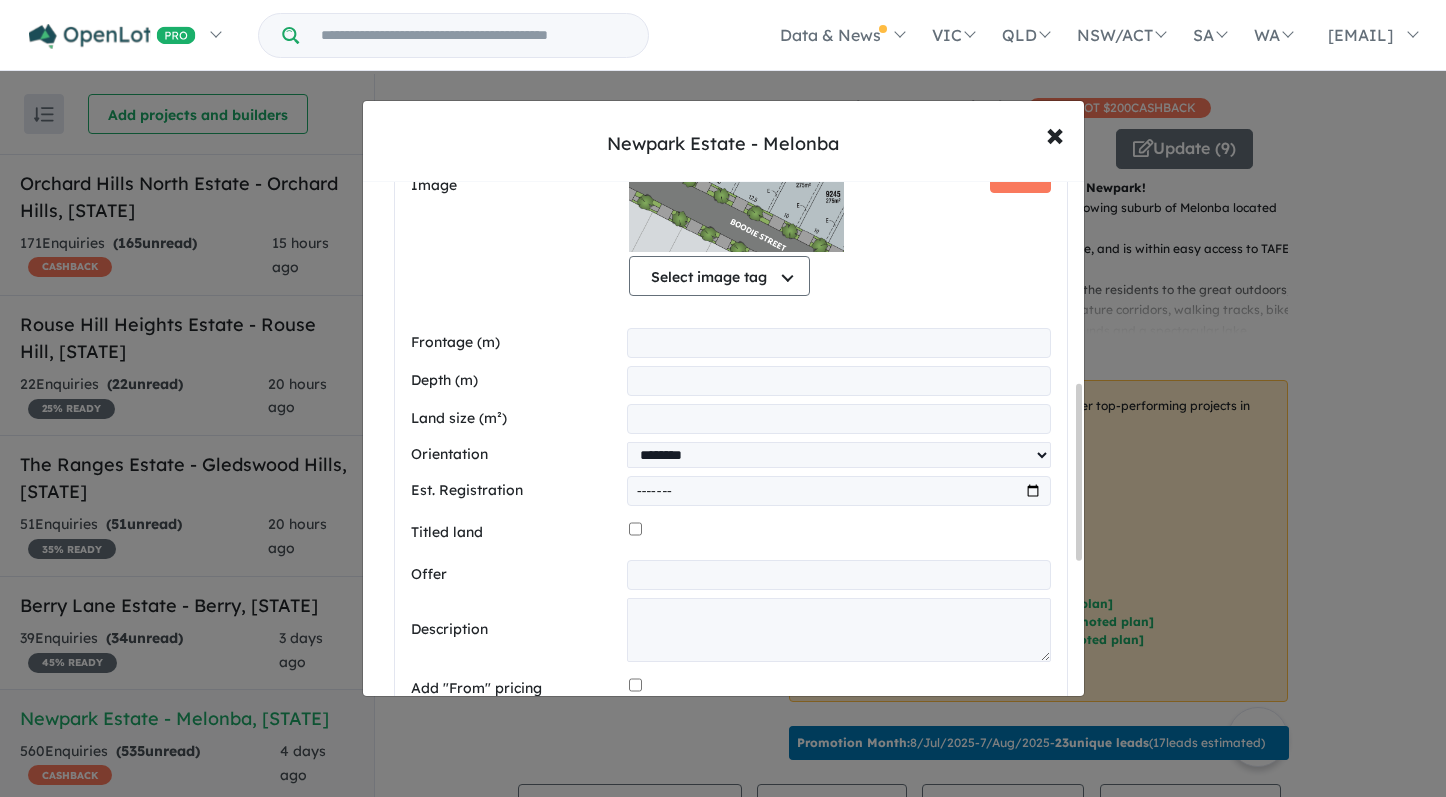 type on "*****" 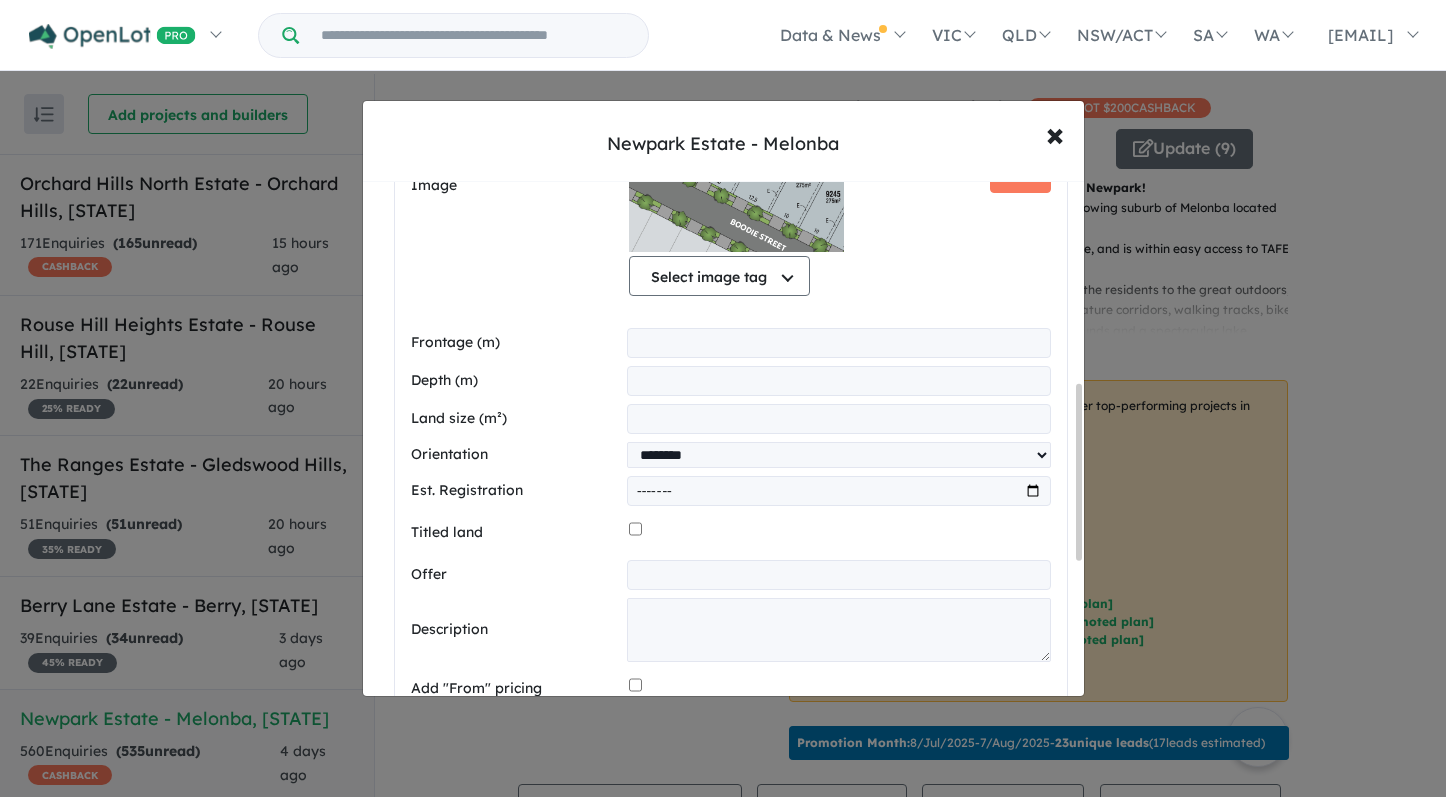 click at bounding box center [838, 575] 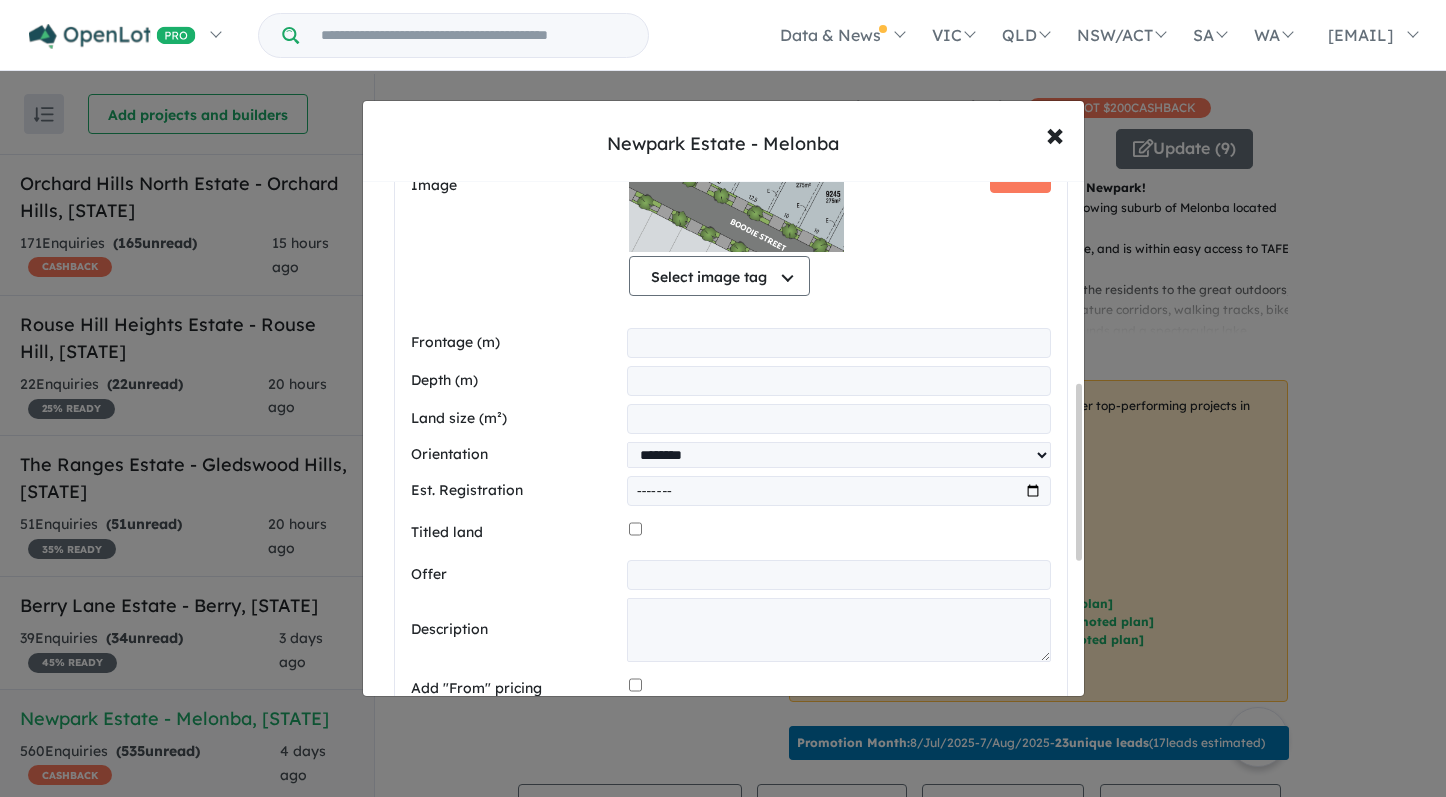 paste on "**********" 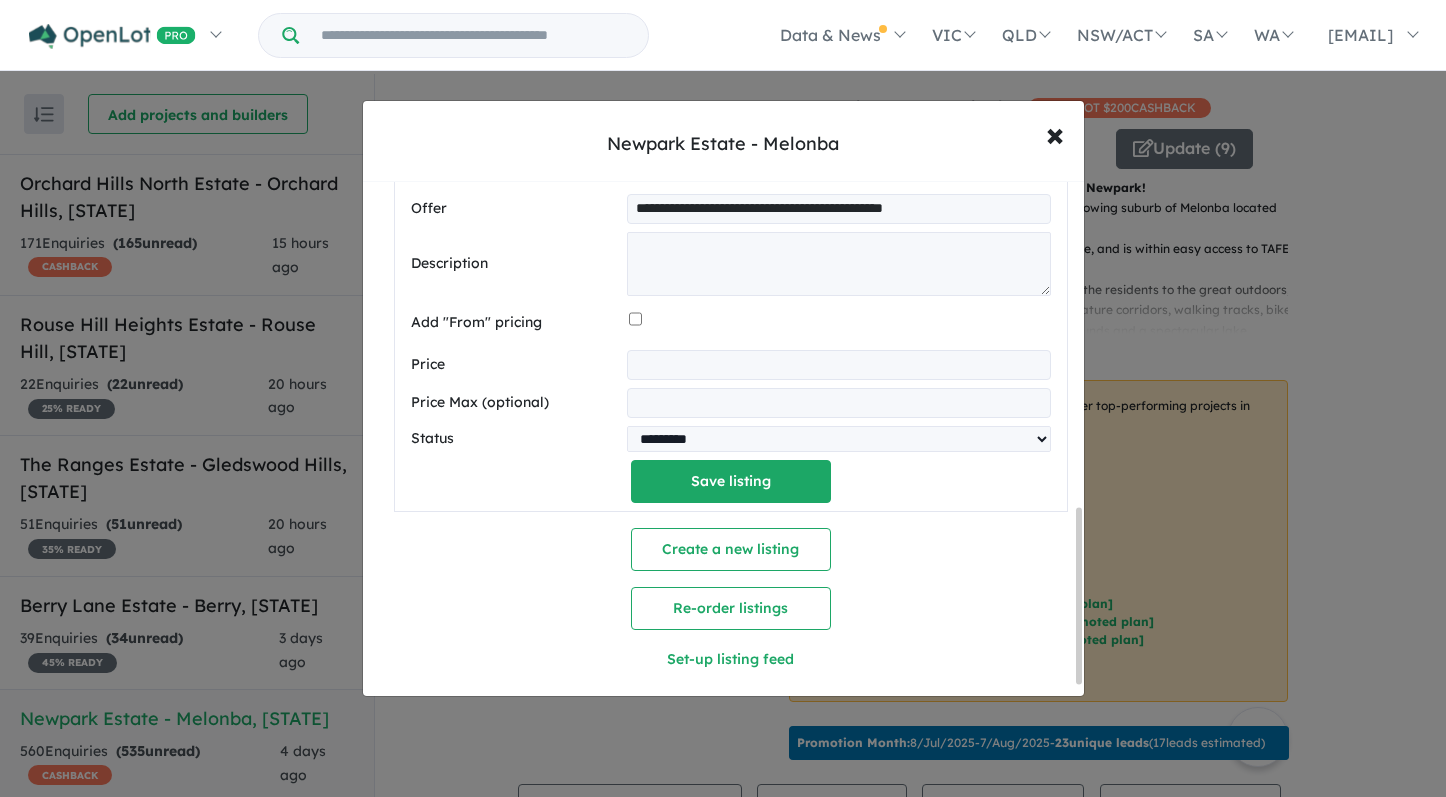 scroll, scrollTop: 961, scrollLeft: 0, axis: vertical 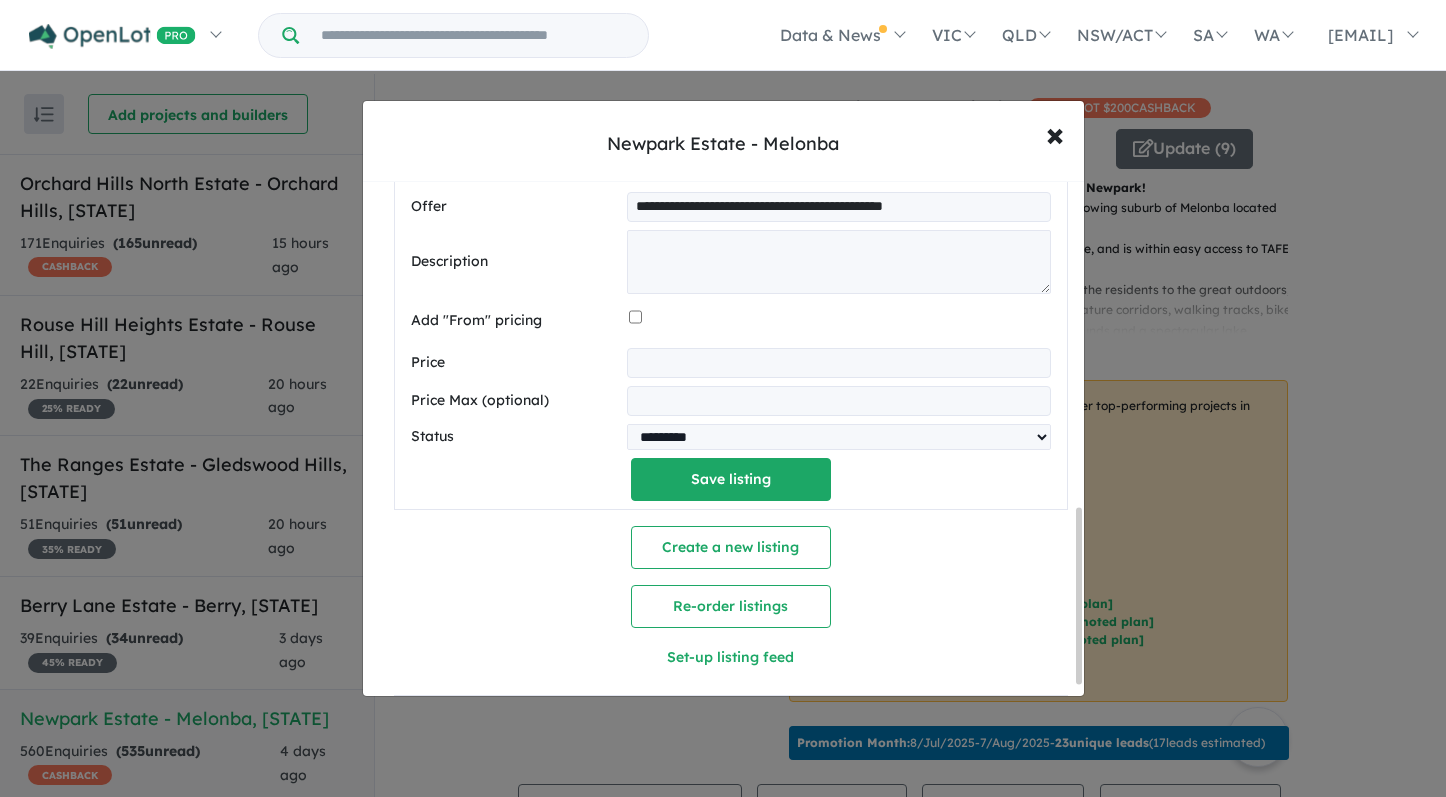 type on "**********" 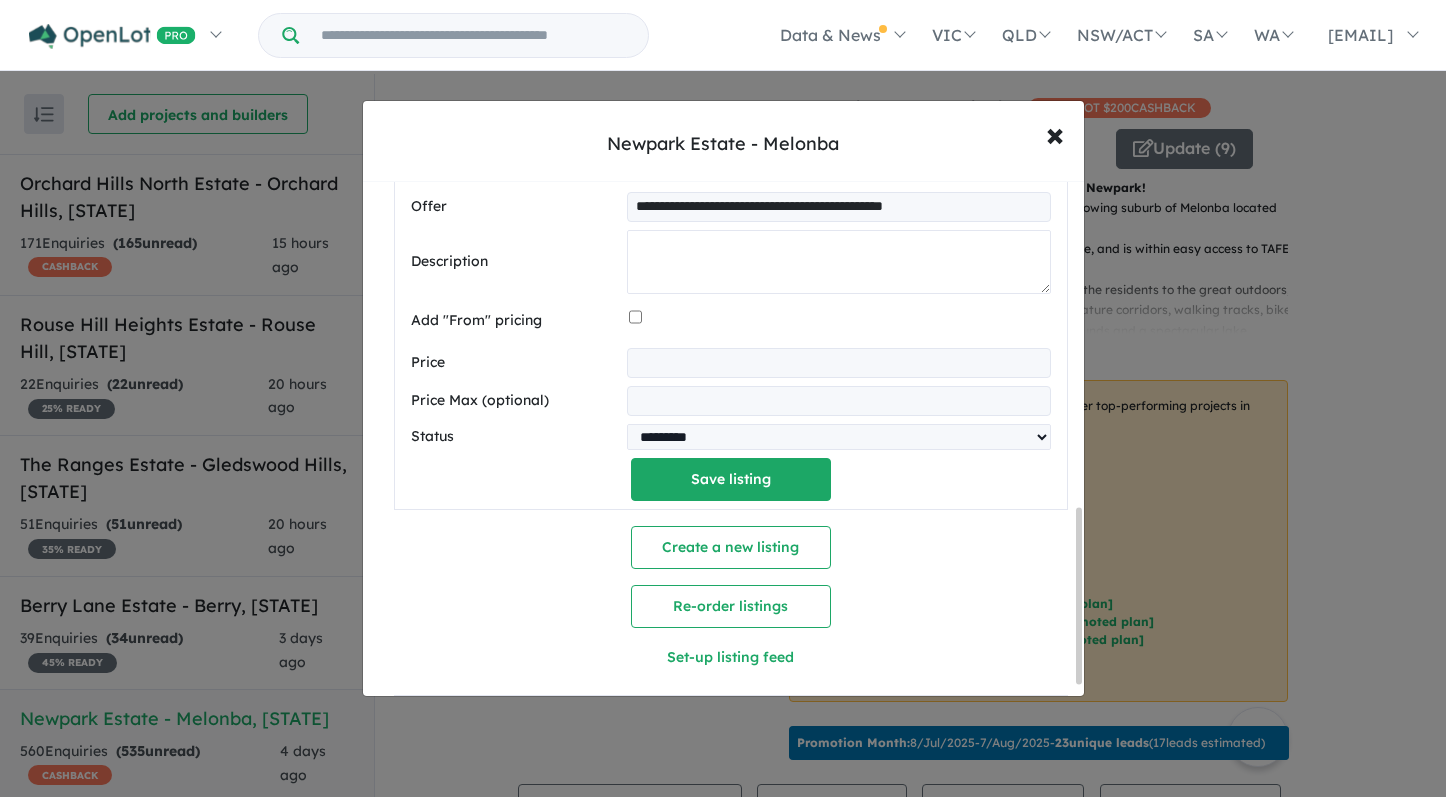 click at bounding box center (838, 262) 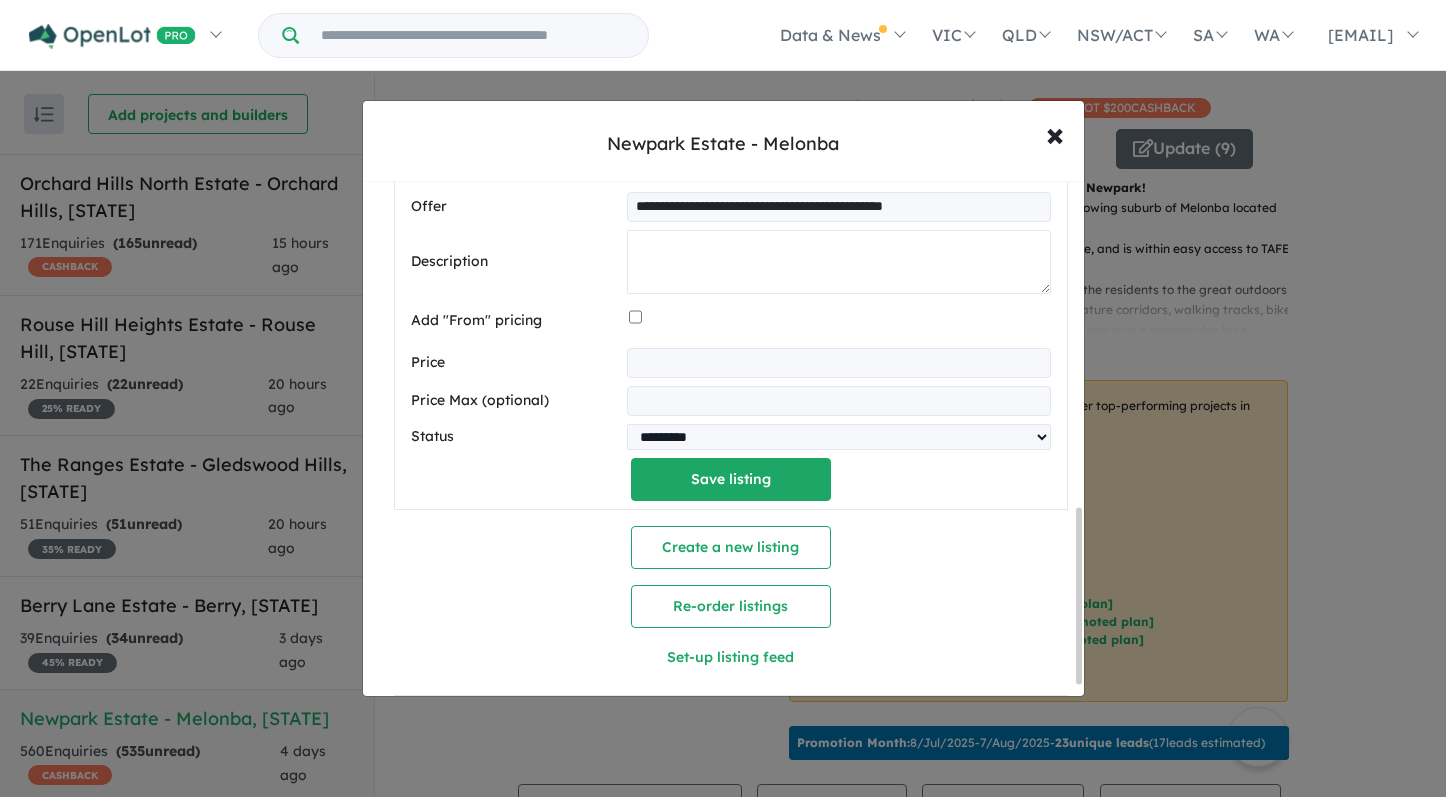 paste on "**********" 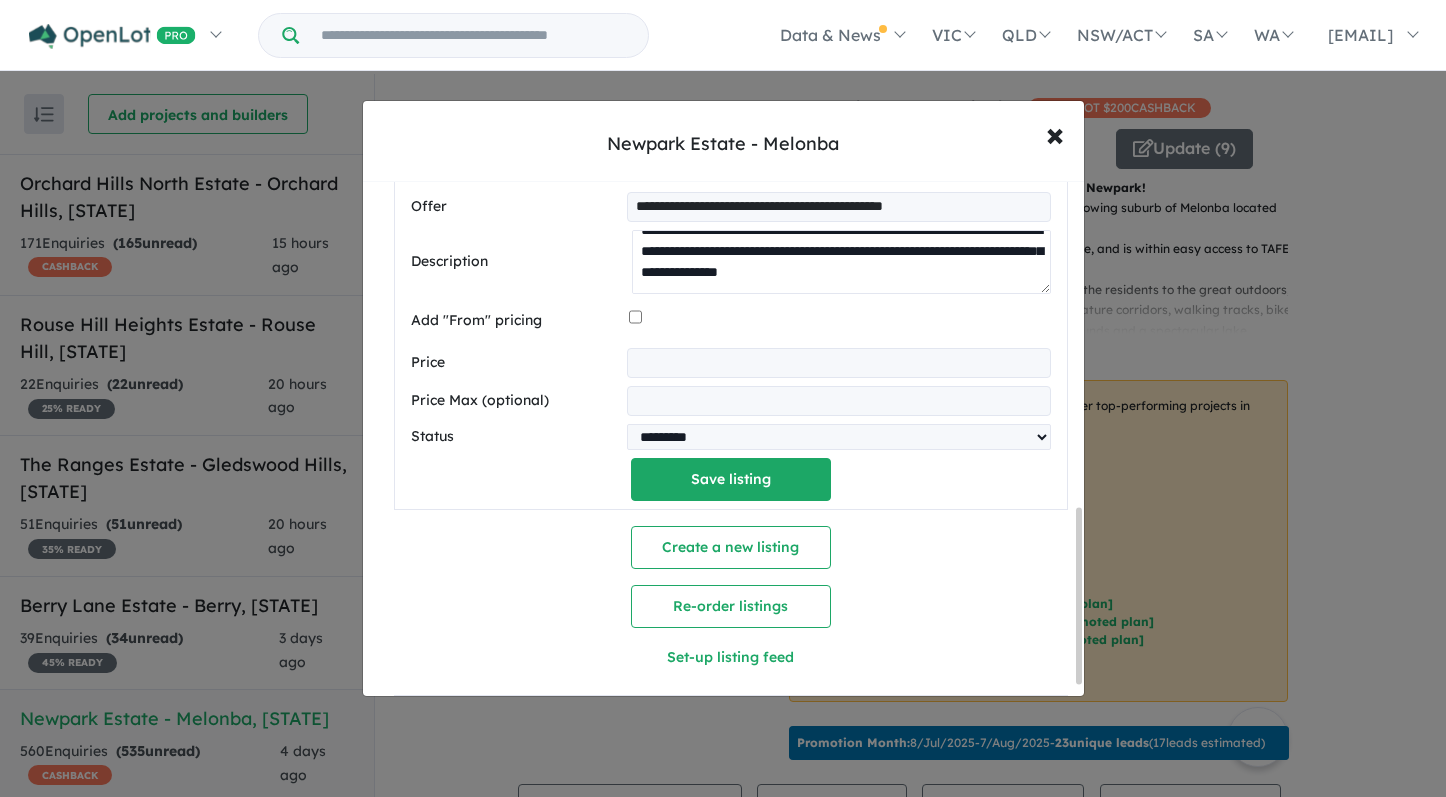scroll, scrollTop: 378, scrollLeft: 0, axis: vertical 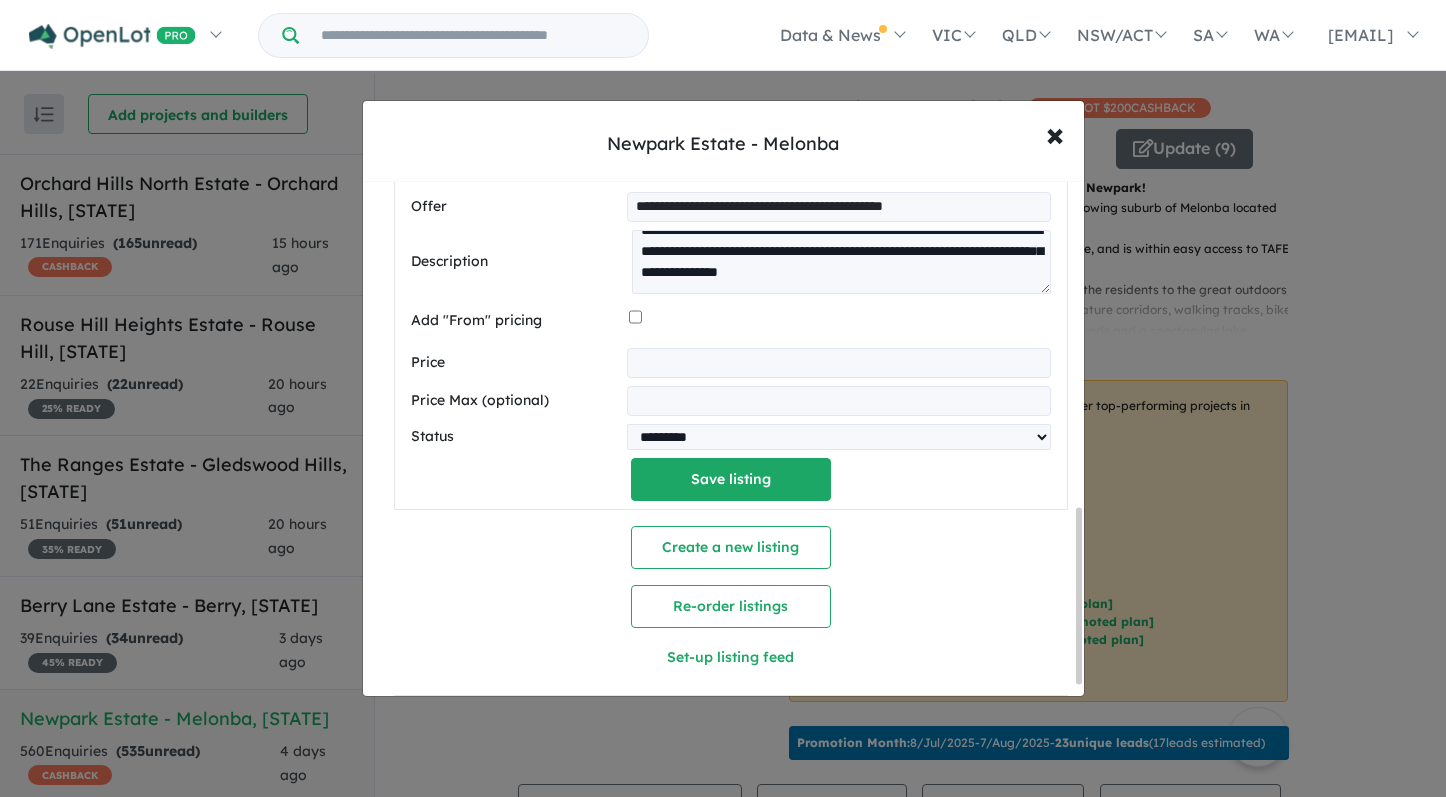 click at bounding box center (838, 363) 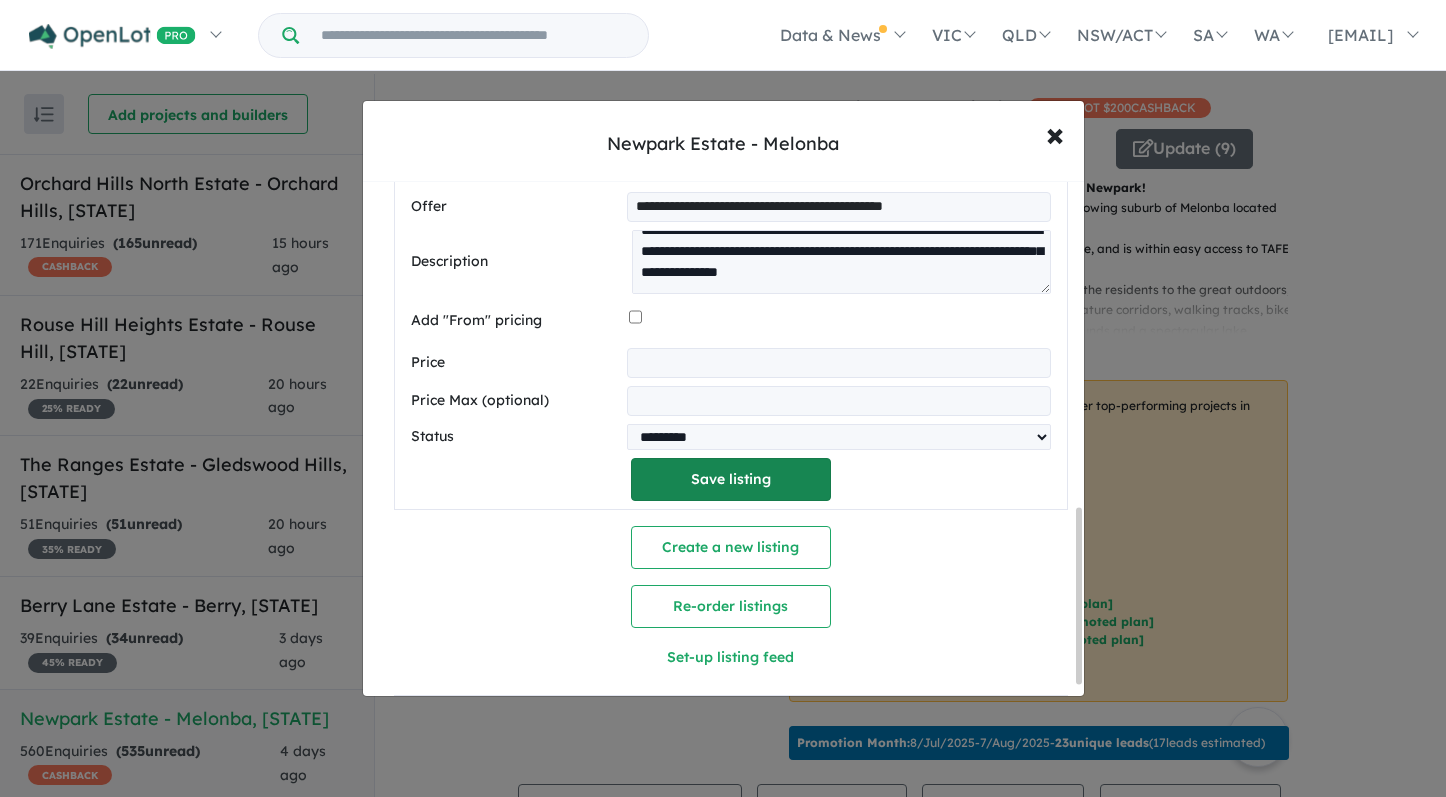 type on "******" 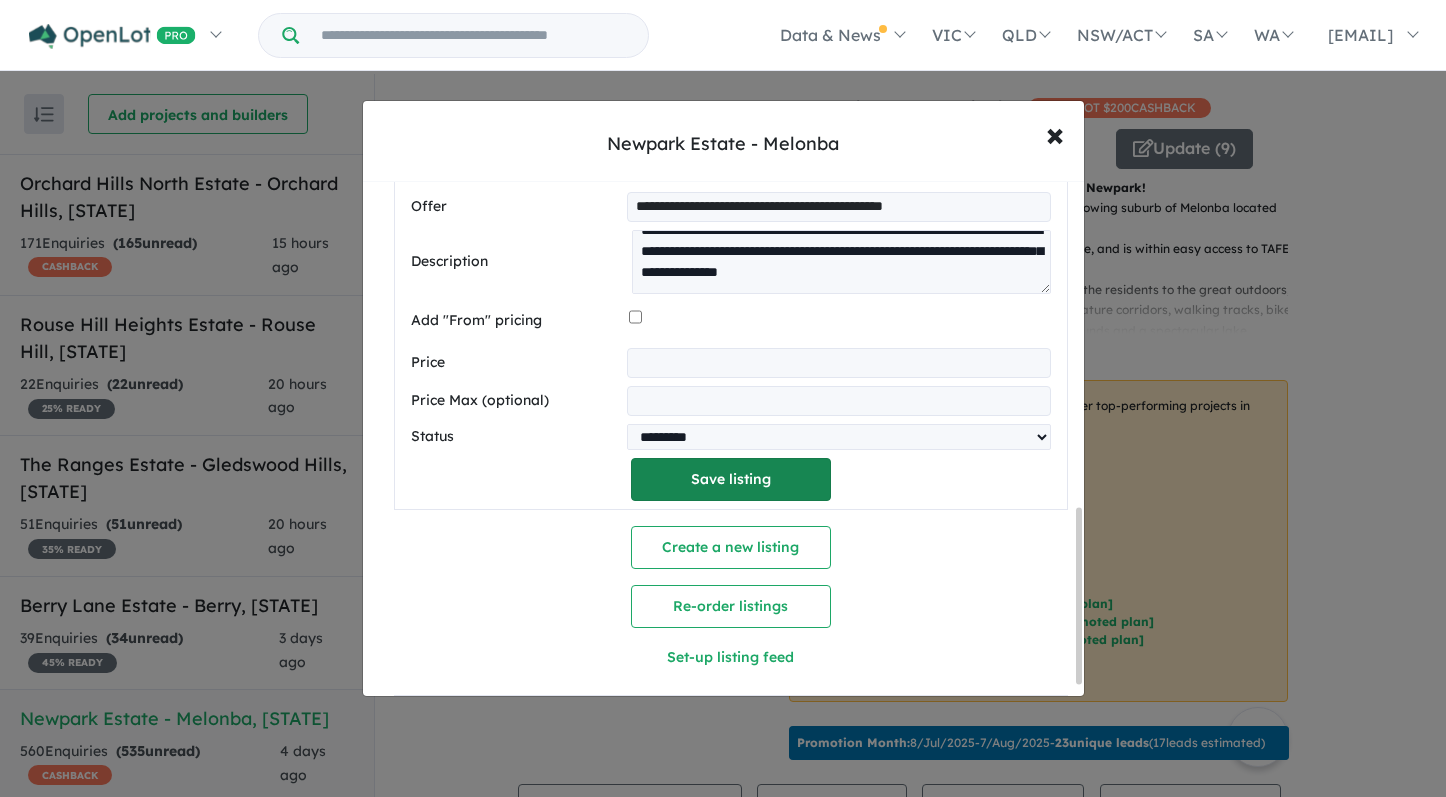 click on "Save listing" at bounding box center (731, 479) 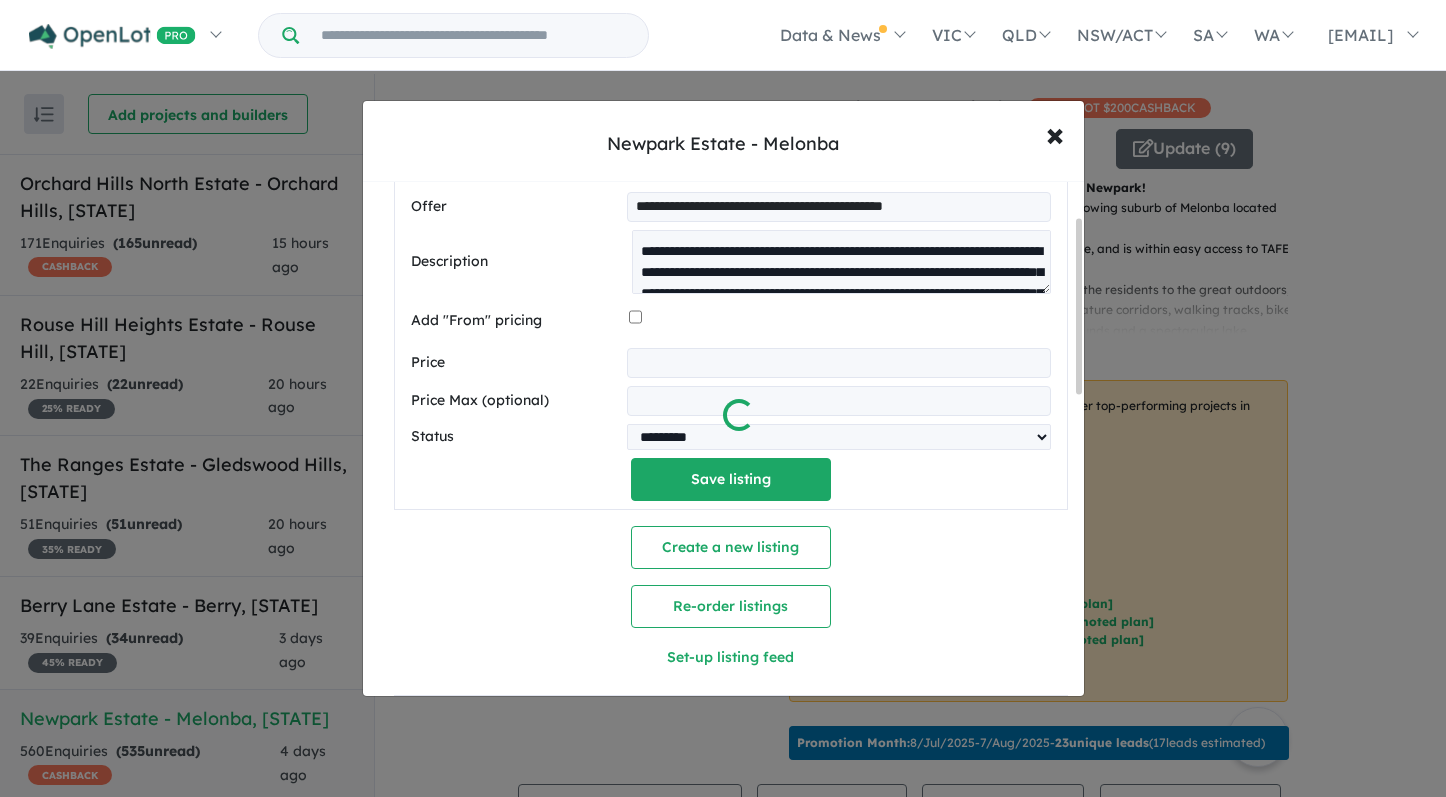 scroll, scrollTop: 103, scrollLeft: 0, axis: vertical 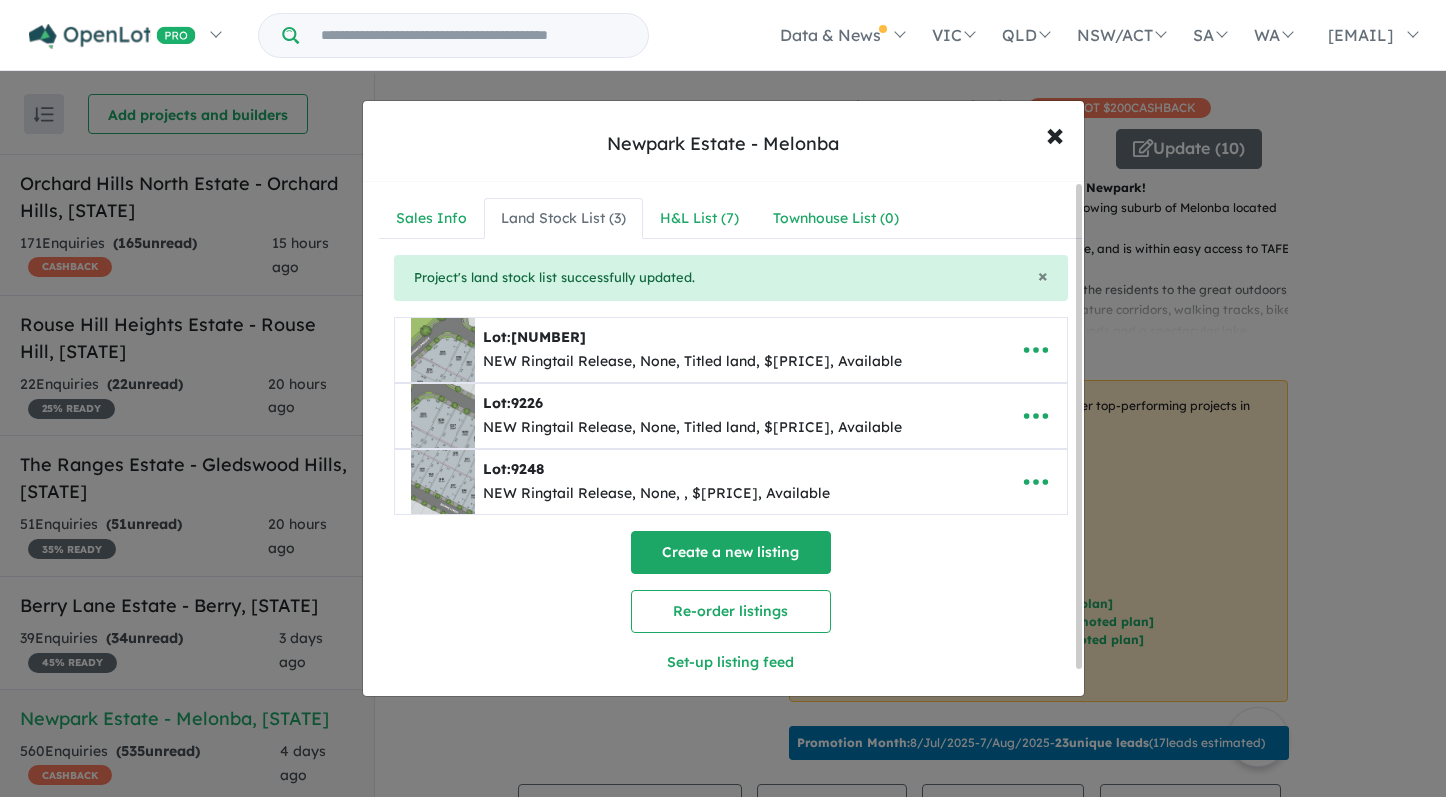 click on "Create a new listing" at bounding box center (731, 552) 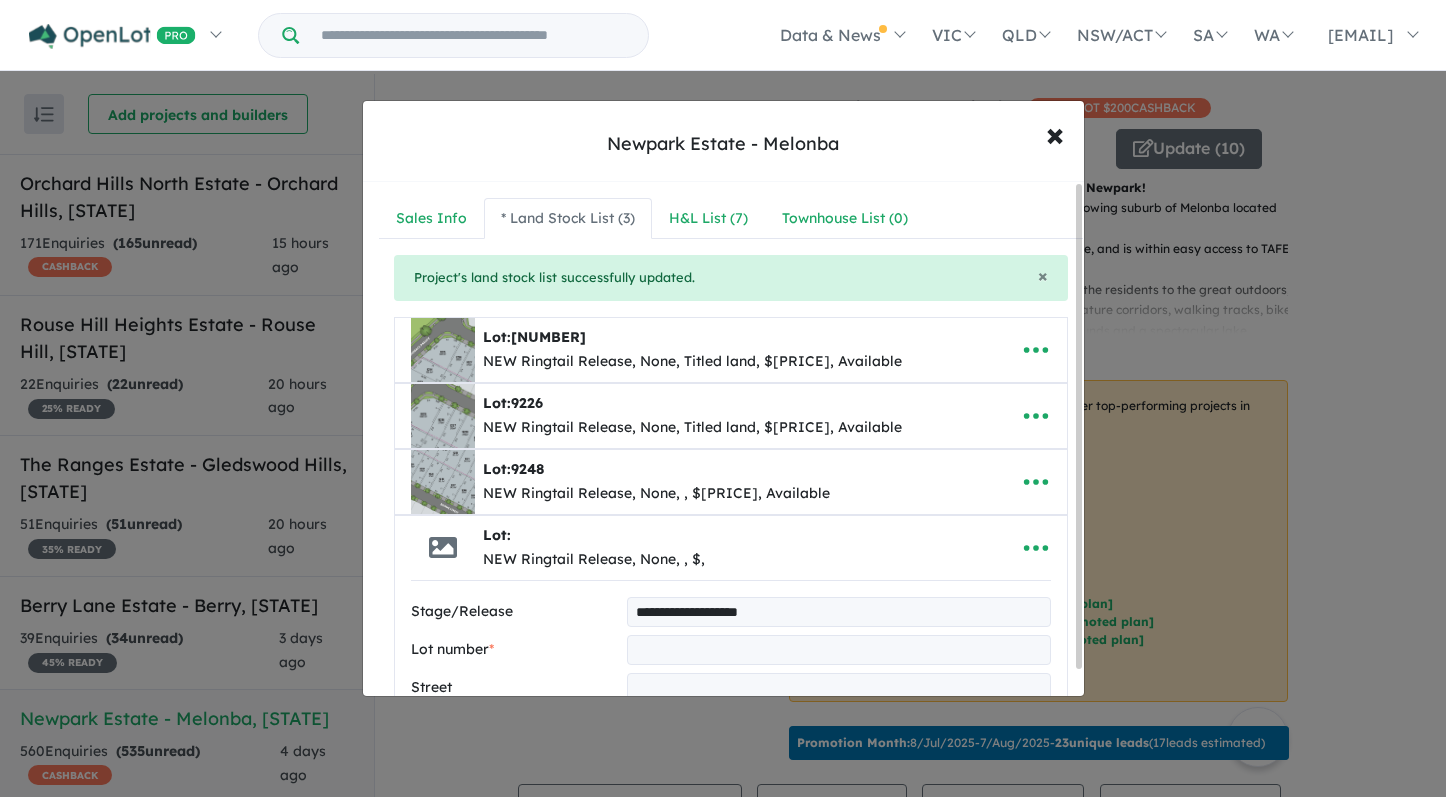 type on "**********" 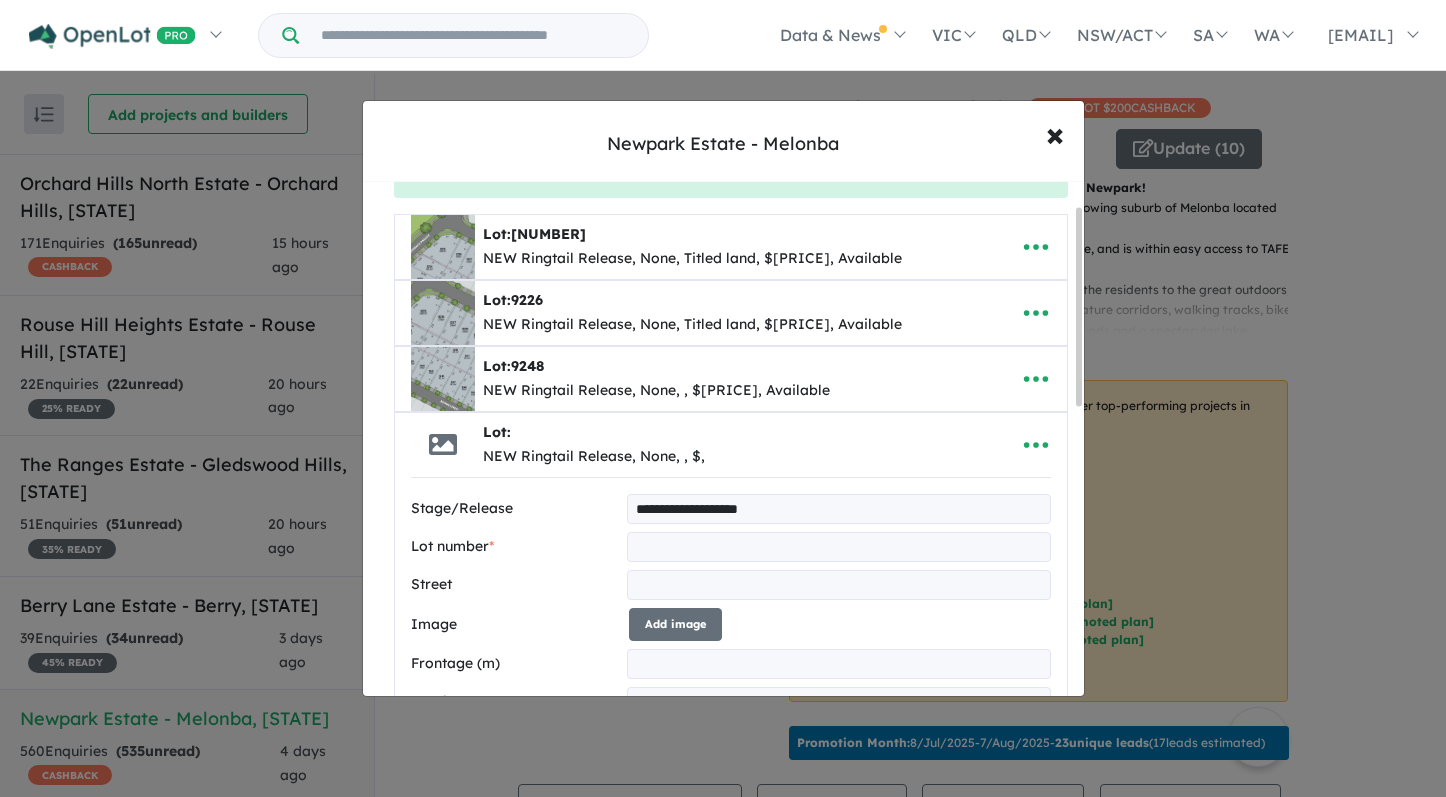scroll, scrollTop: 122, scrollLeft: 0, axis: vertical 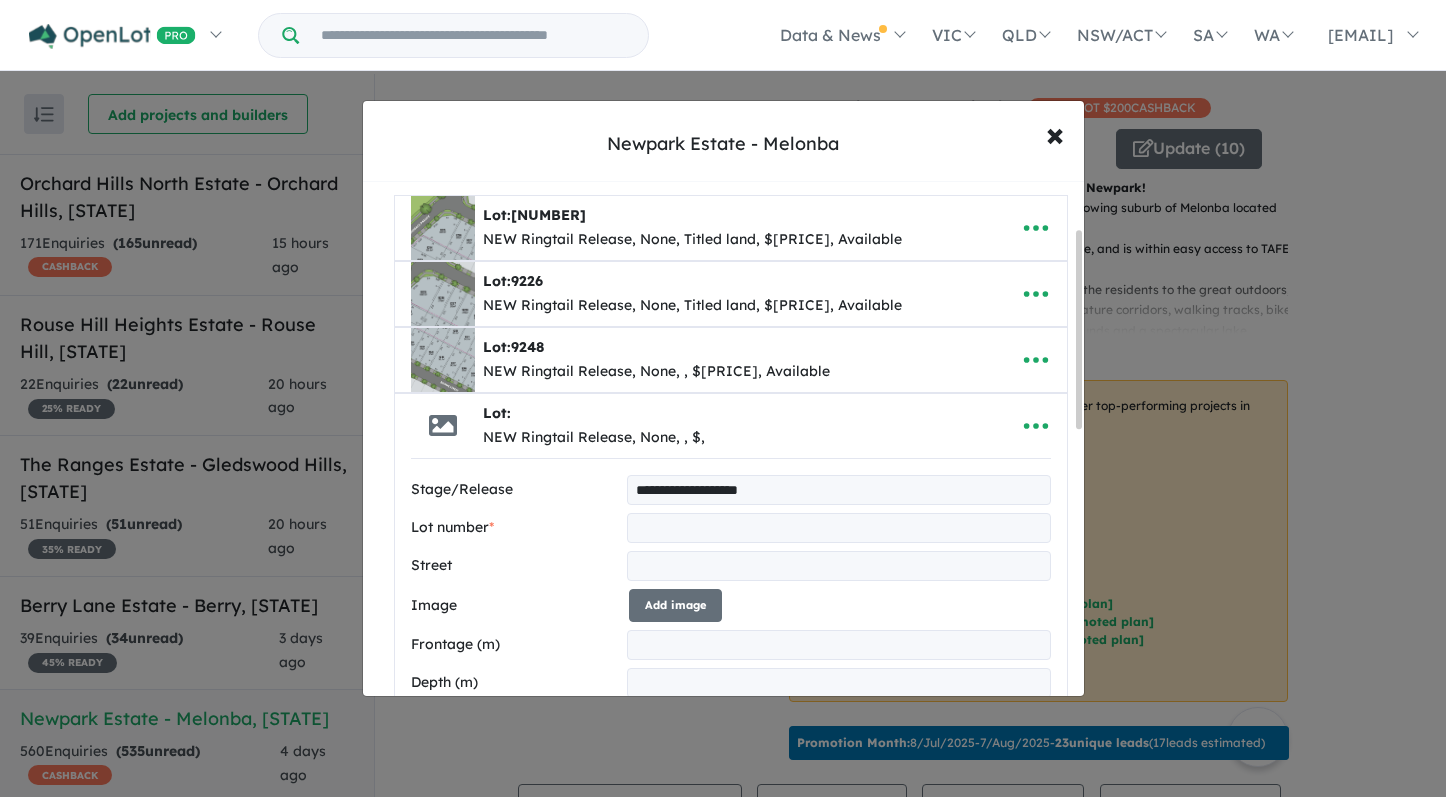 click at bounding box center [838, 528] 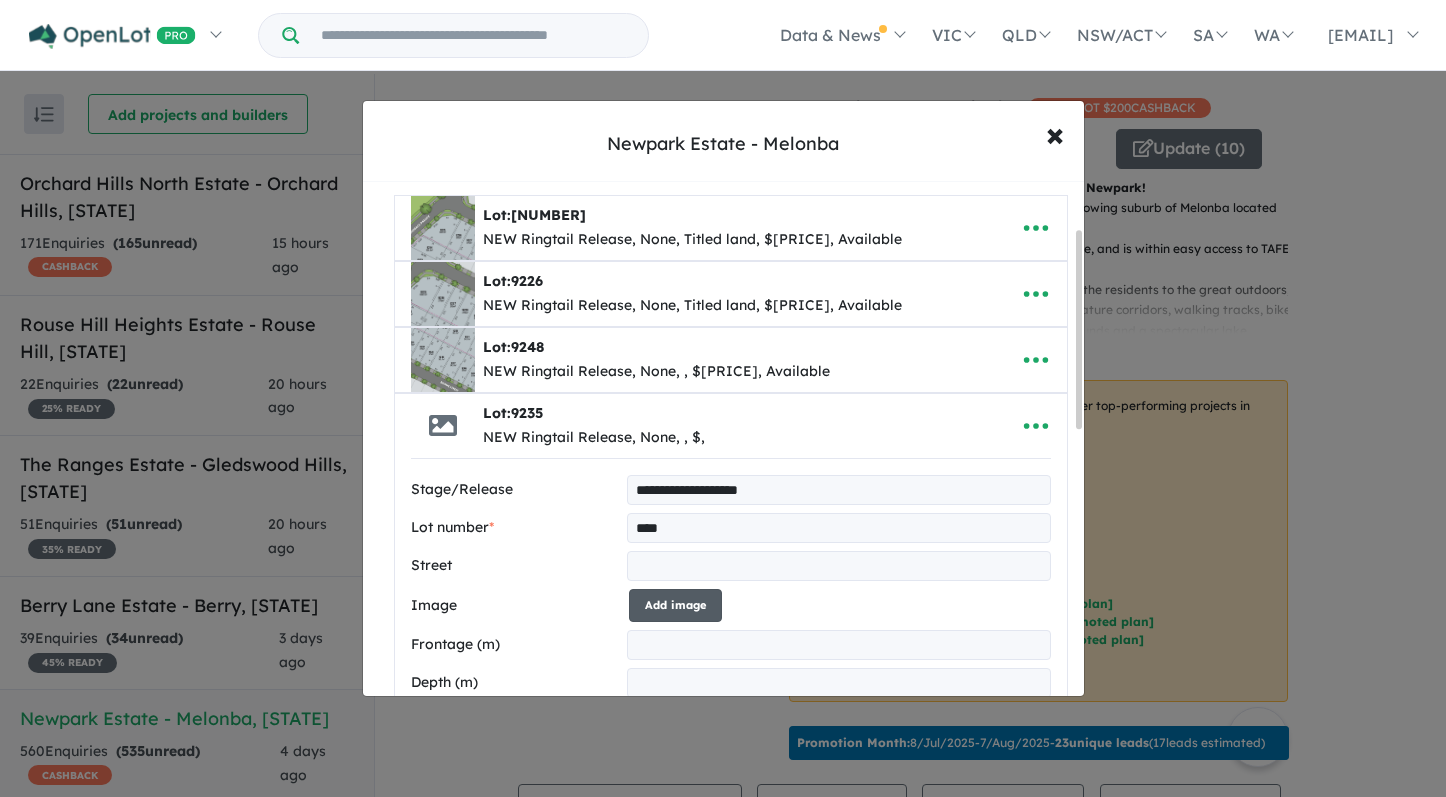 type on "****" 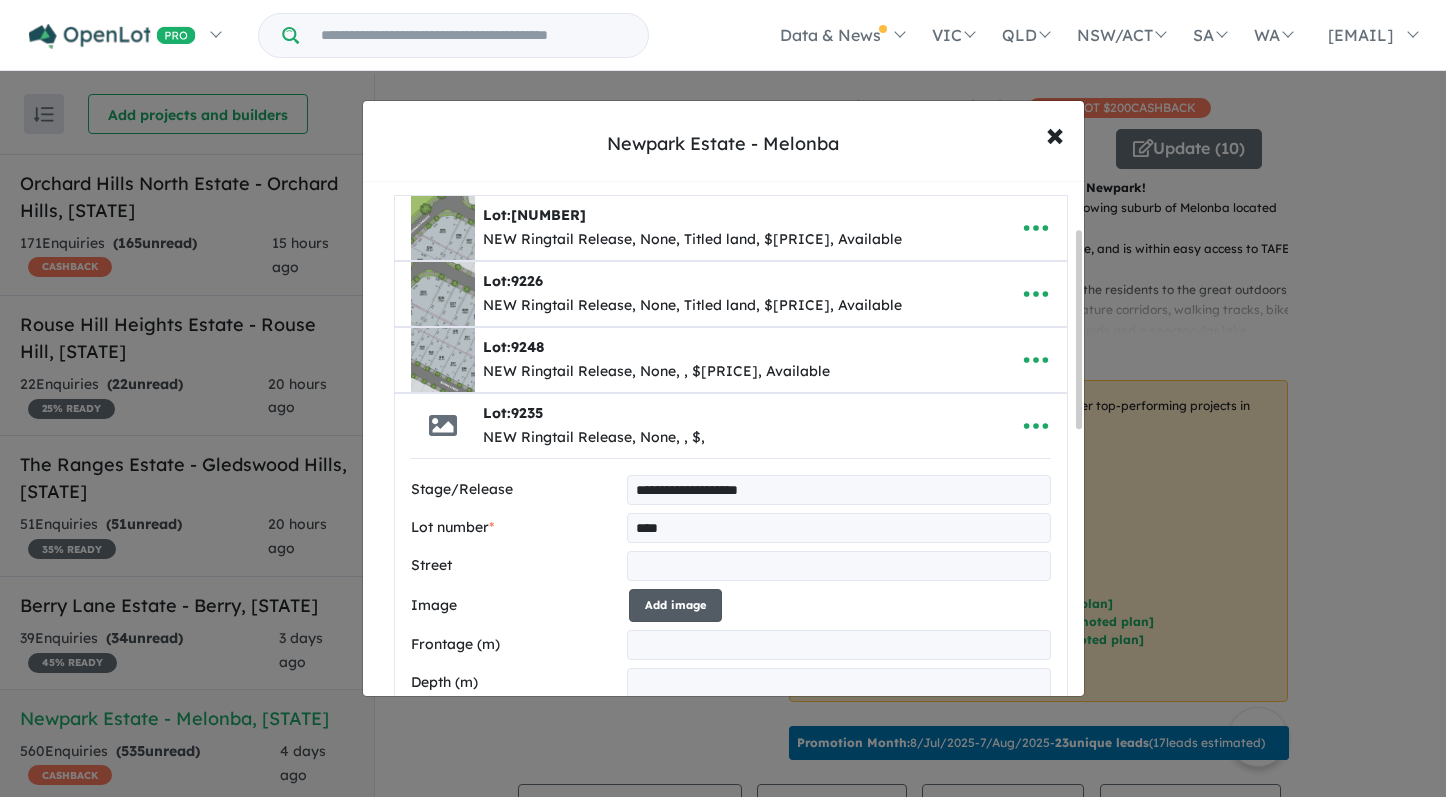 click on "Add image" at bounding box center [675, 605] 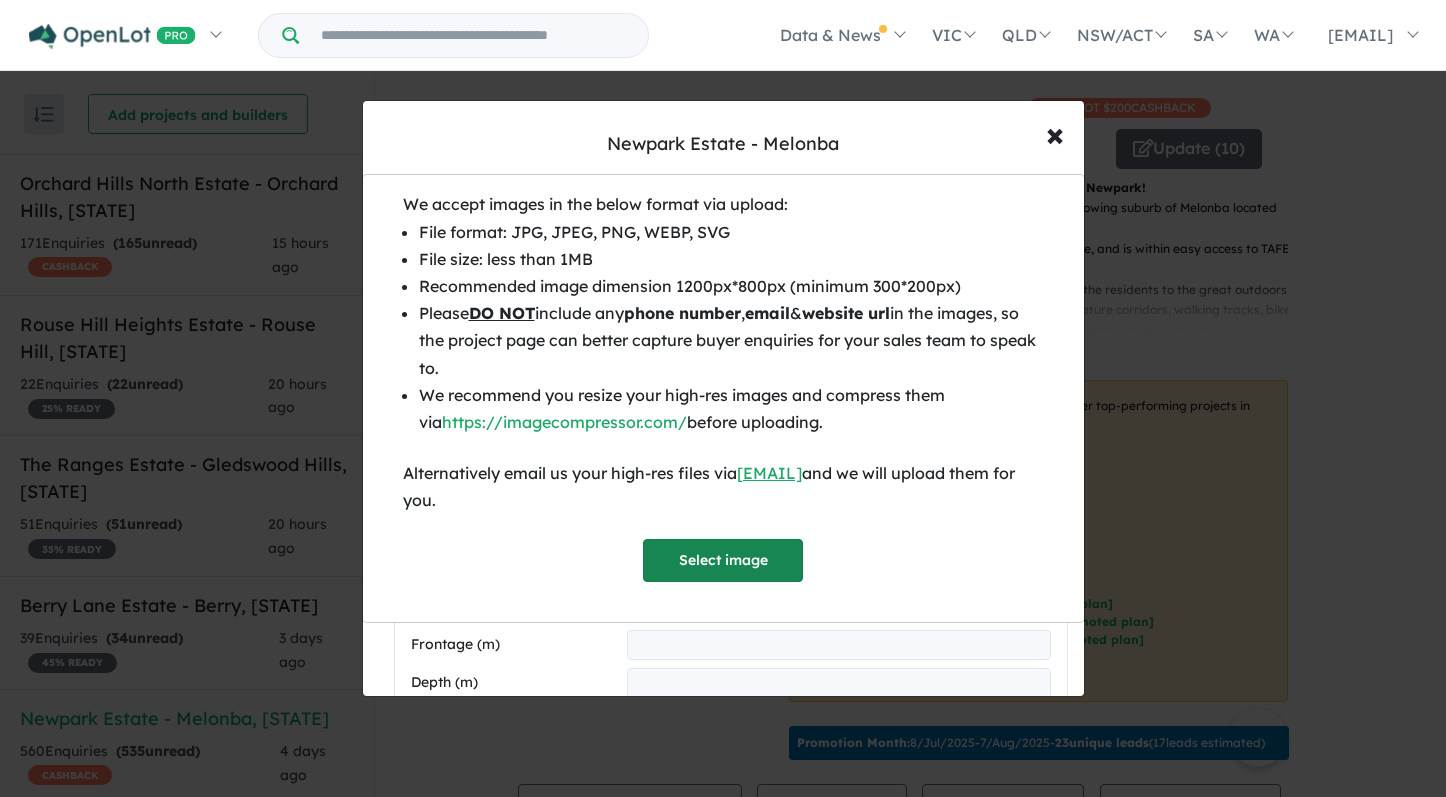 click on "Select image" at bounding box center (723, 560) 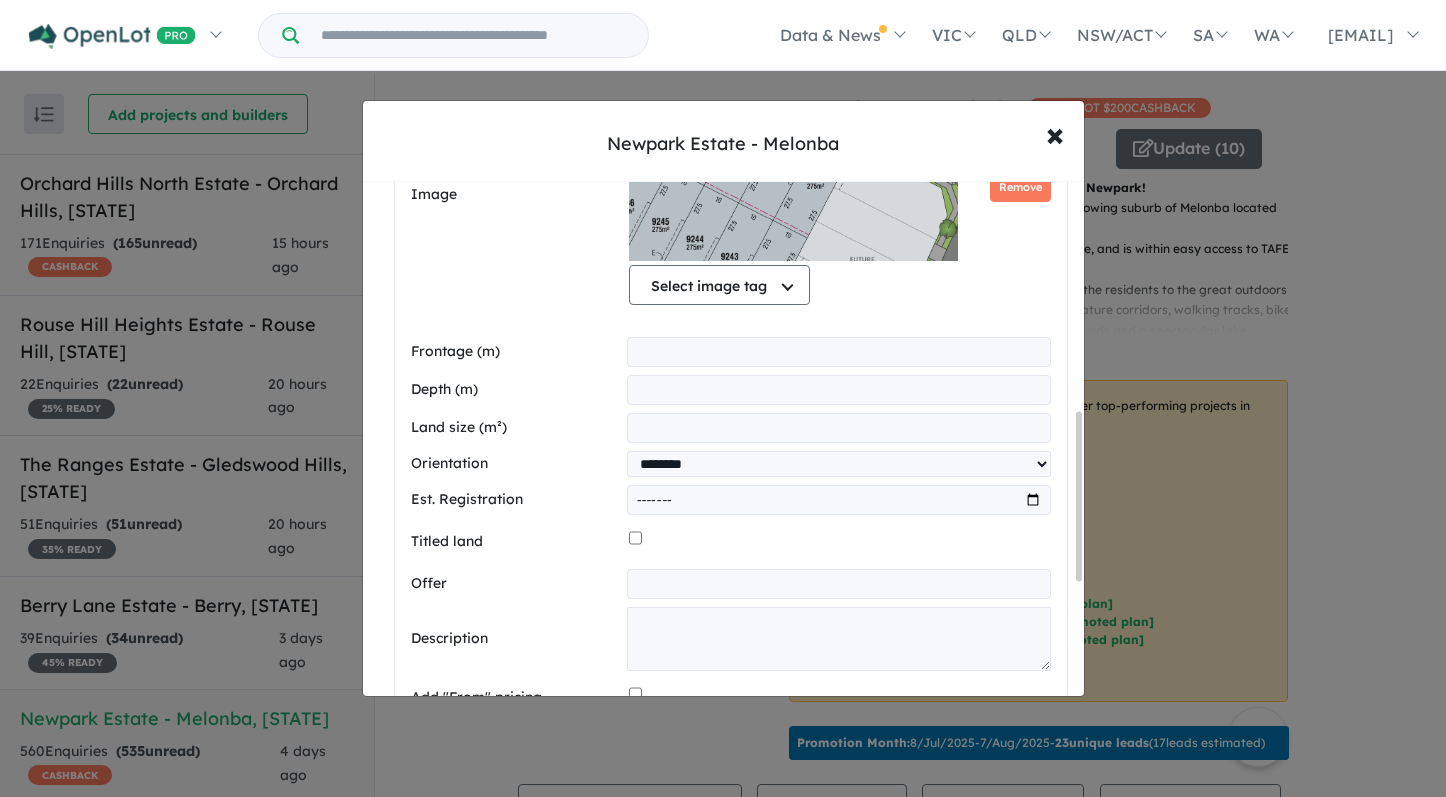 scroll, scrollTop: 706, scrollLeft: 0, axis: vertical 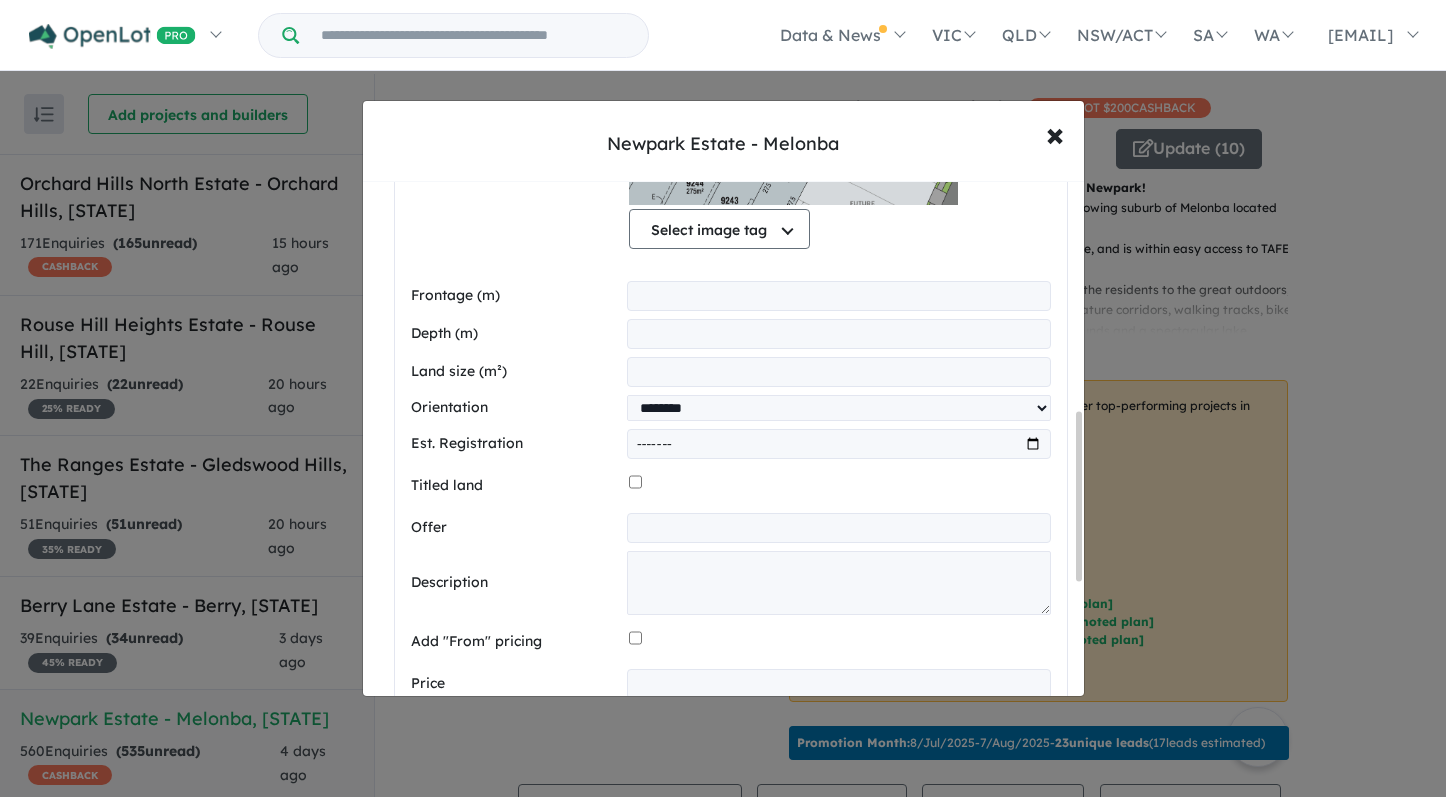 click at bounding box center (838, 372) 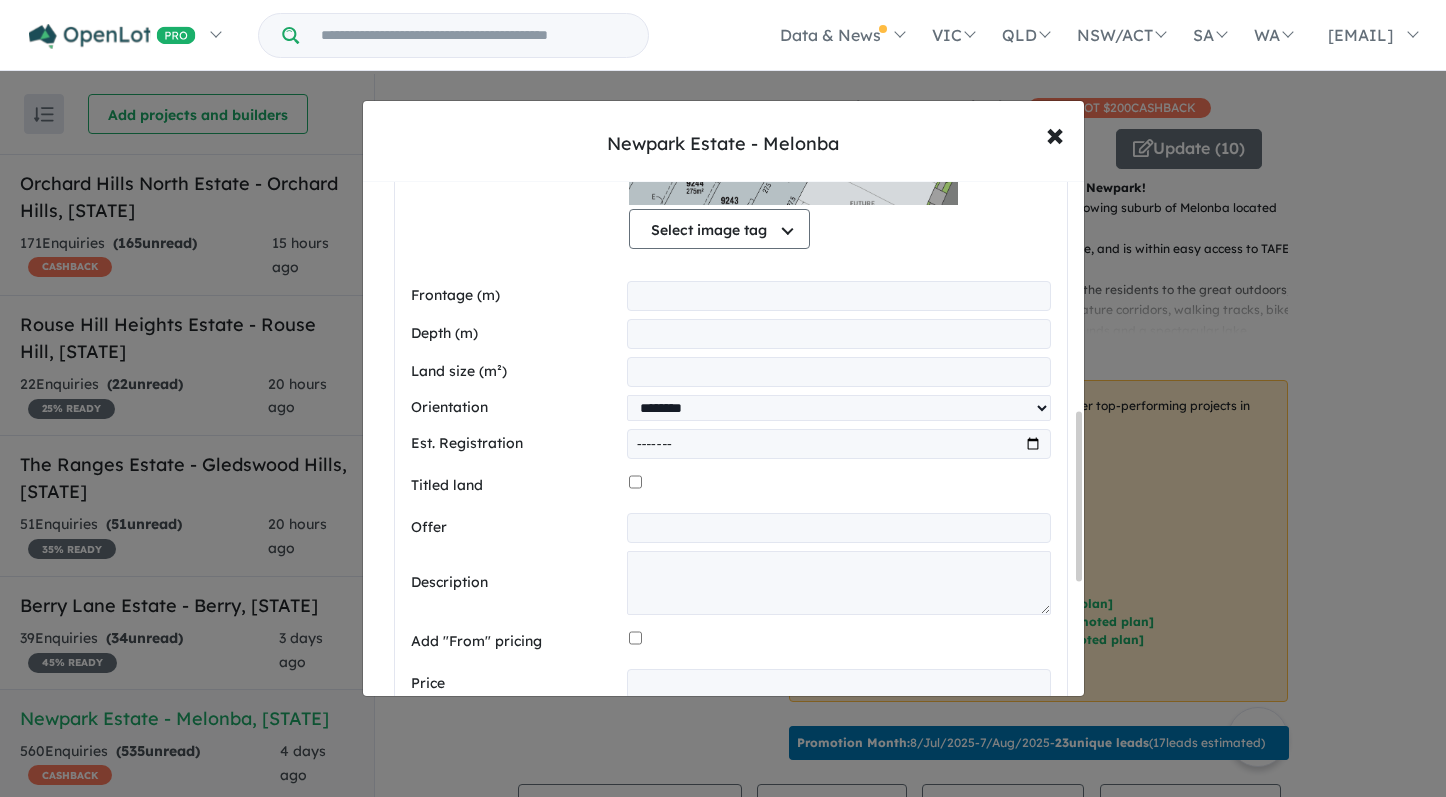 type on "***" 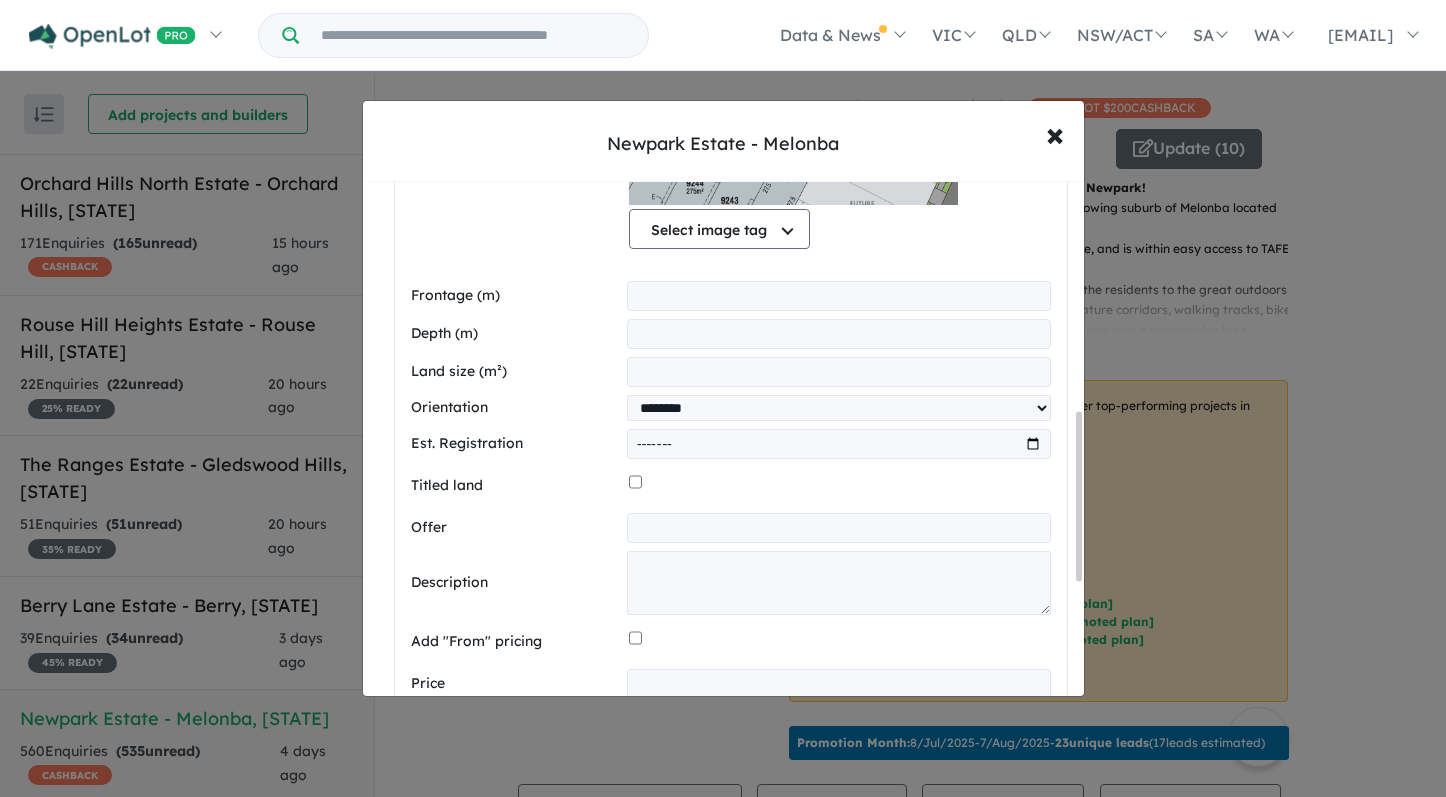 click at bounding box center (838, 528) 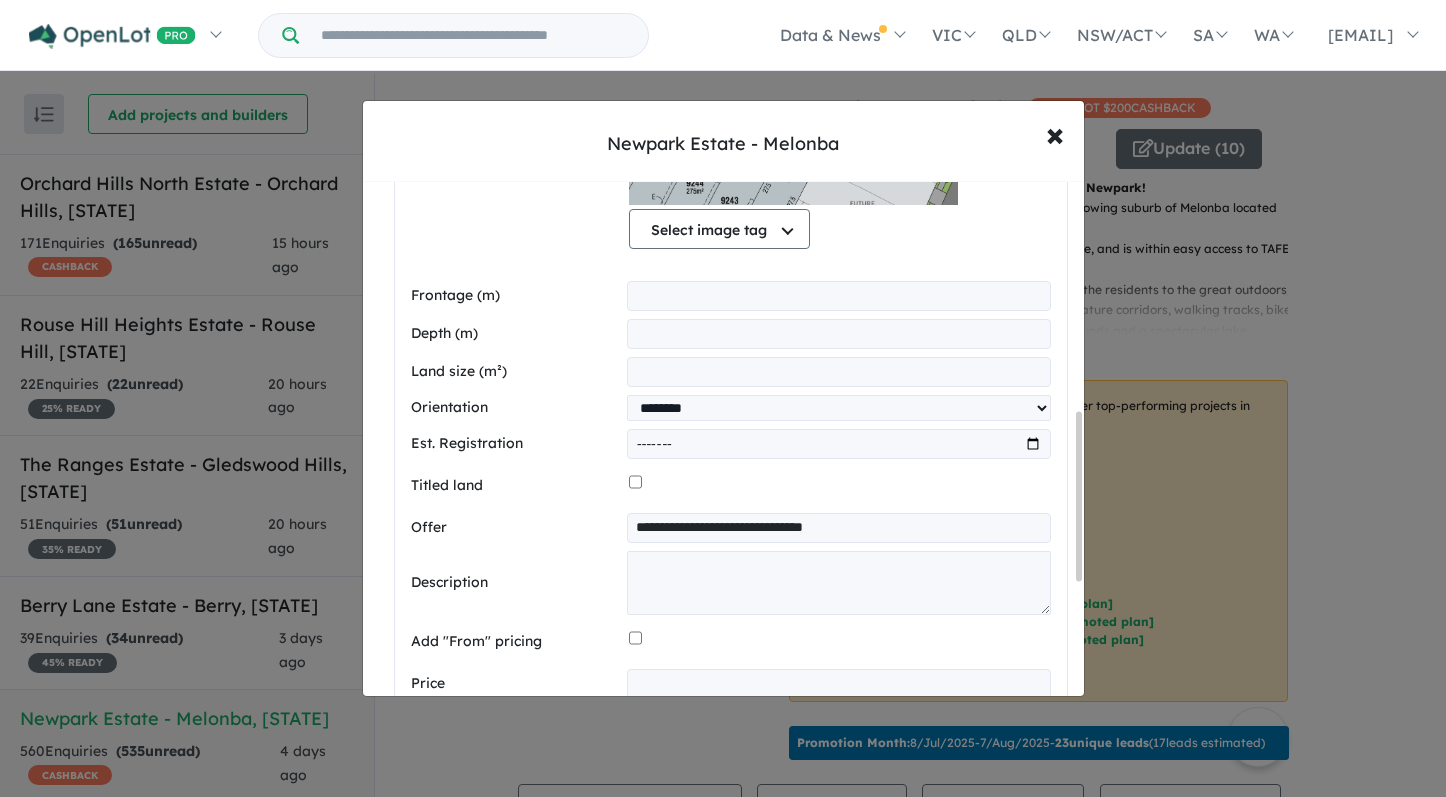 type on "**********" 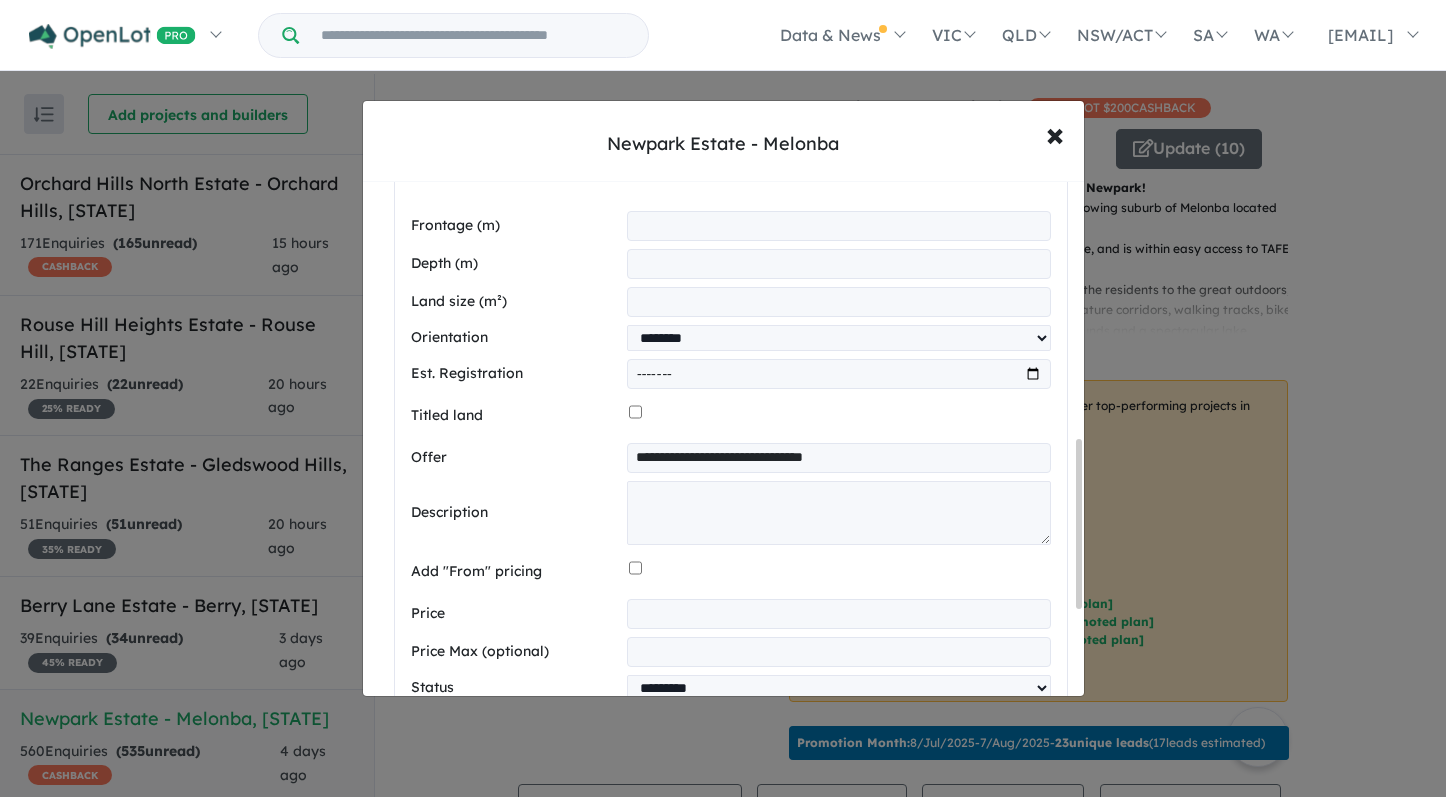 scroll, scrollTop: 791, scrollLeft: 0, axis: vertical 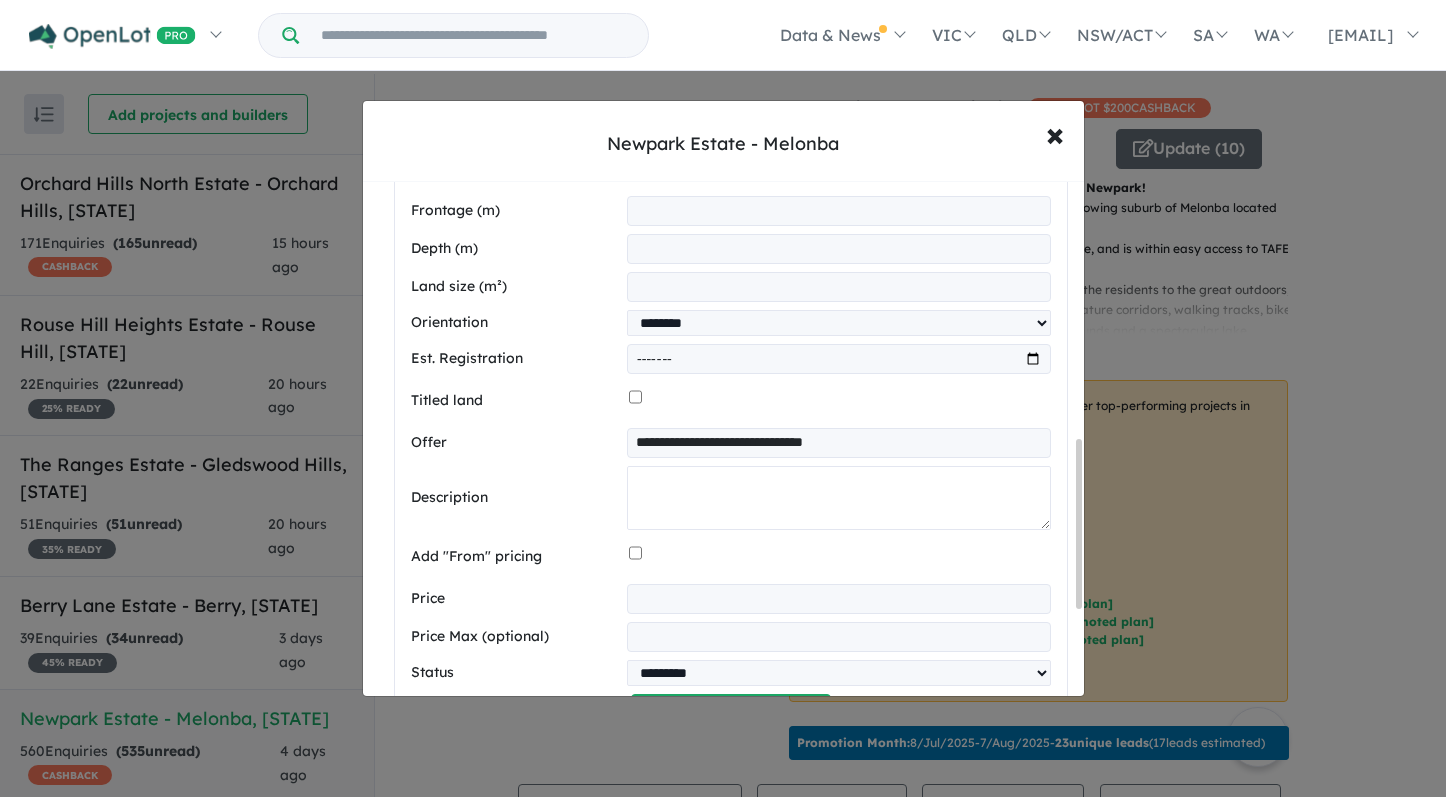 click at bounding box center (838, 498) 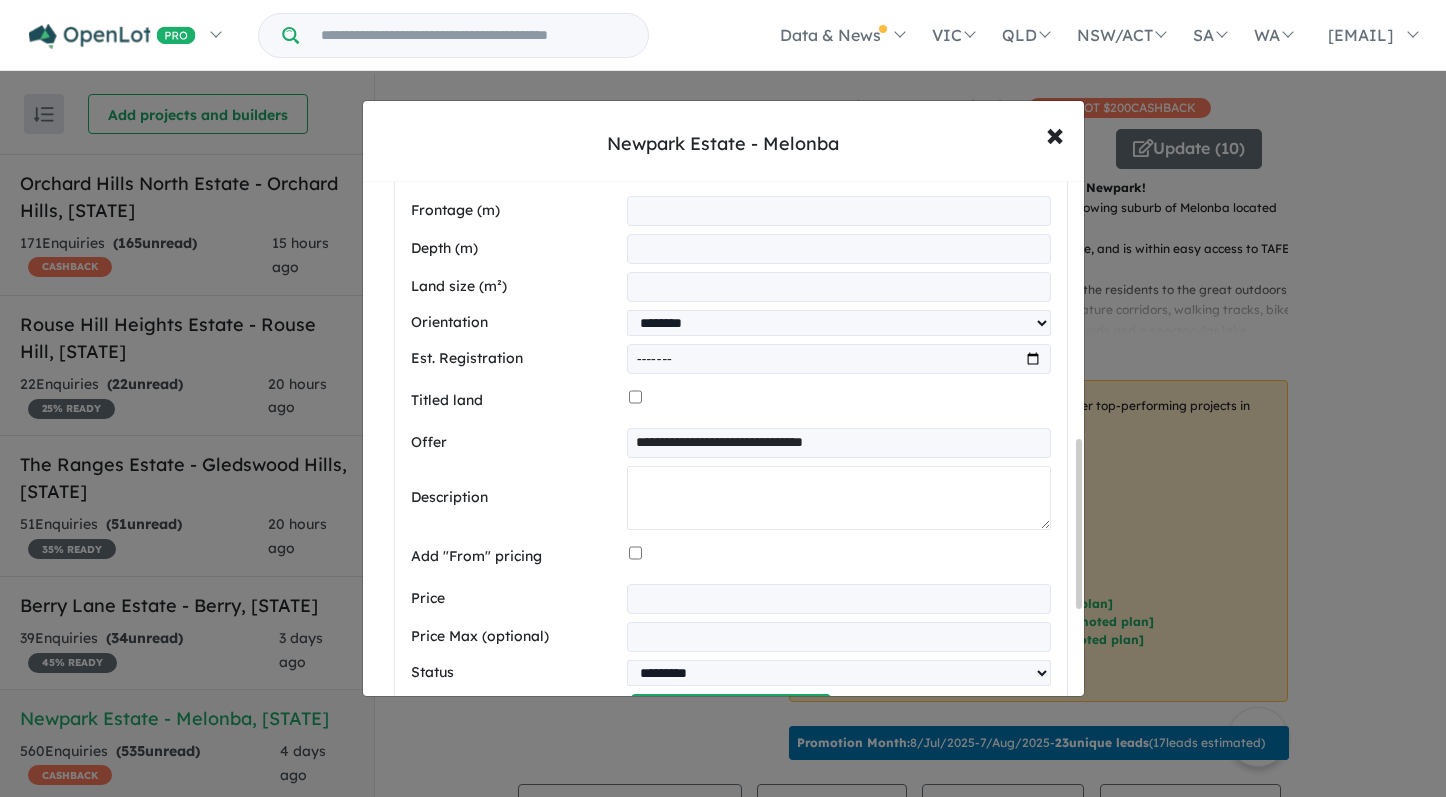 paste on "**********" 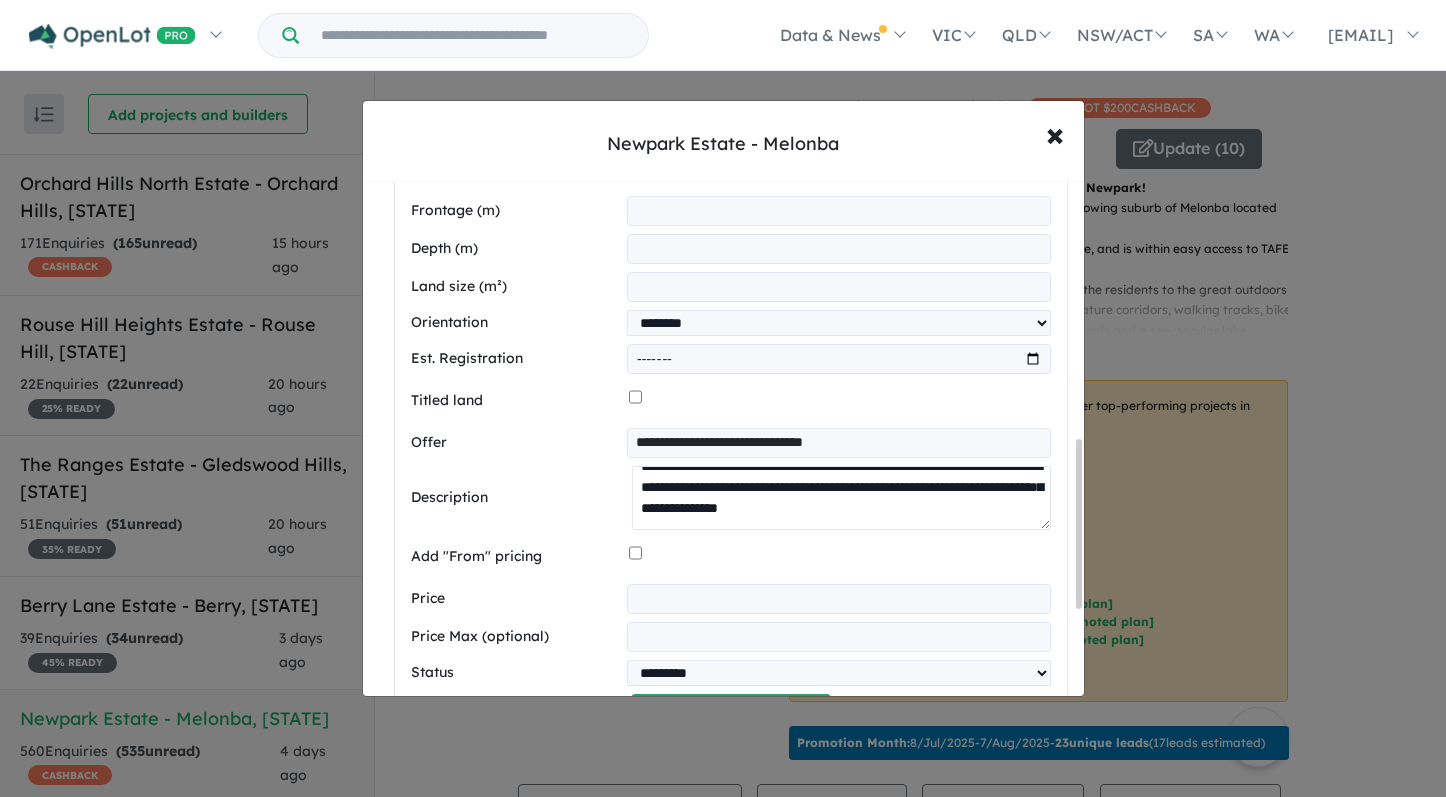 scroll, scrollTop: 378, scrollLeft: 0, axis: vertical 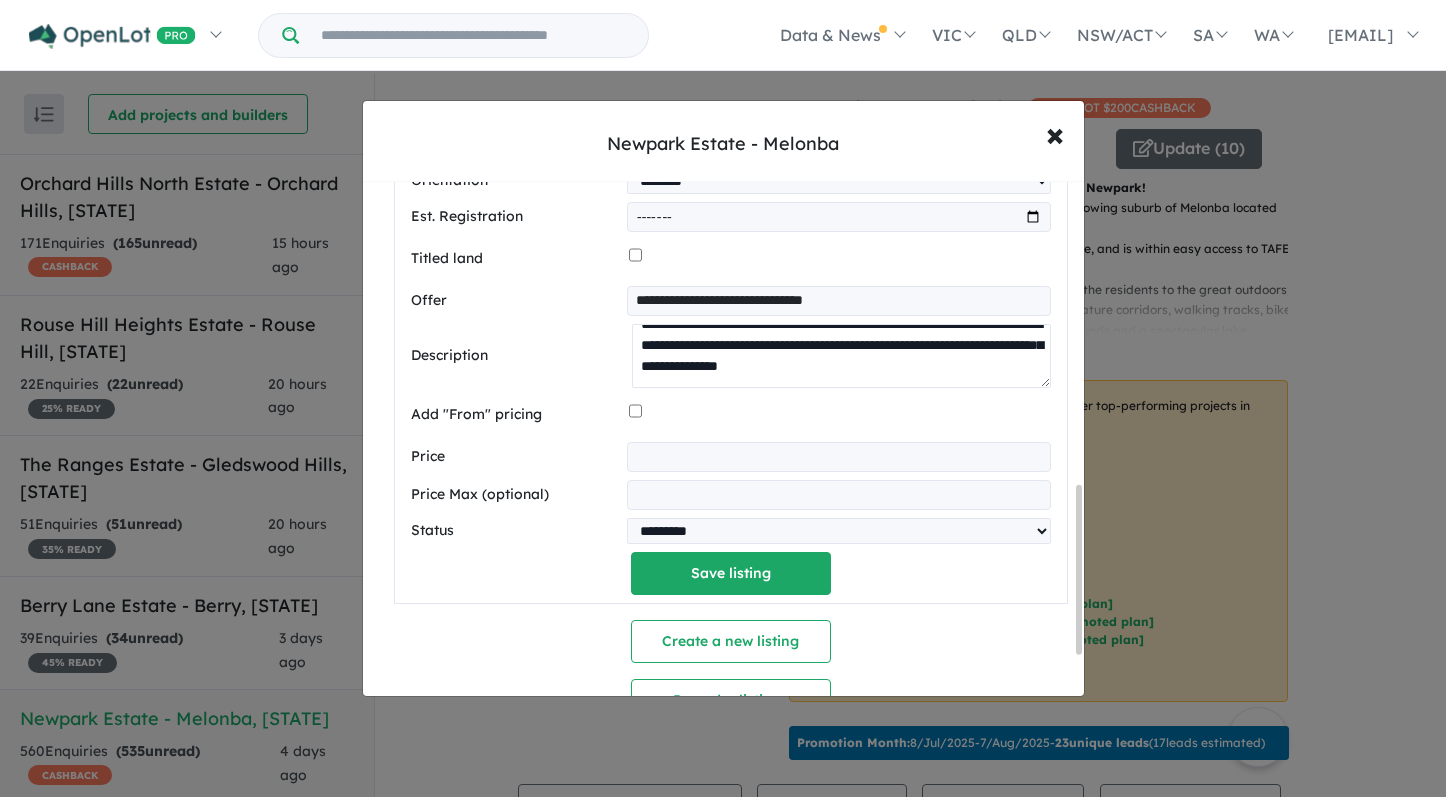 type on "**********" 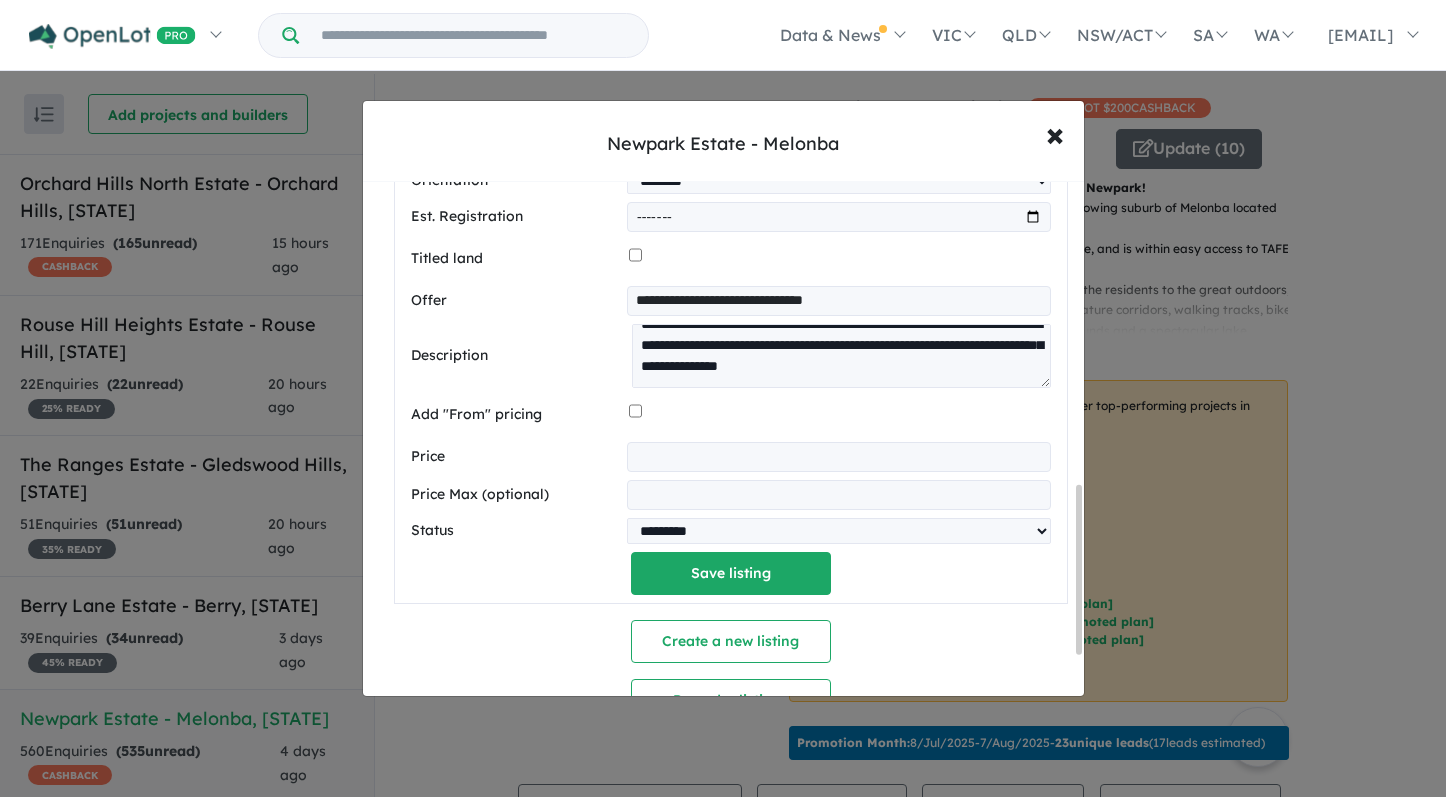 click at bounding box center [838, 457] 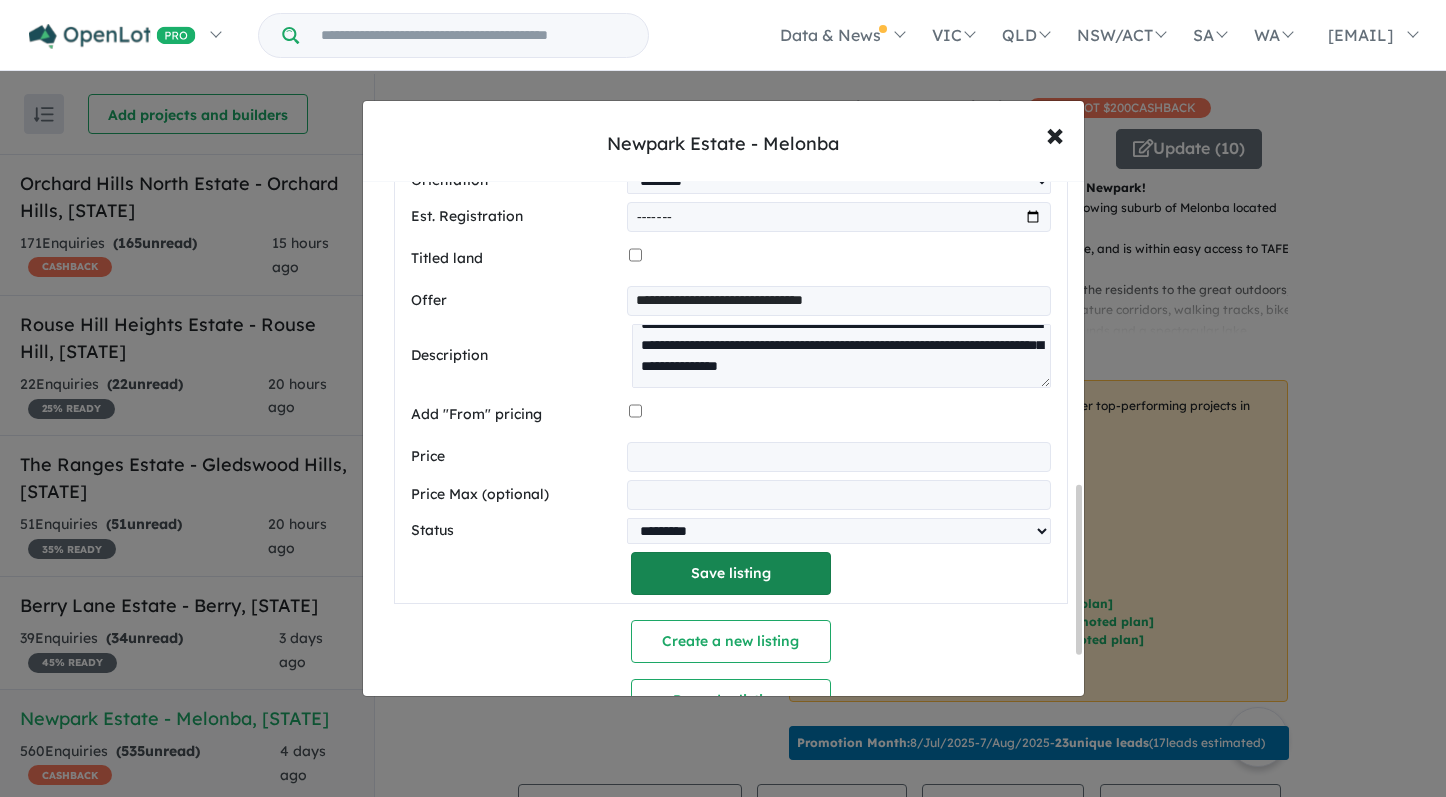 type on "******" 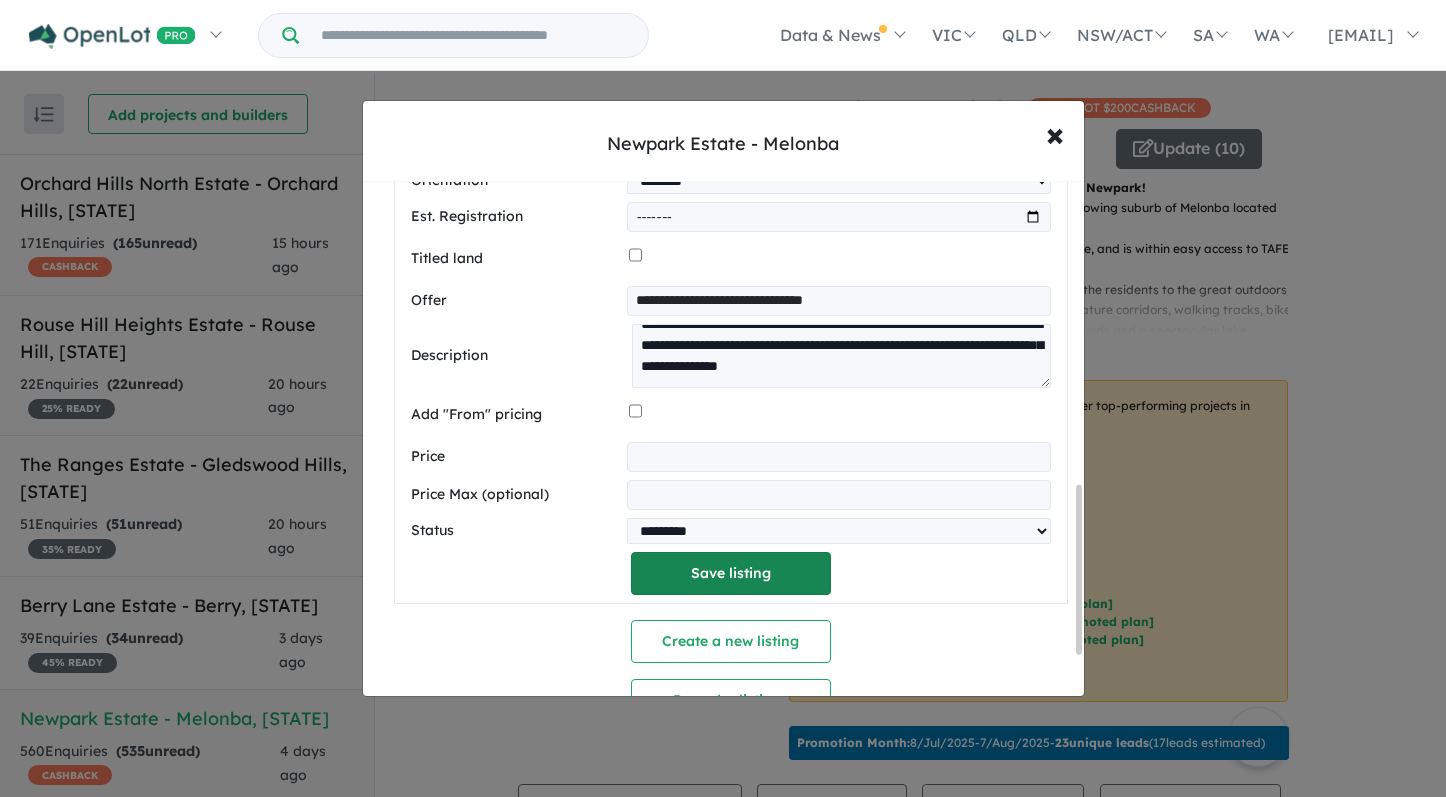 click on "Save listing" at bounding box center [731, 573] 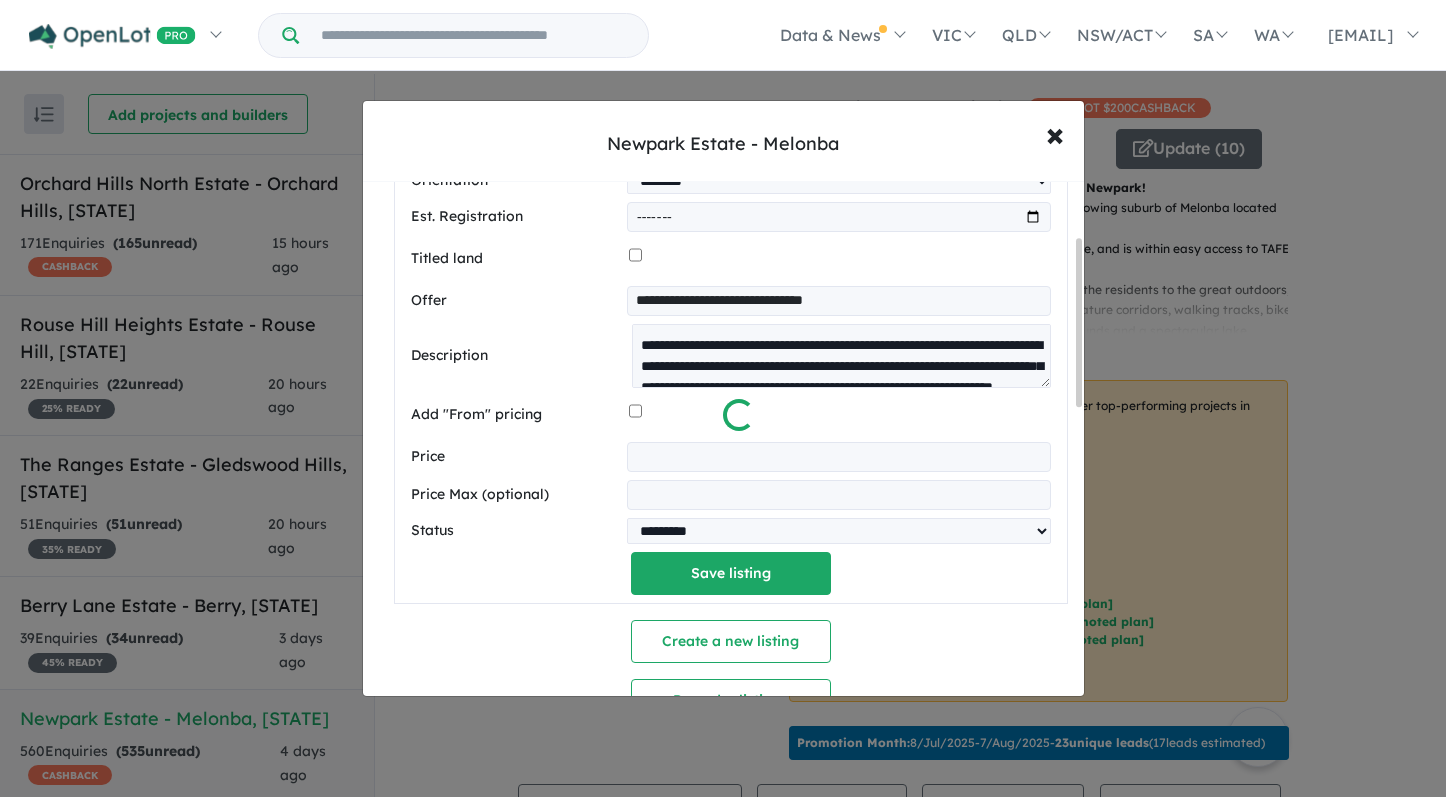 scroll, scrollTop: 169, scrollLeft: 0, axis: vertical 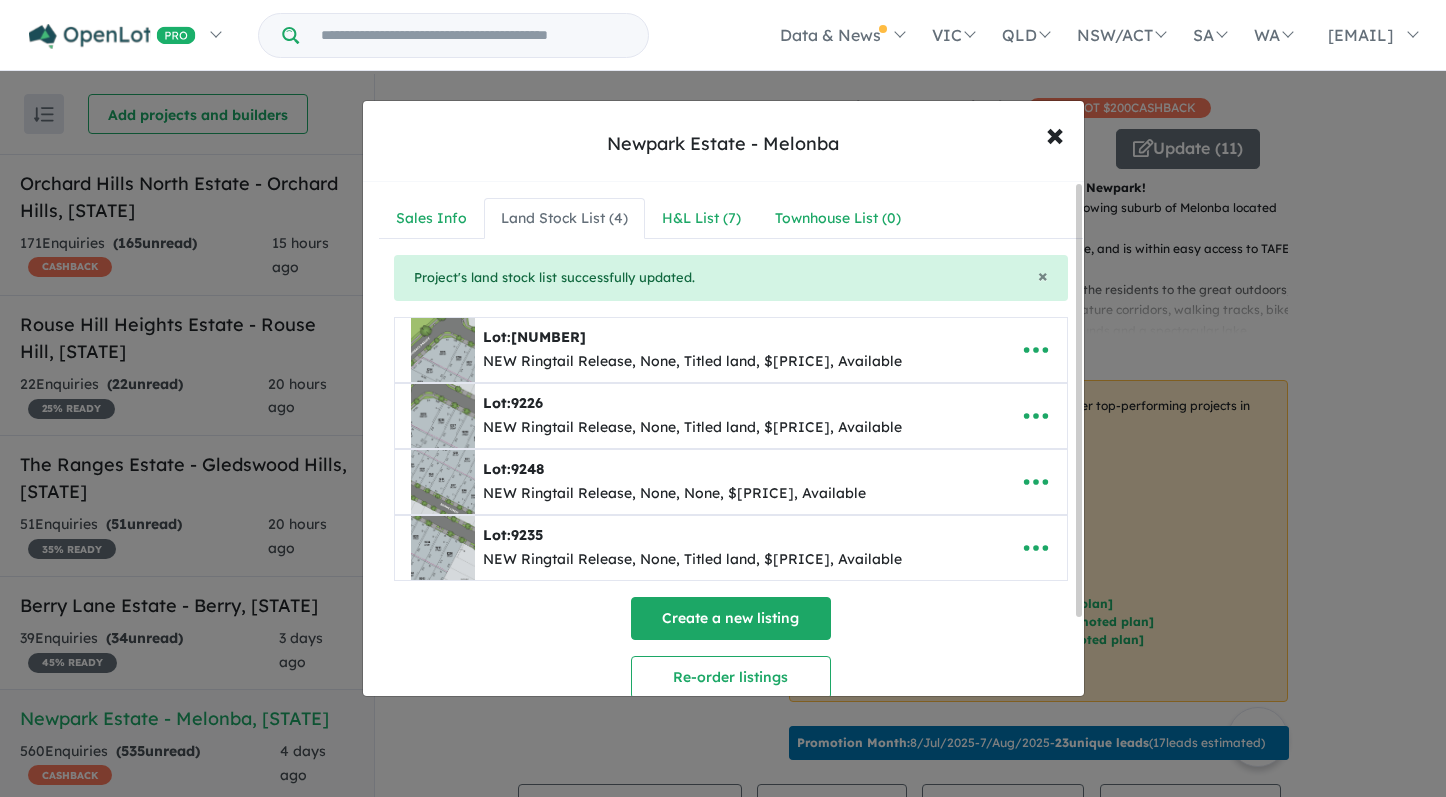 click on "Create a new listing" at bounding box center (731, 618) 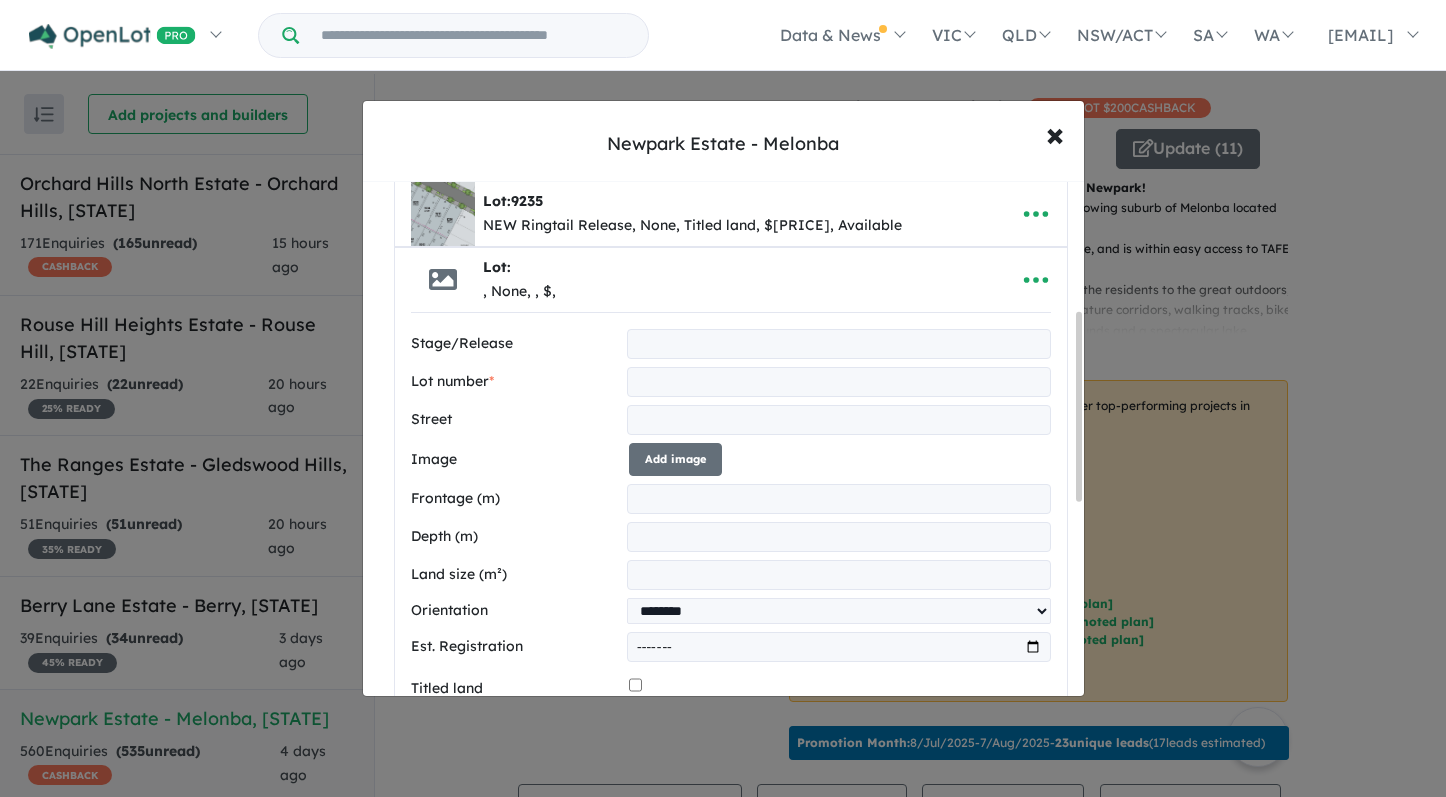 scroll, scrollTop: 354, scrollLeft: 0, axis: vertical 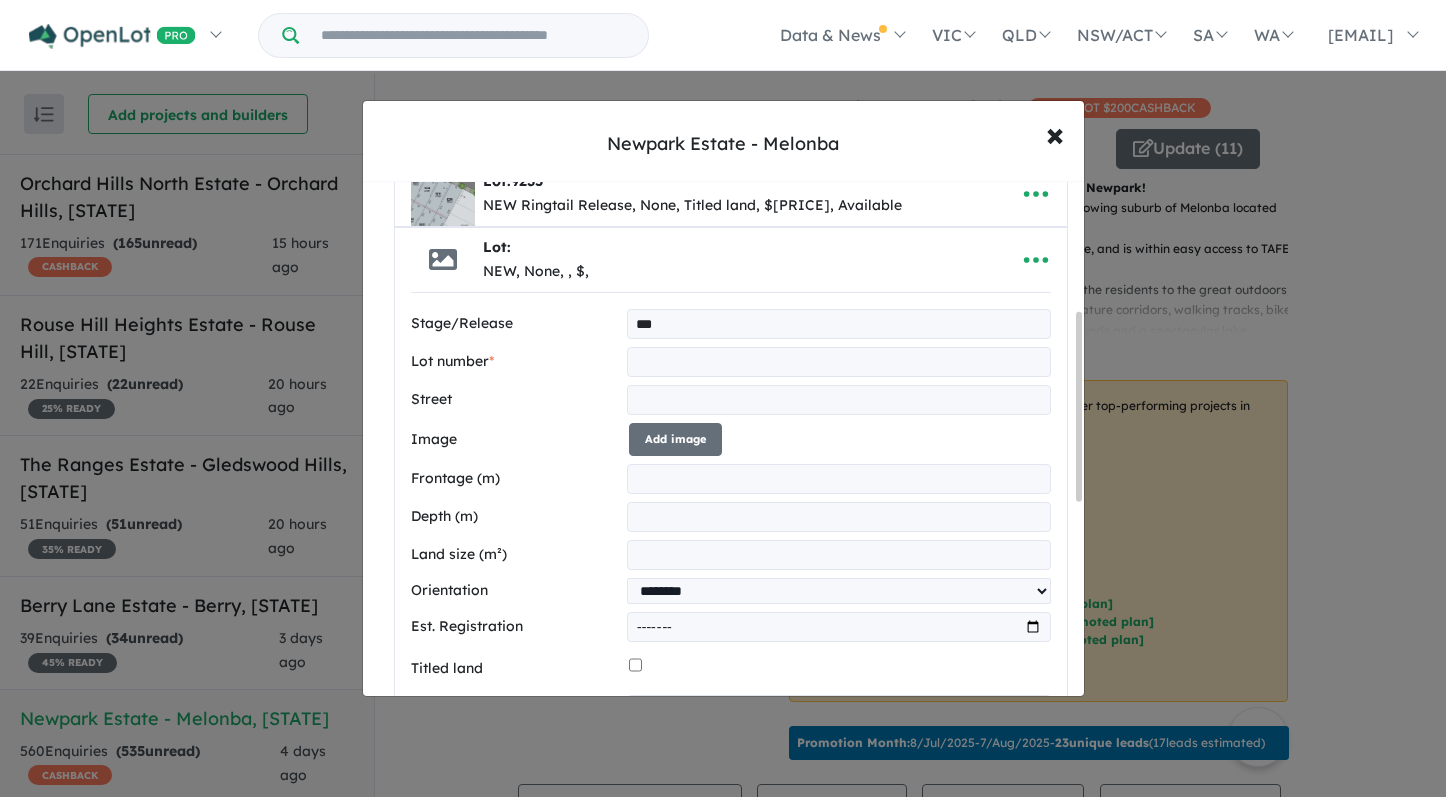 type on "**********" 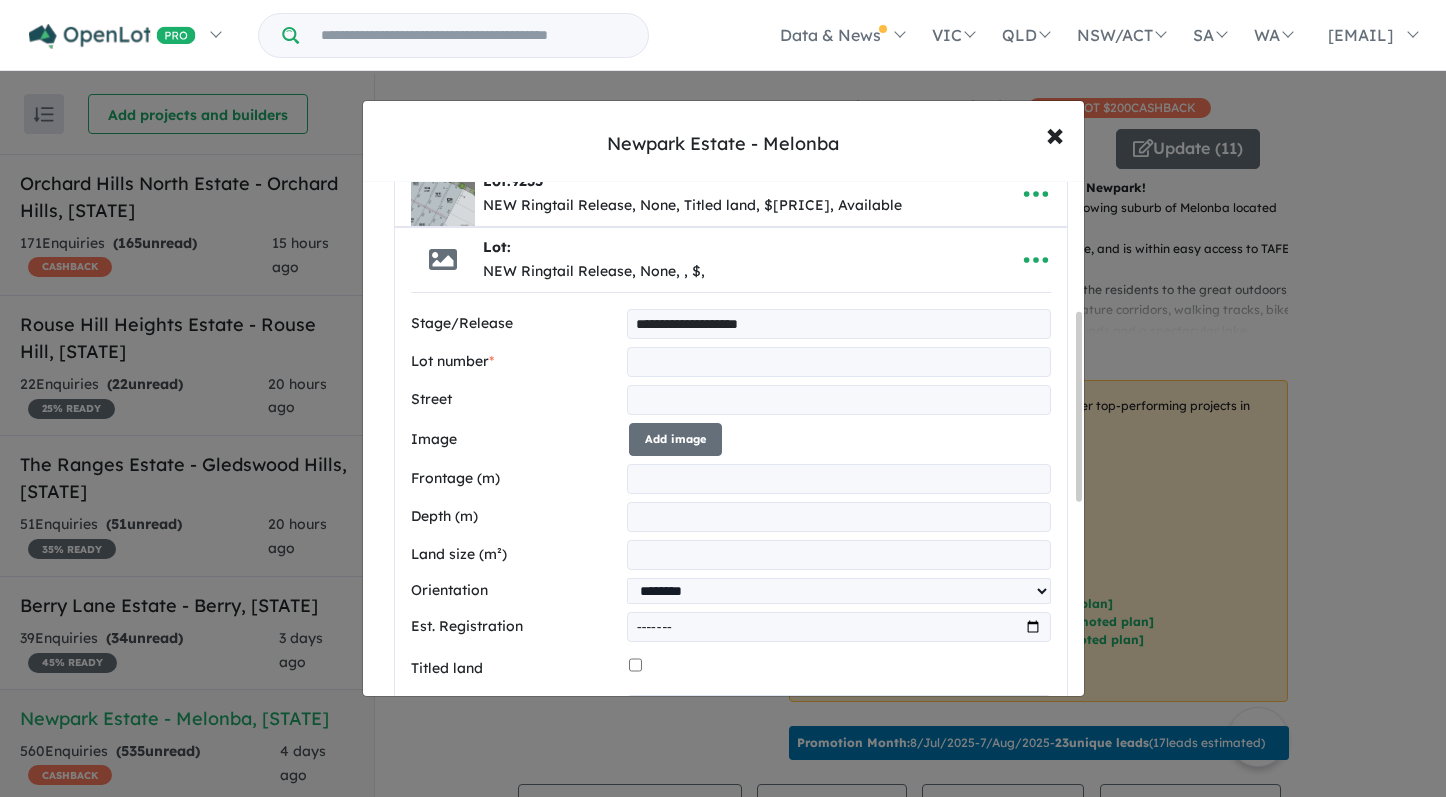 click at bounding box center (838, 362) 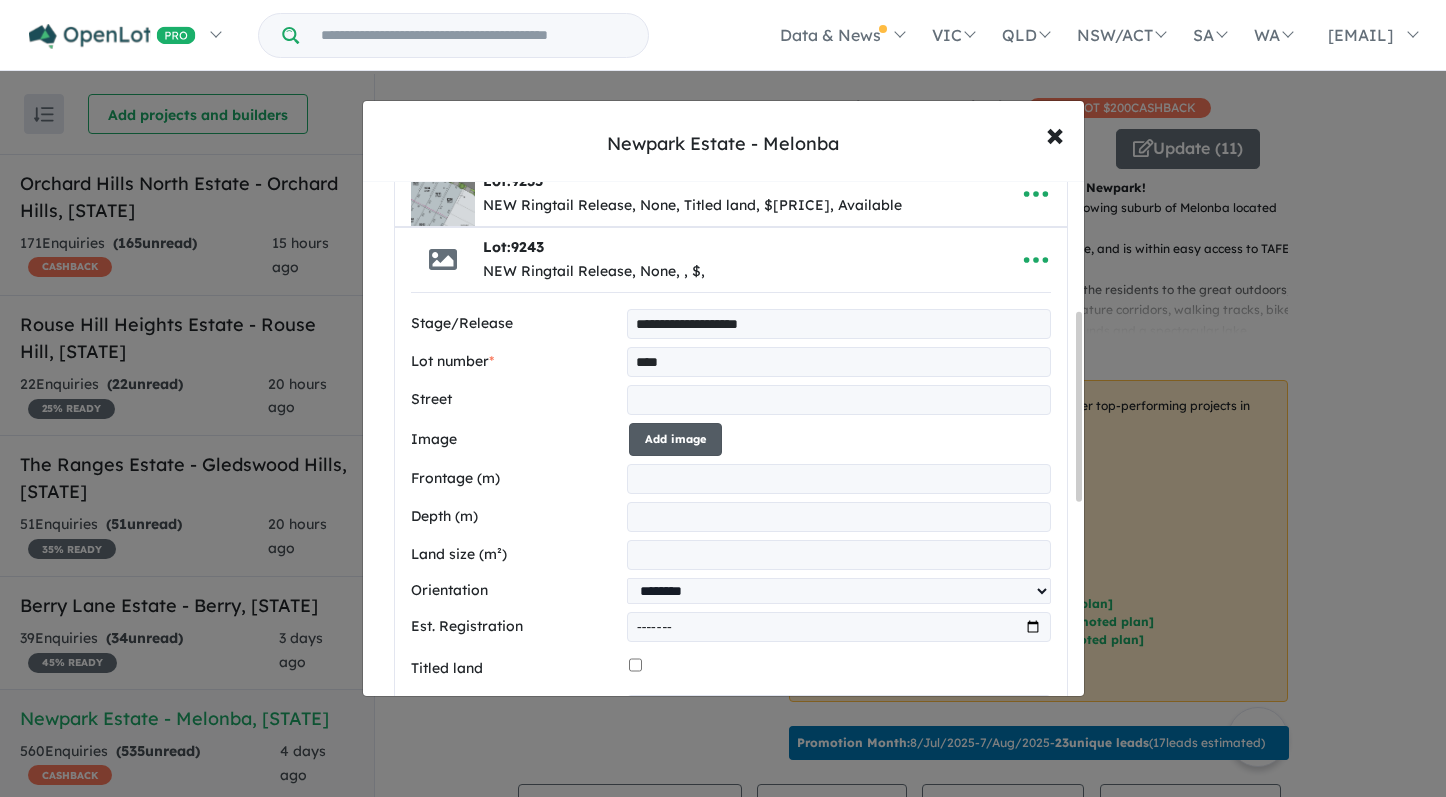 type on "****" 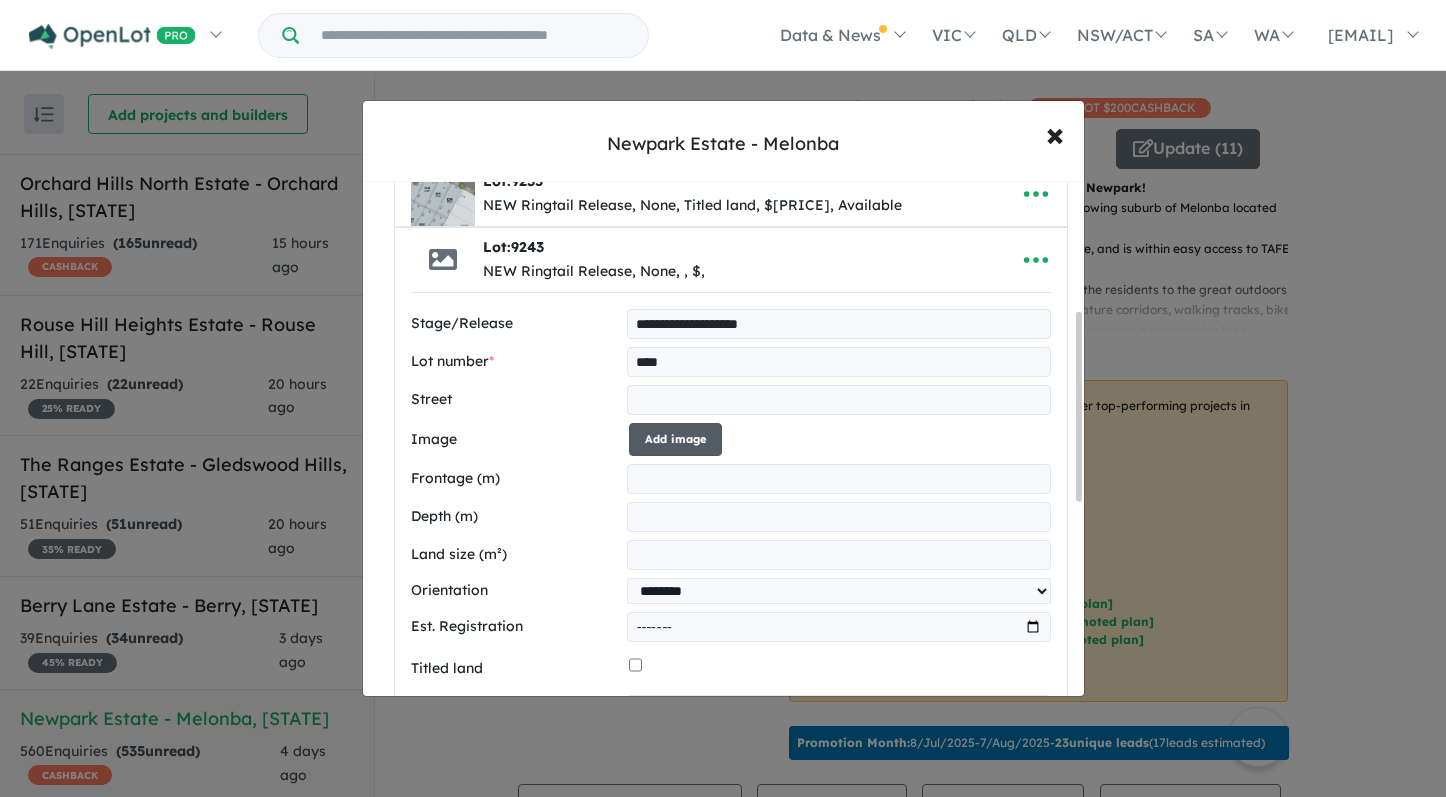 click on "Add image" at bounding box center (675, 439) 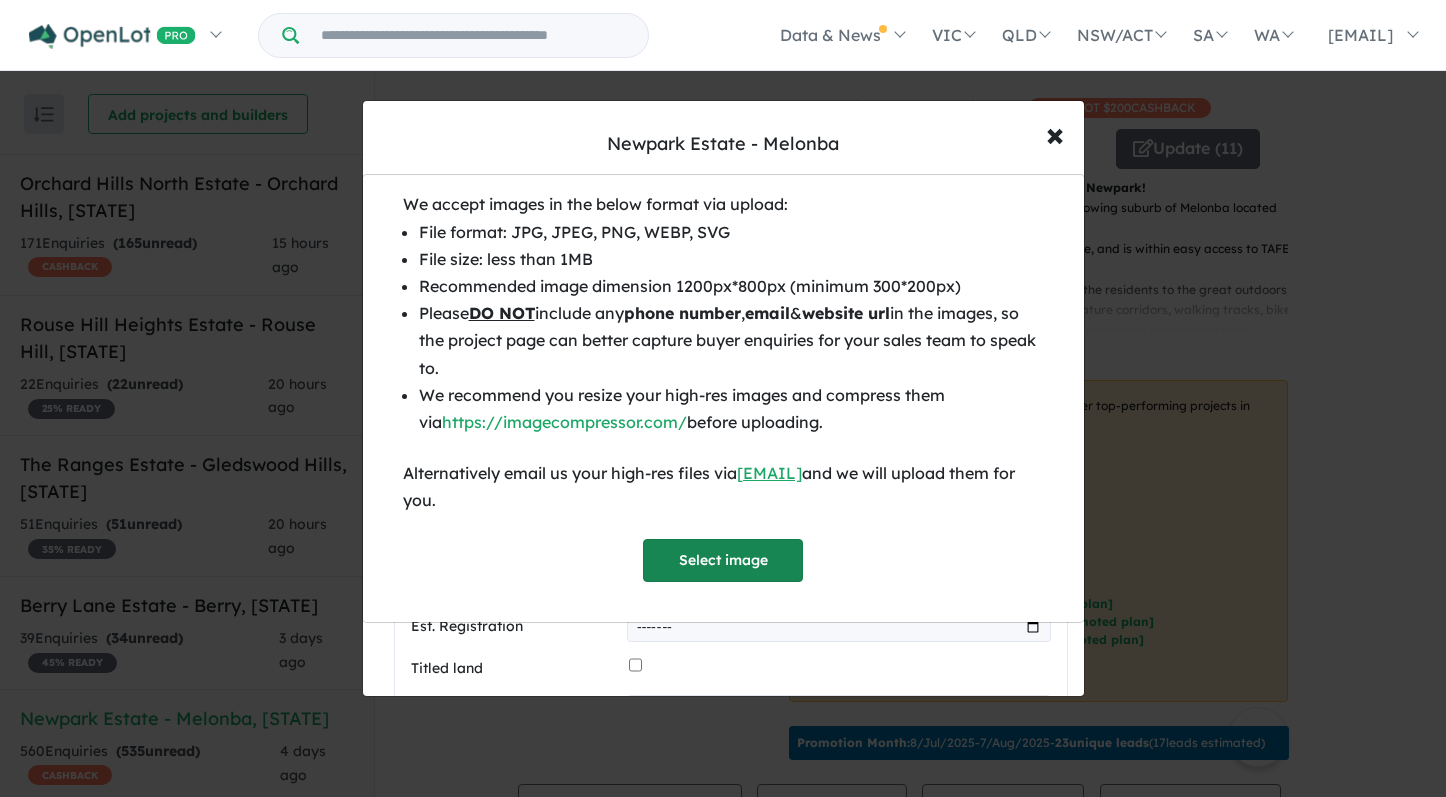 click on "Select image" at bounding box center (723, 560) 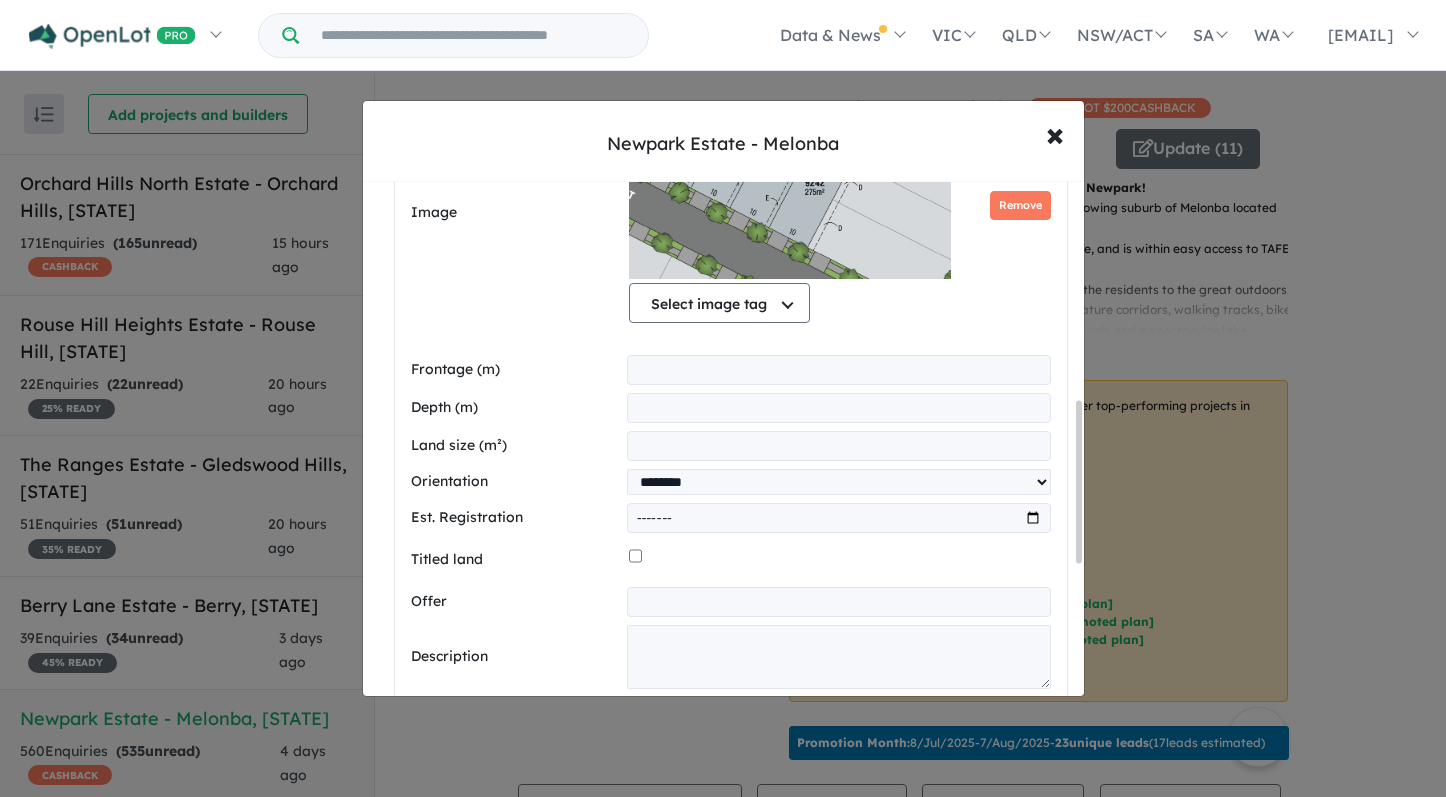 scroll, scrollTop: 699, scrollLeft: 0, axis: vertical 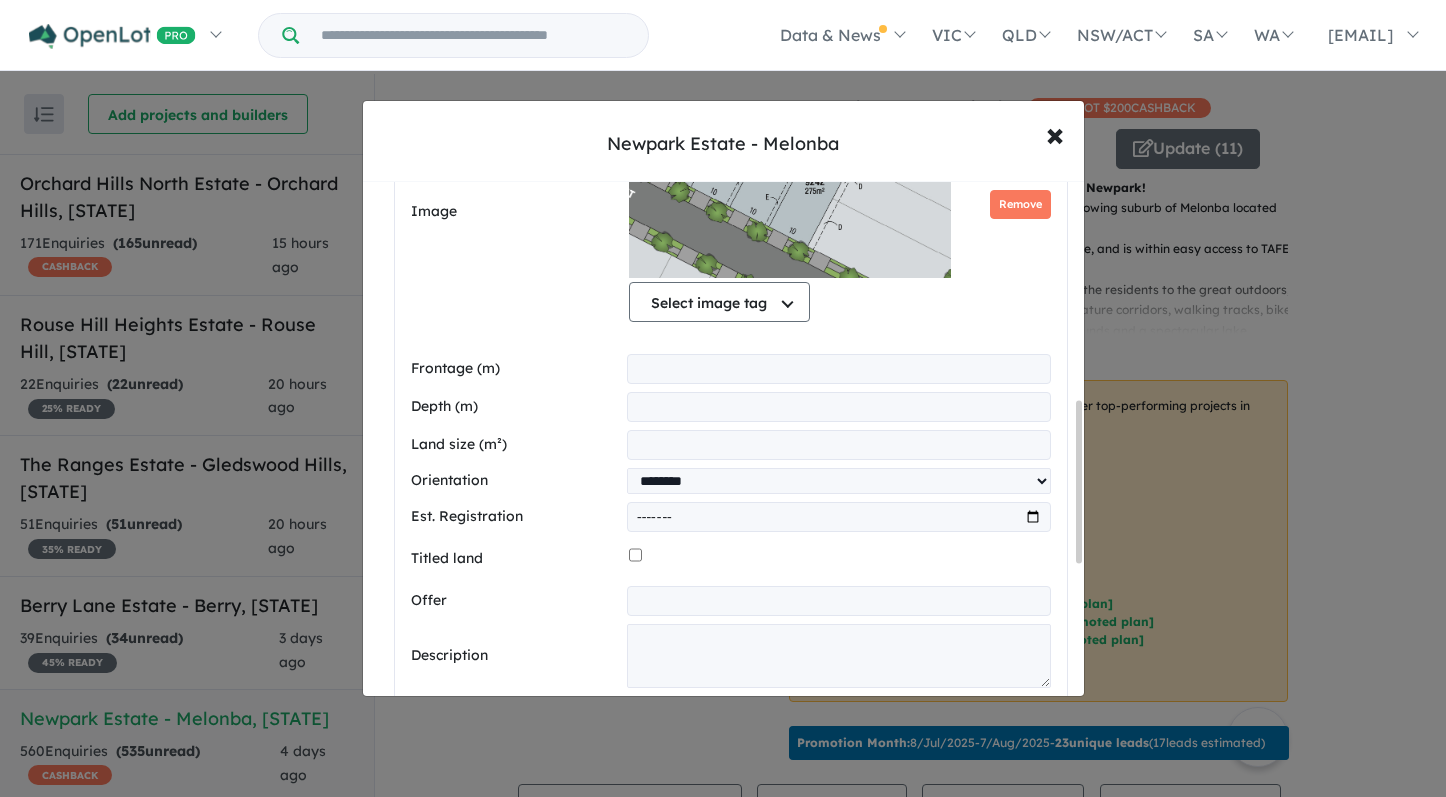 click at bounding box center (838, 445) 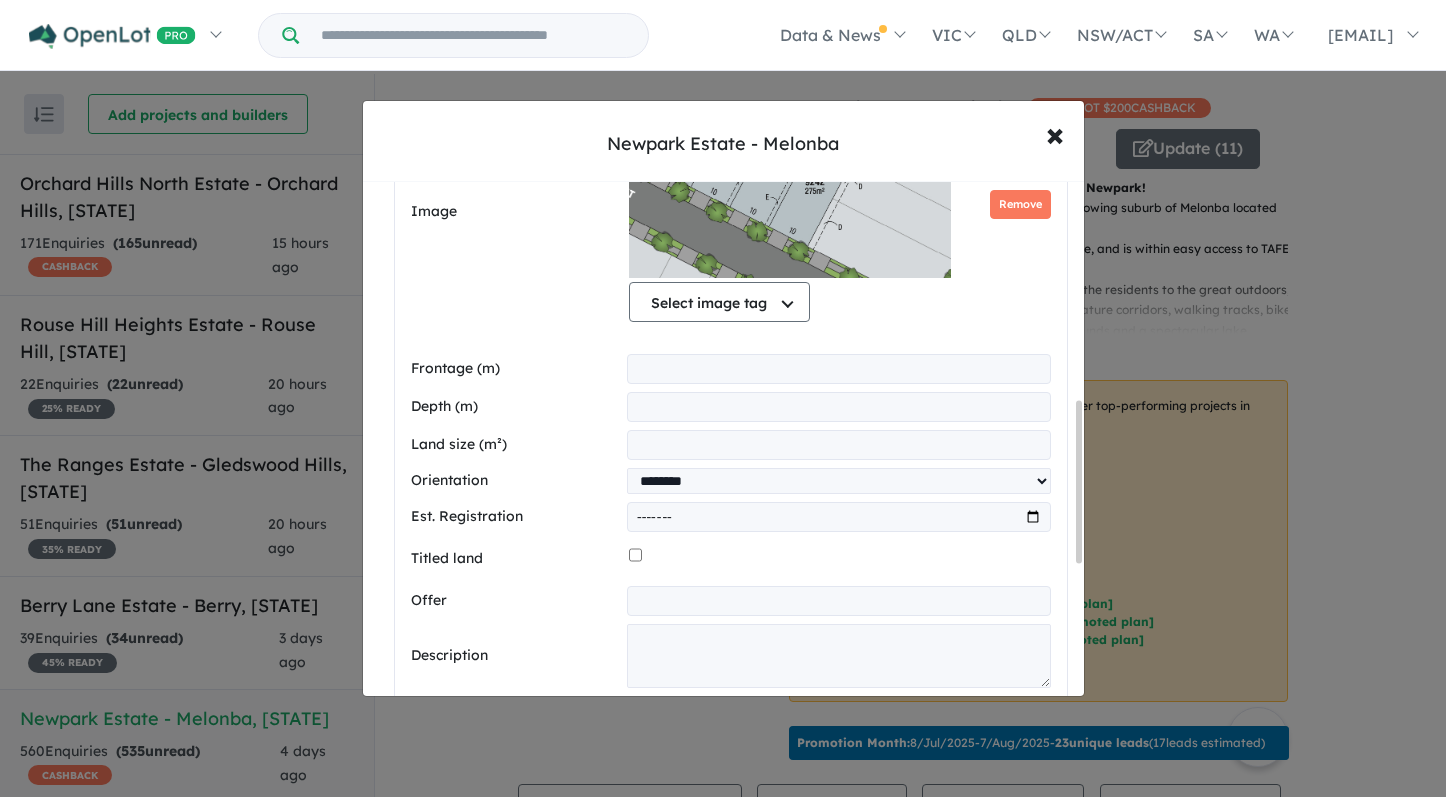 type on "***" 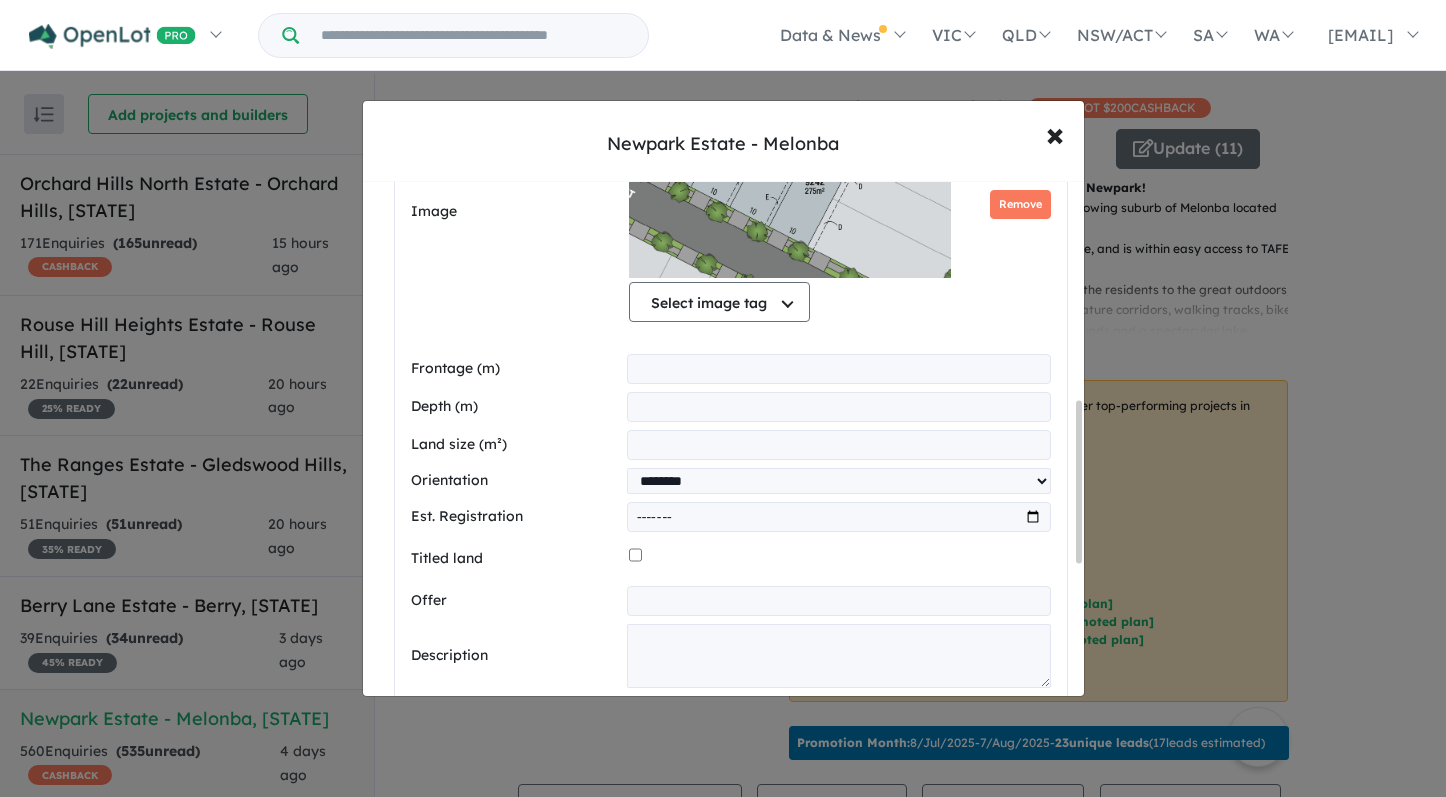 drag, startPoint x: 669, startPoint y: 601, endPoint x: 684, endPoint y: 602, distance: 15.033297 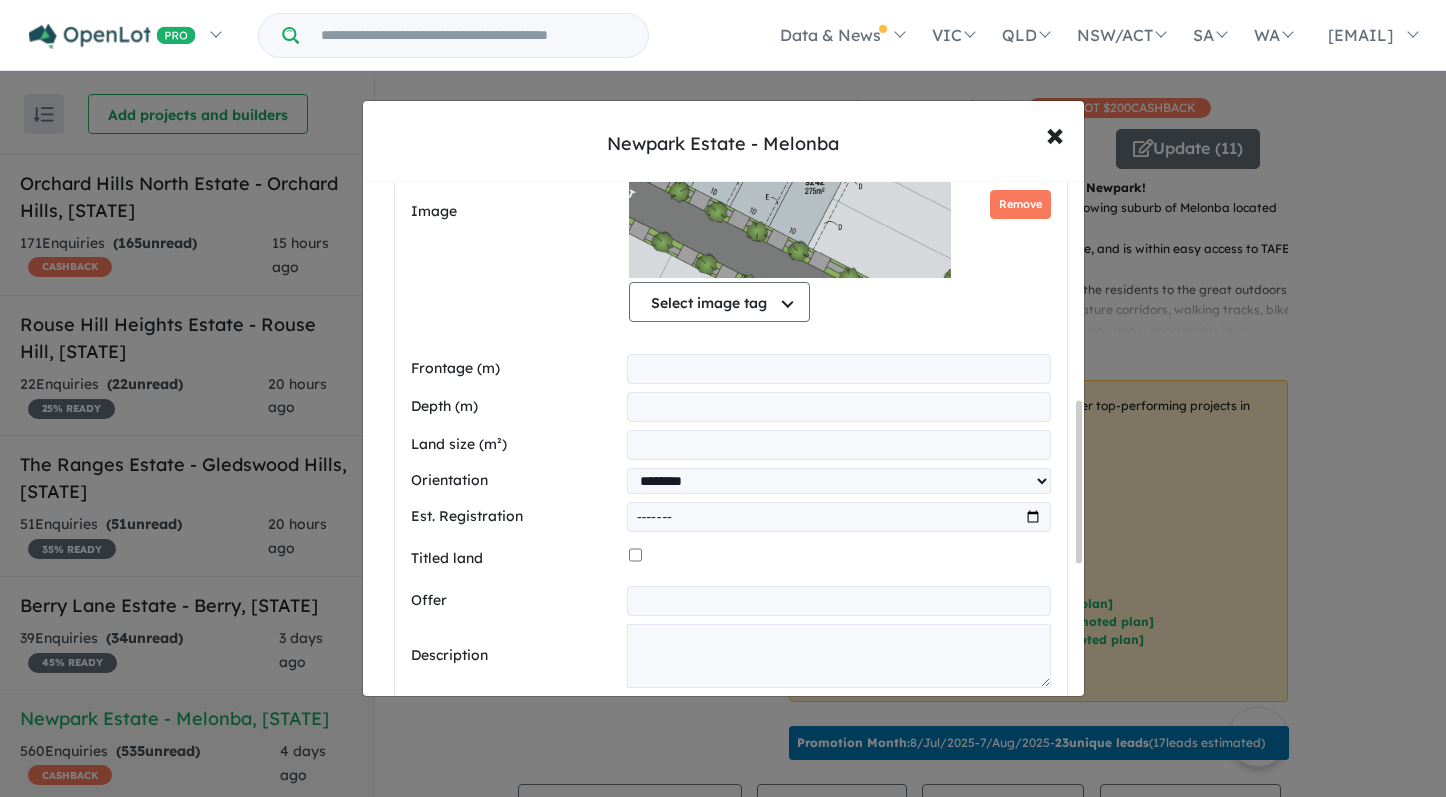 paste on "**********" 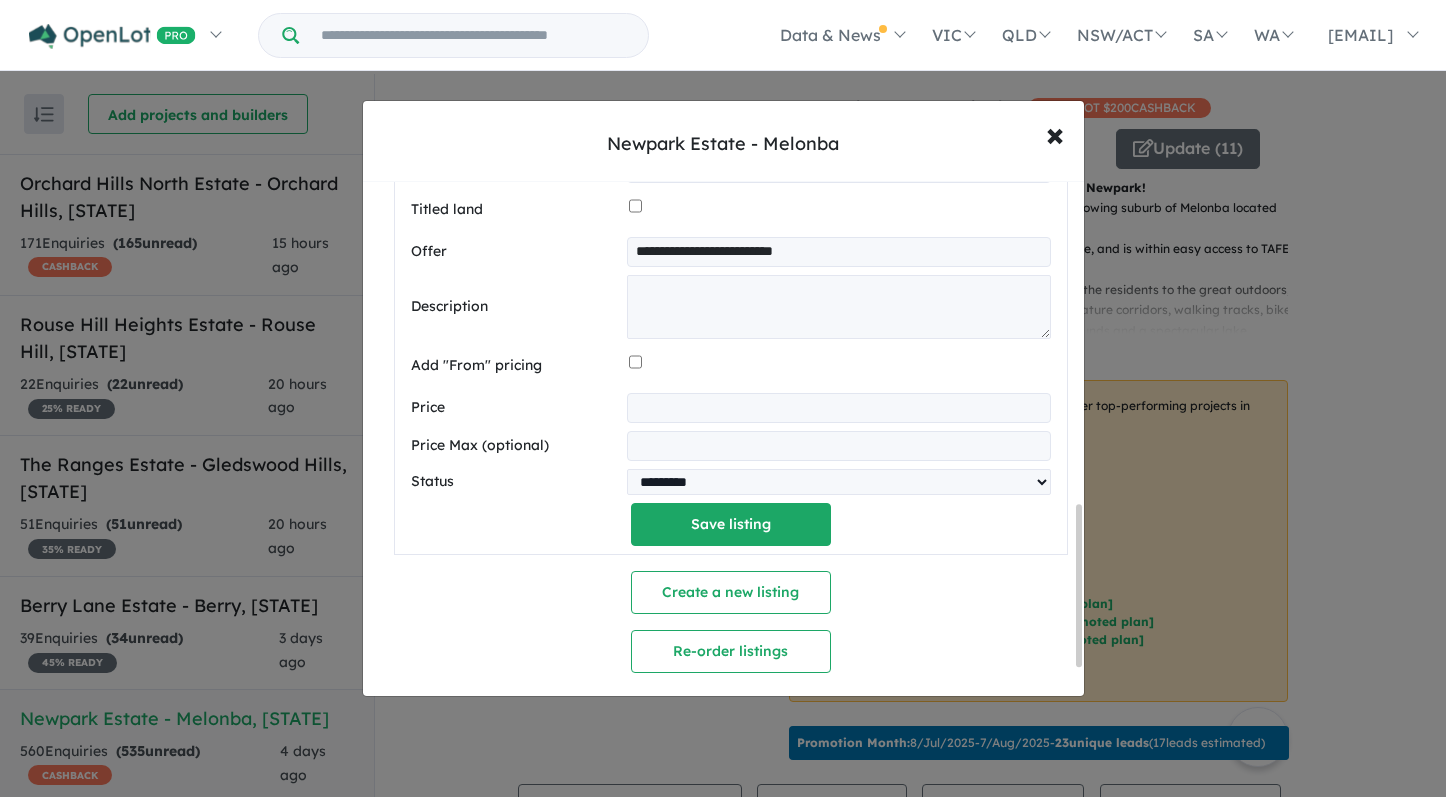 scroll, scrollTop: 1051, scrollLeft: 0, axis: vertical 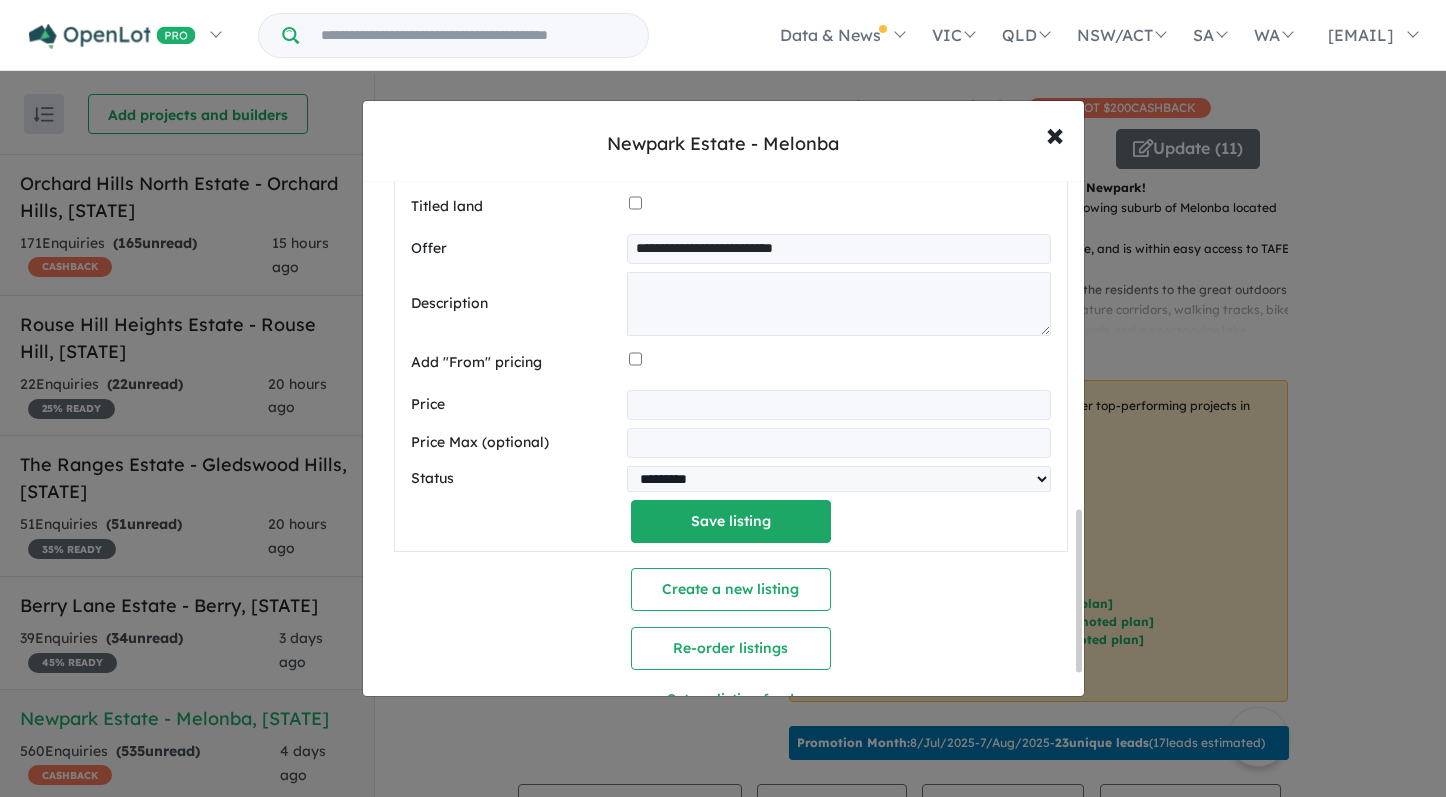 type on "**********" 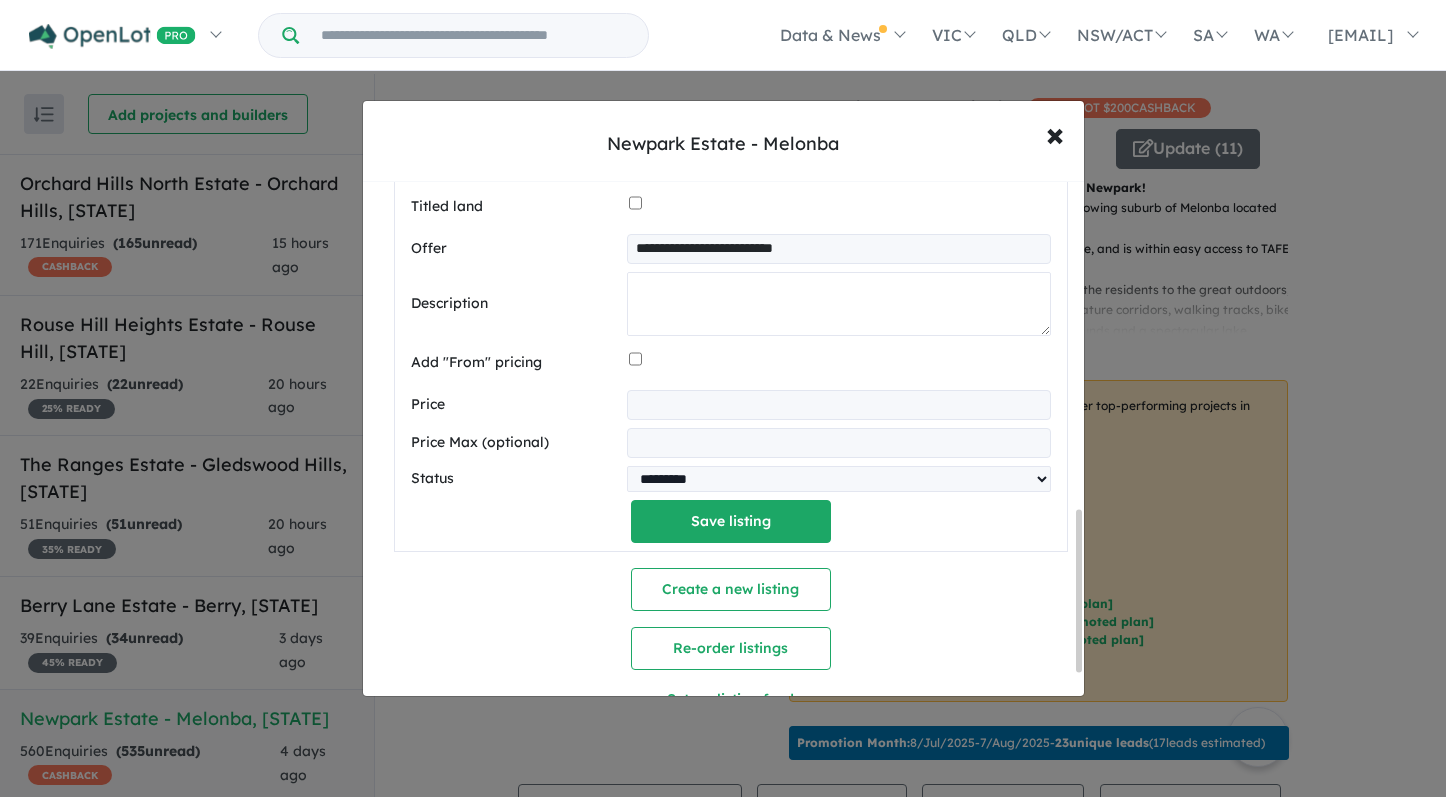 click at bounding box center (838, 304) 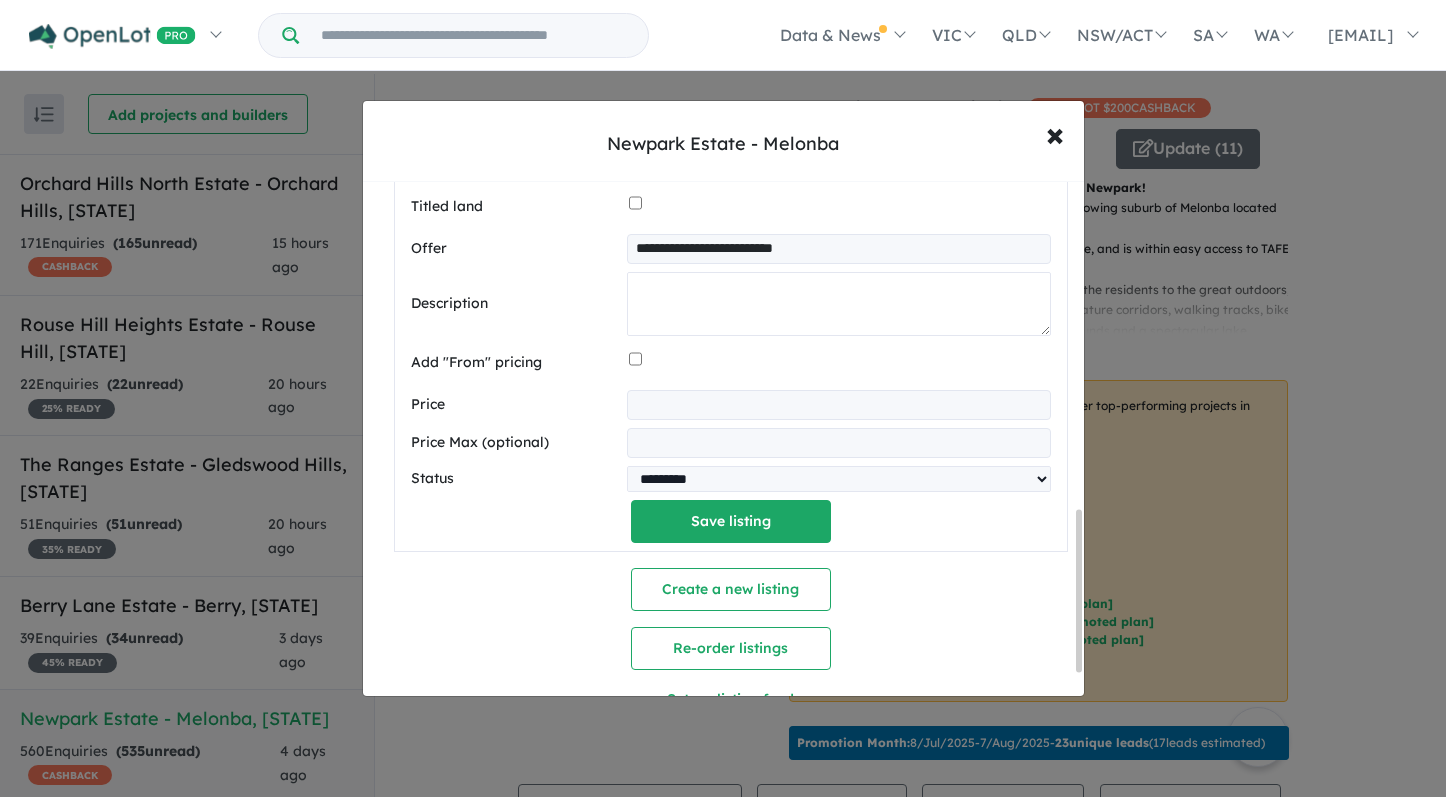 paste on "**********" 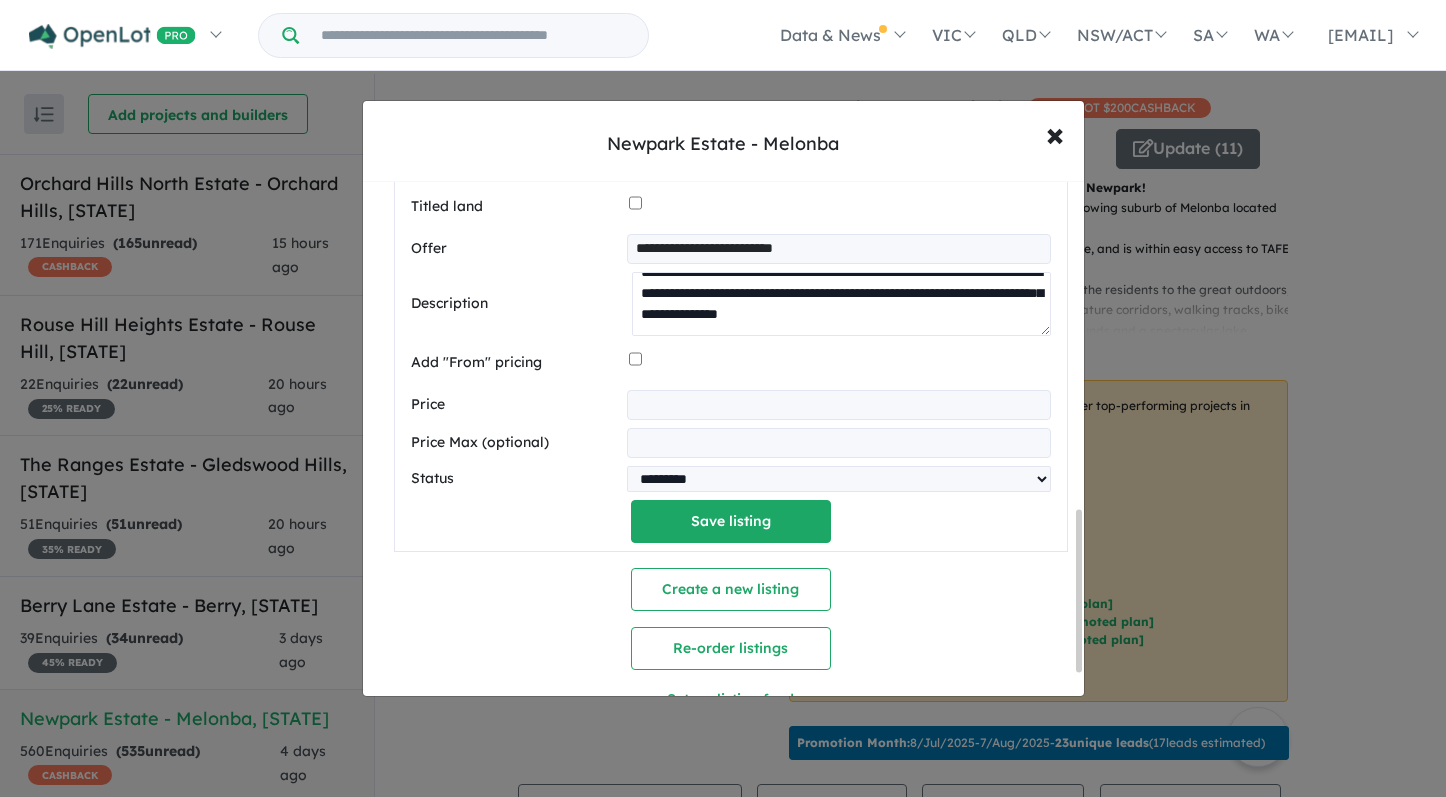 scroll, scrollTop: 378, scrollLeft: 0, axis: vertical 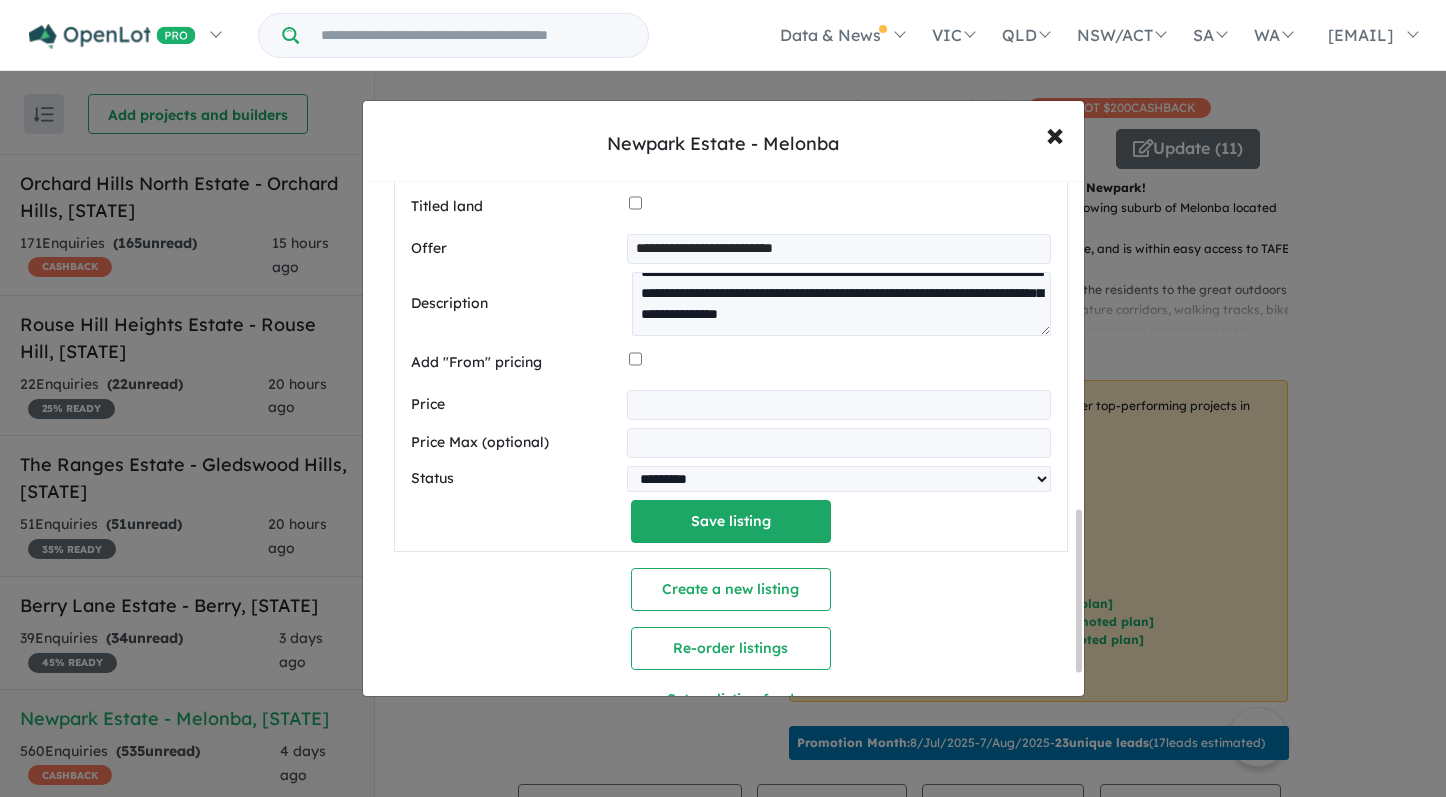 click at bounding box center (838, 405) 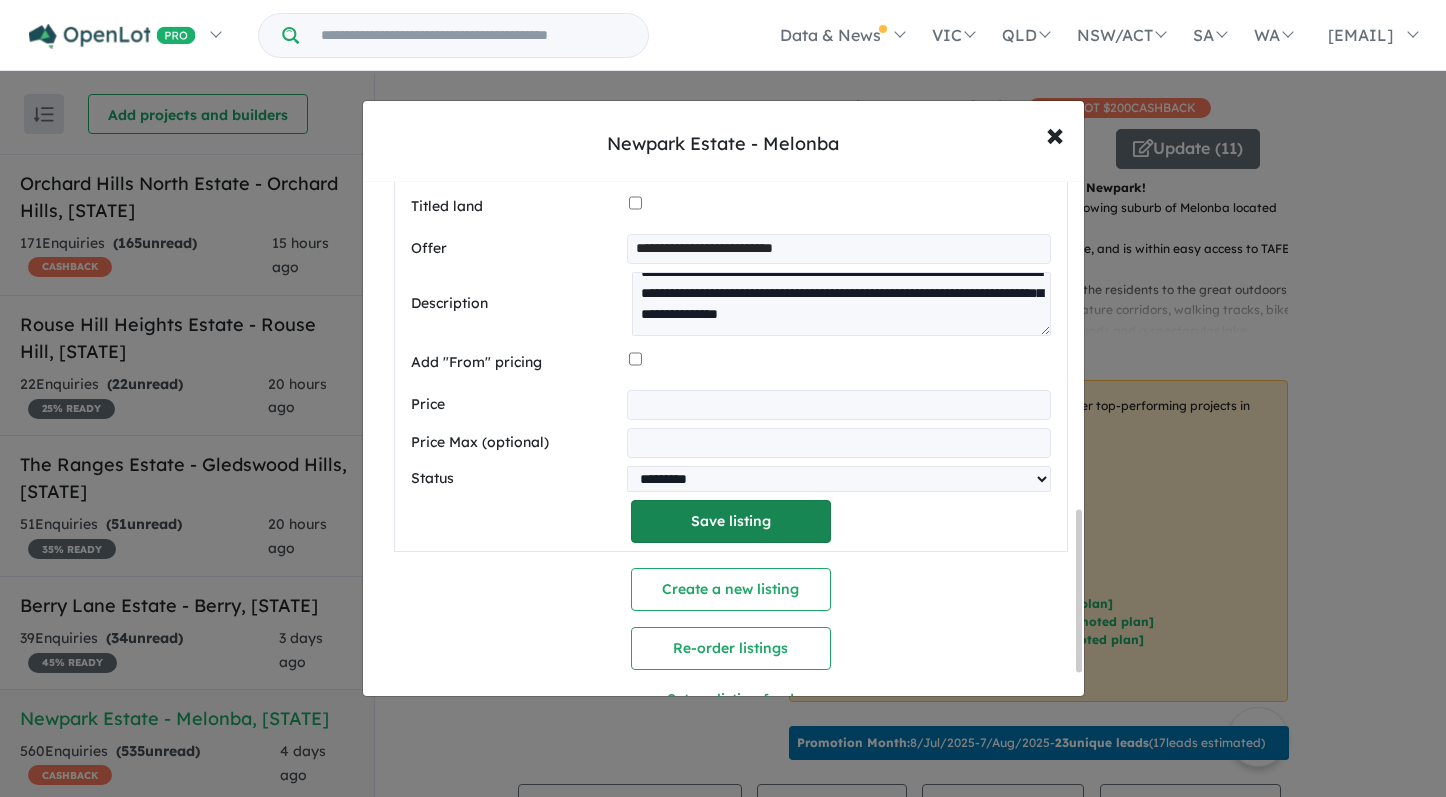 type on "******" 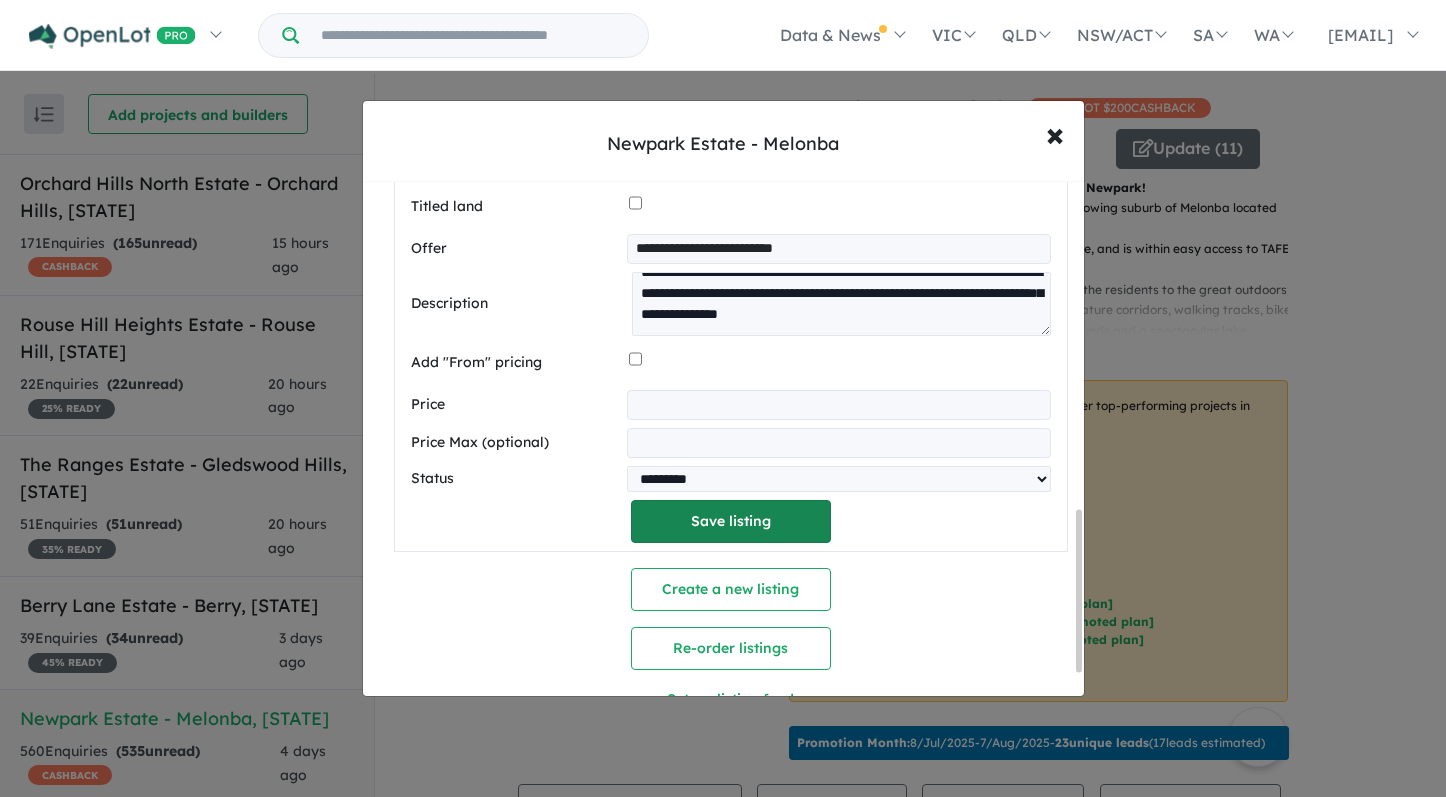 click on "Save listing" at bounding box center [731, 521] 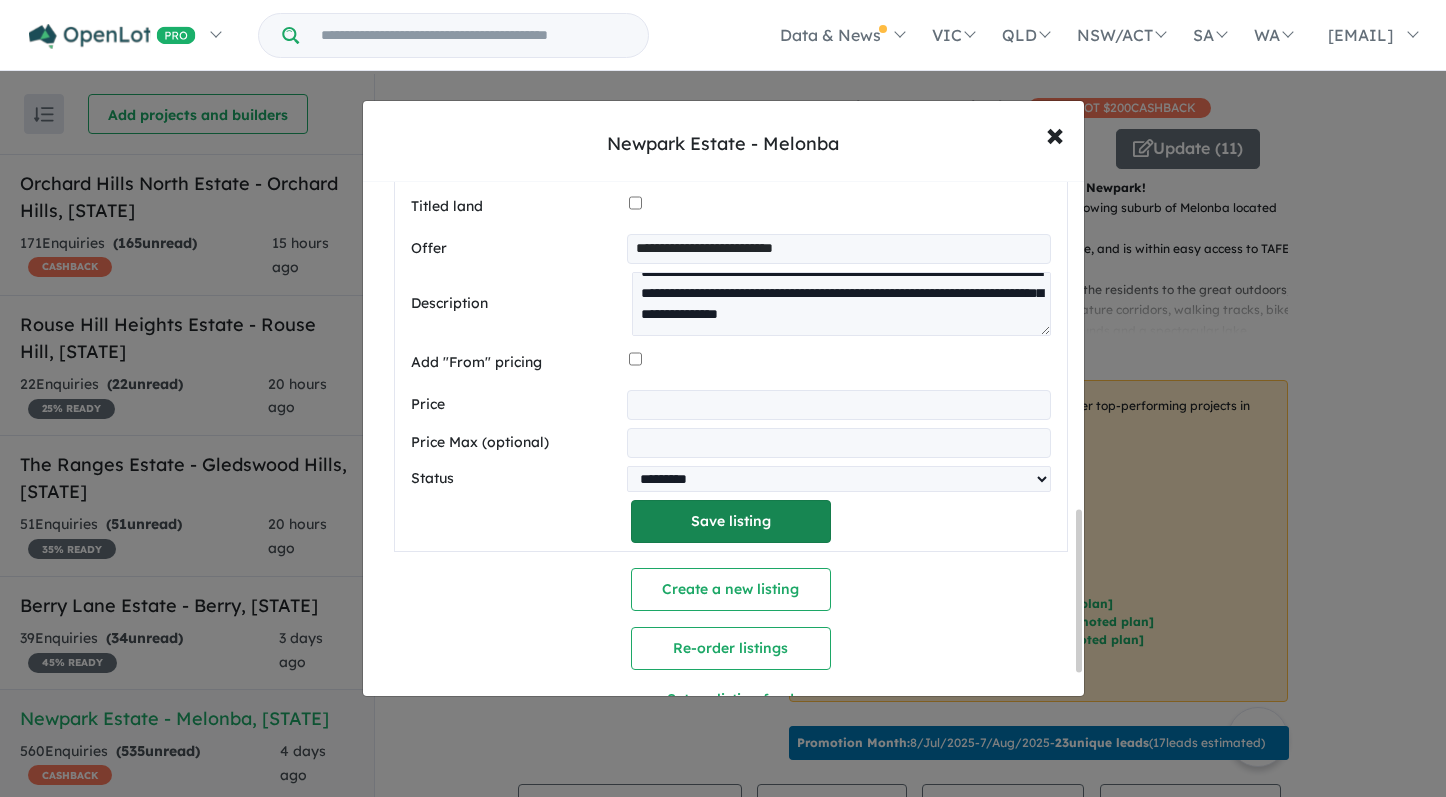 scroll, scrollTop: 235, scrollLeft: 0, axis: vertical 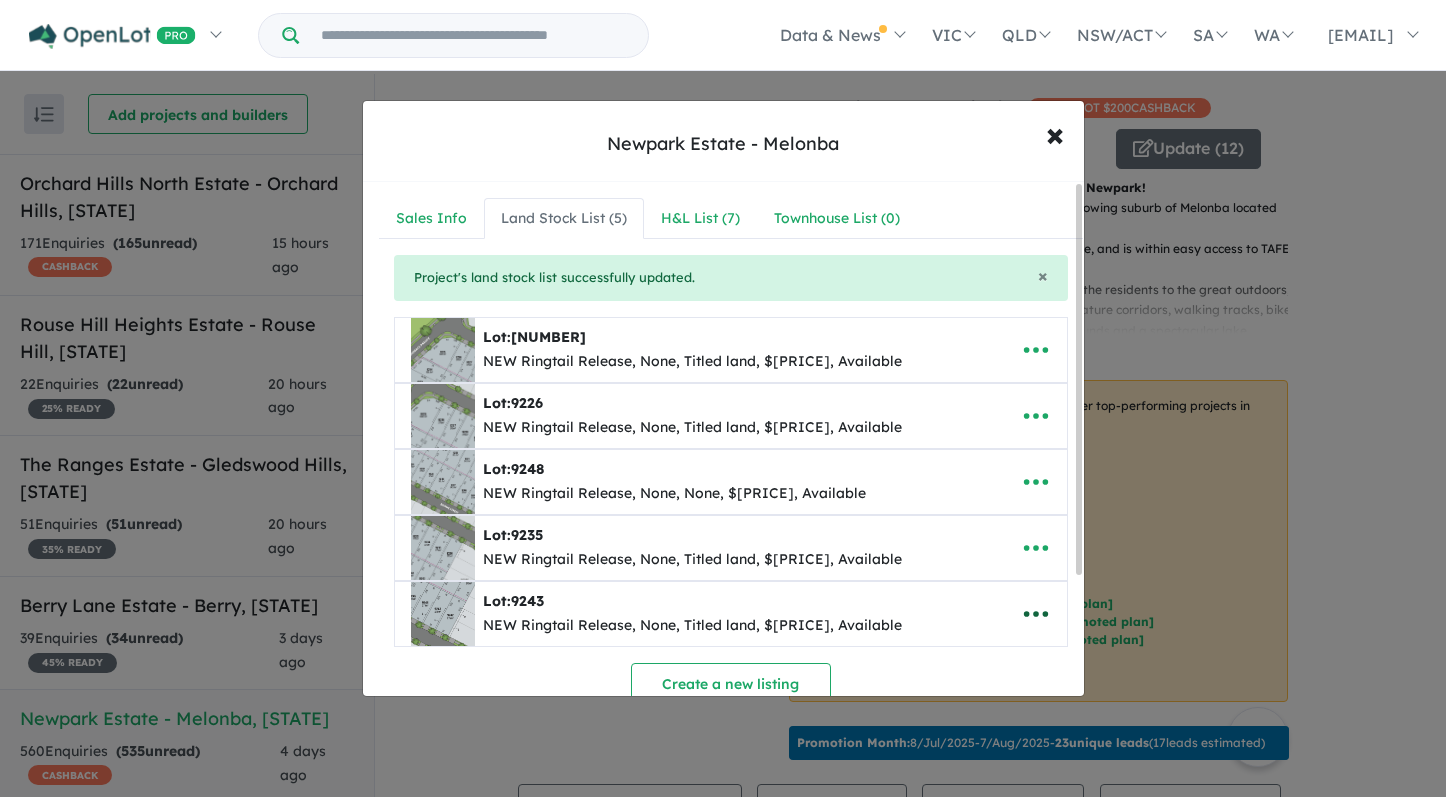 click 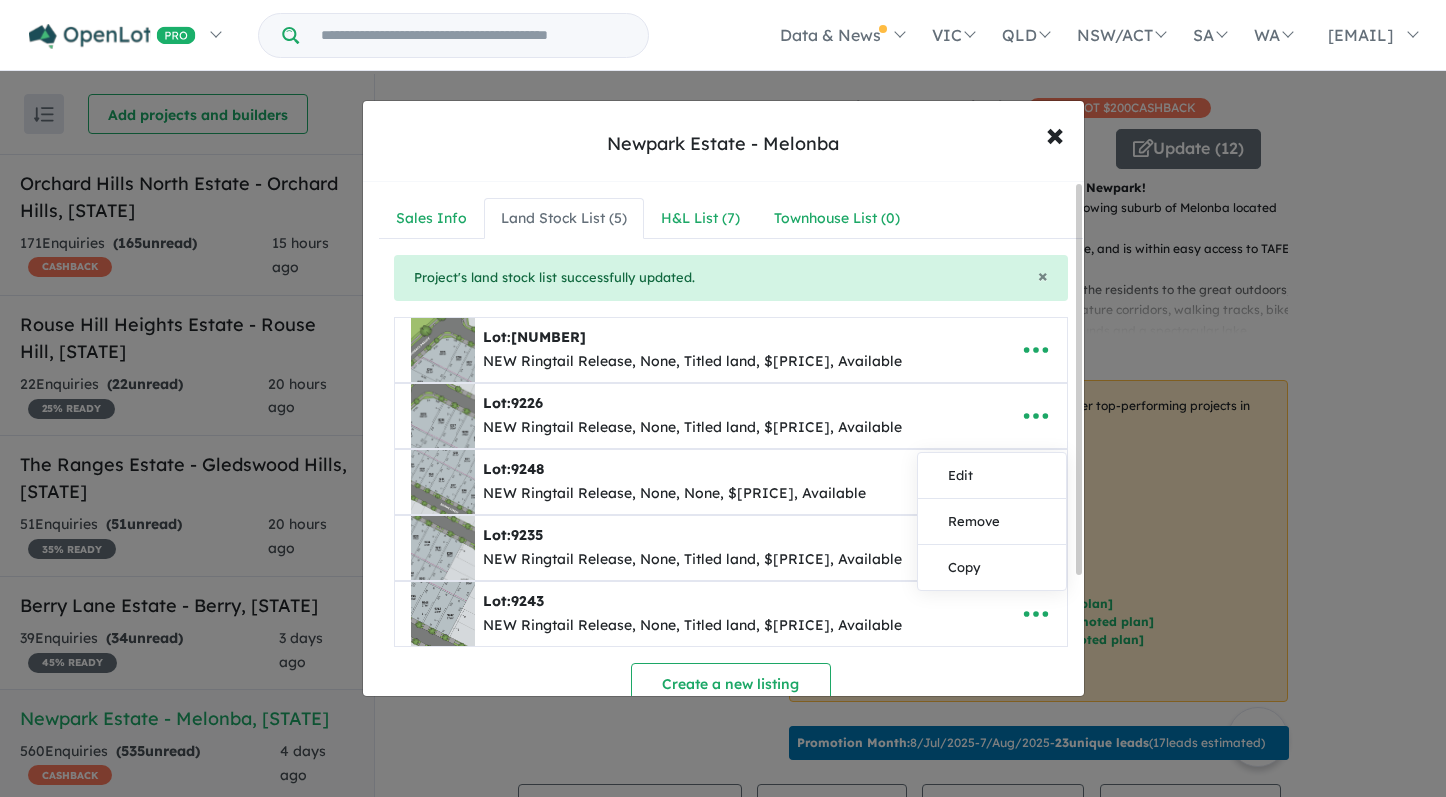 click on "**********" at bounding box center (731, 544) 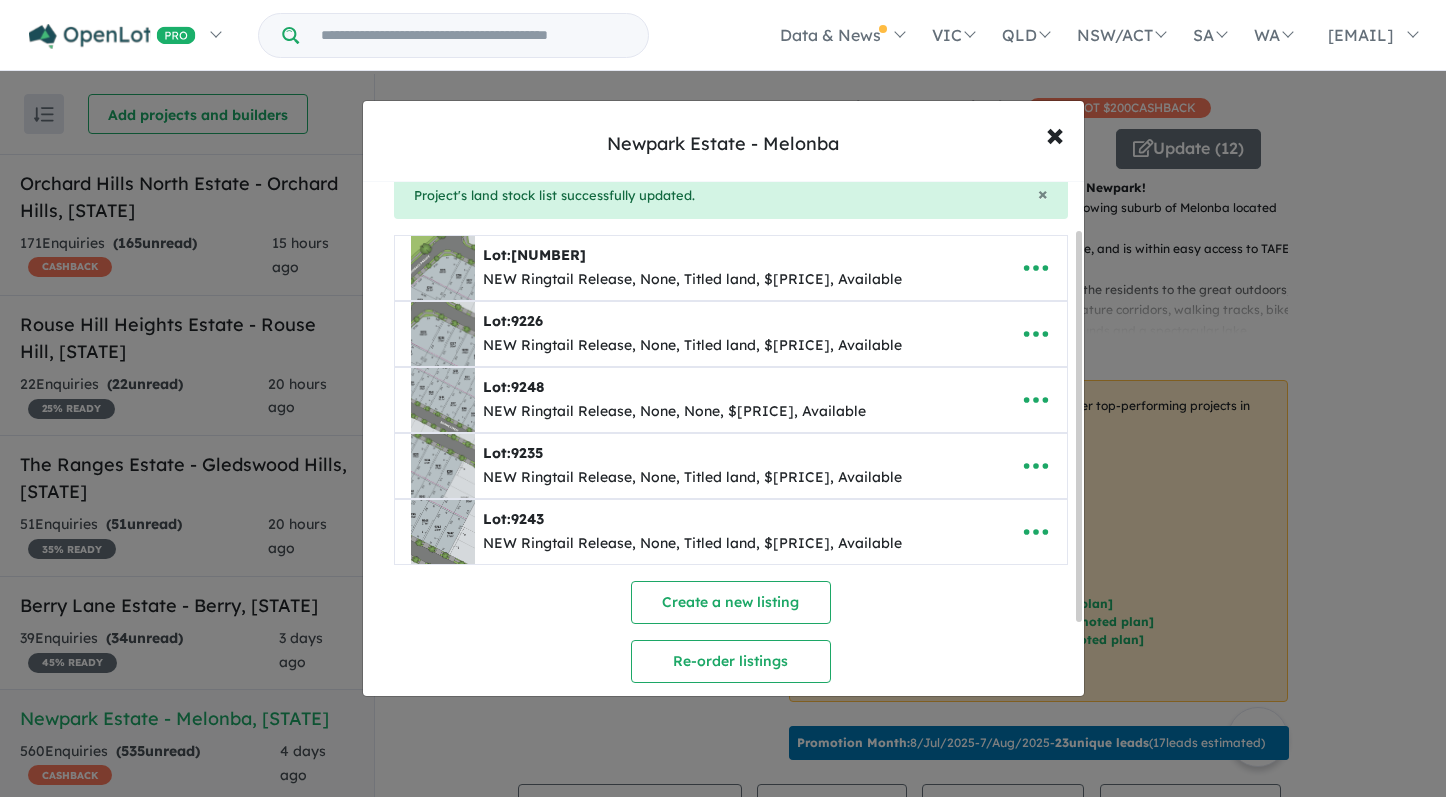 scroll, scrollTop: 161, scrollLeft: 0, axis: vertical 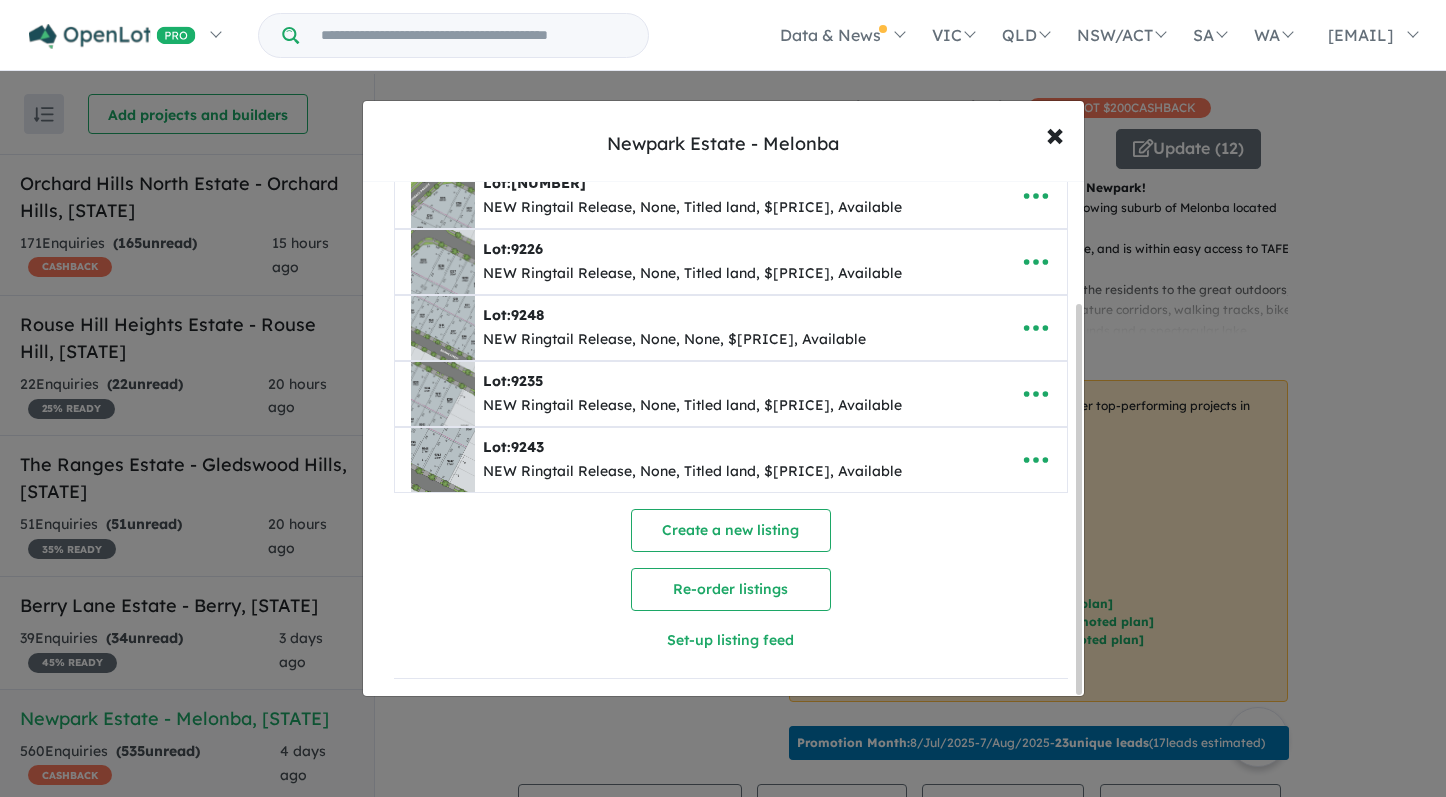 drag, startPoint x: 1080, startPoint y: 207, endPoint x: 1078, endPoint y: 388, distance: 181.01105 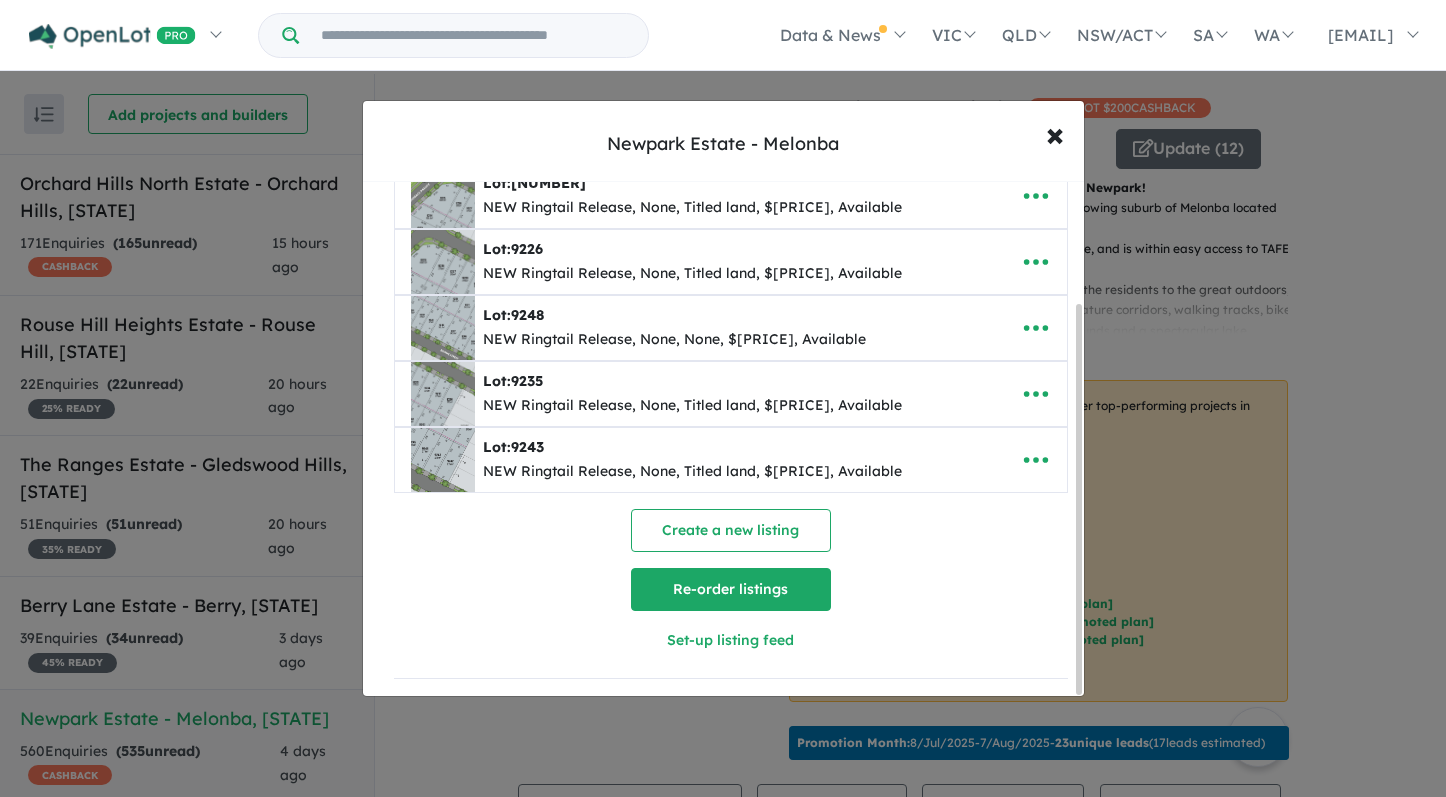 click on "Re-order listings" at bounding box center (731, 589) 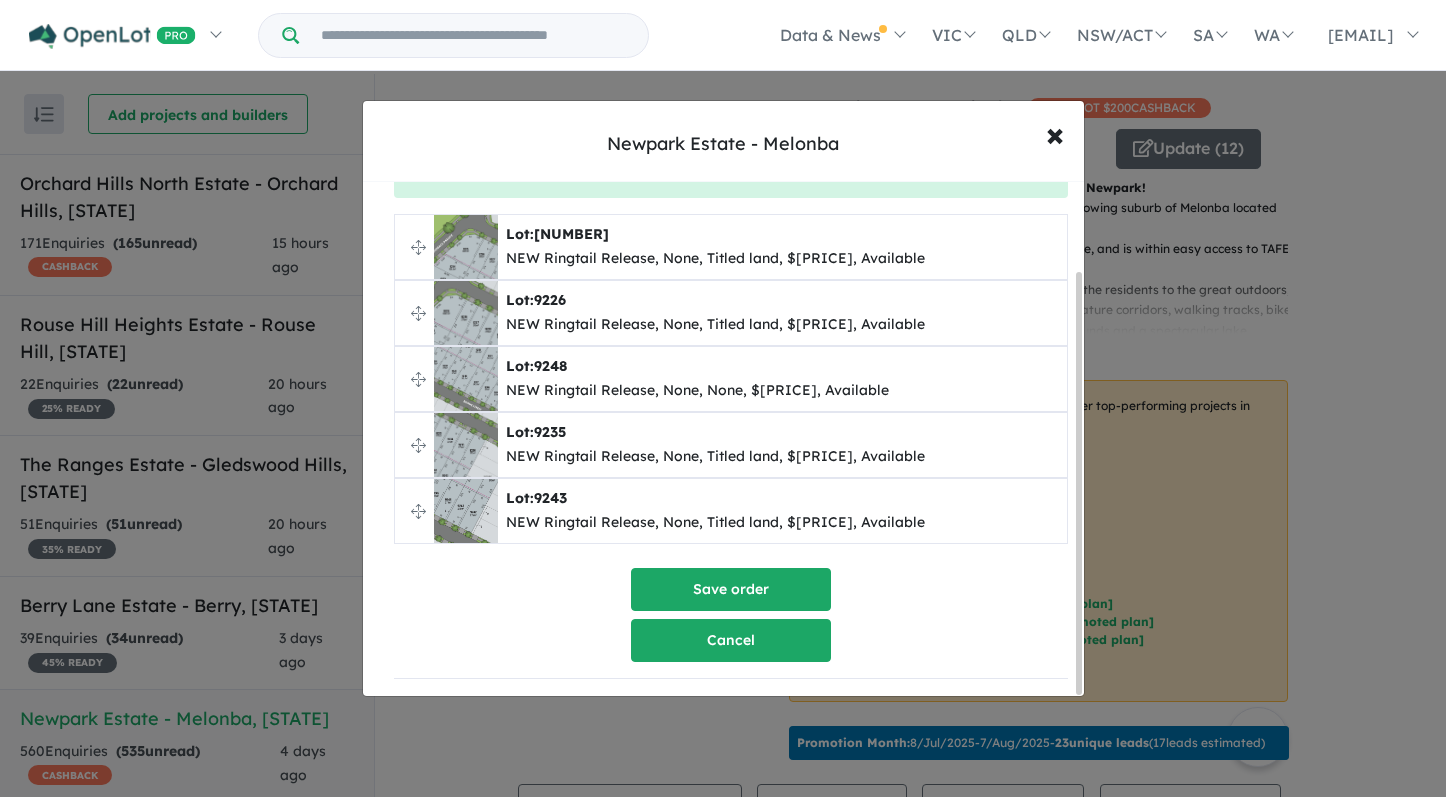 scroll, scrollTop: 110, scrollLeft: 0, axis: vertical 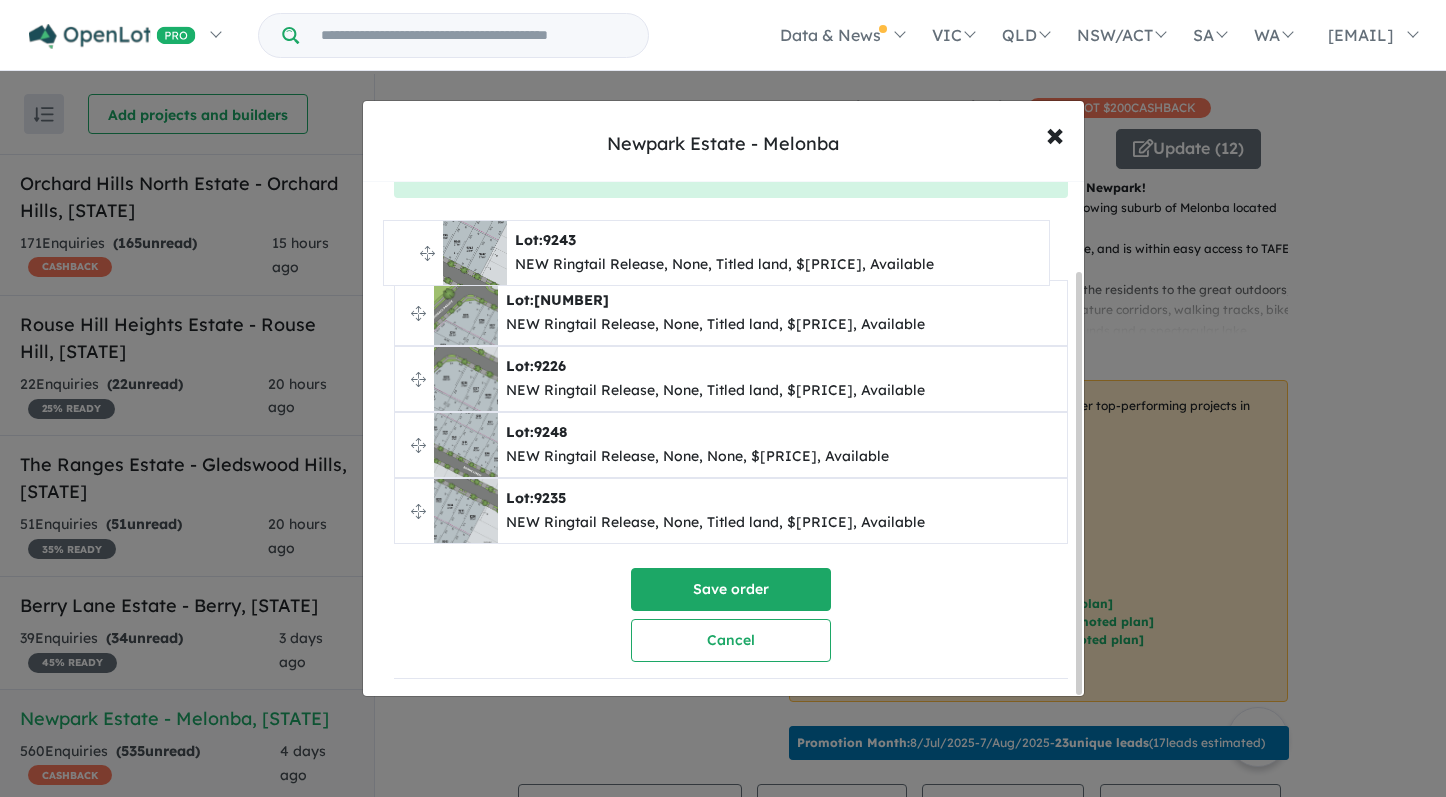 drag, startPoint x: 418, startPoint y: 502, endPoint x: 407, endPoint y: 251, distance: 251.24092 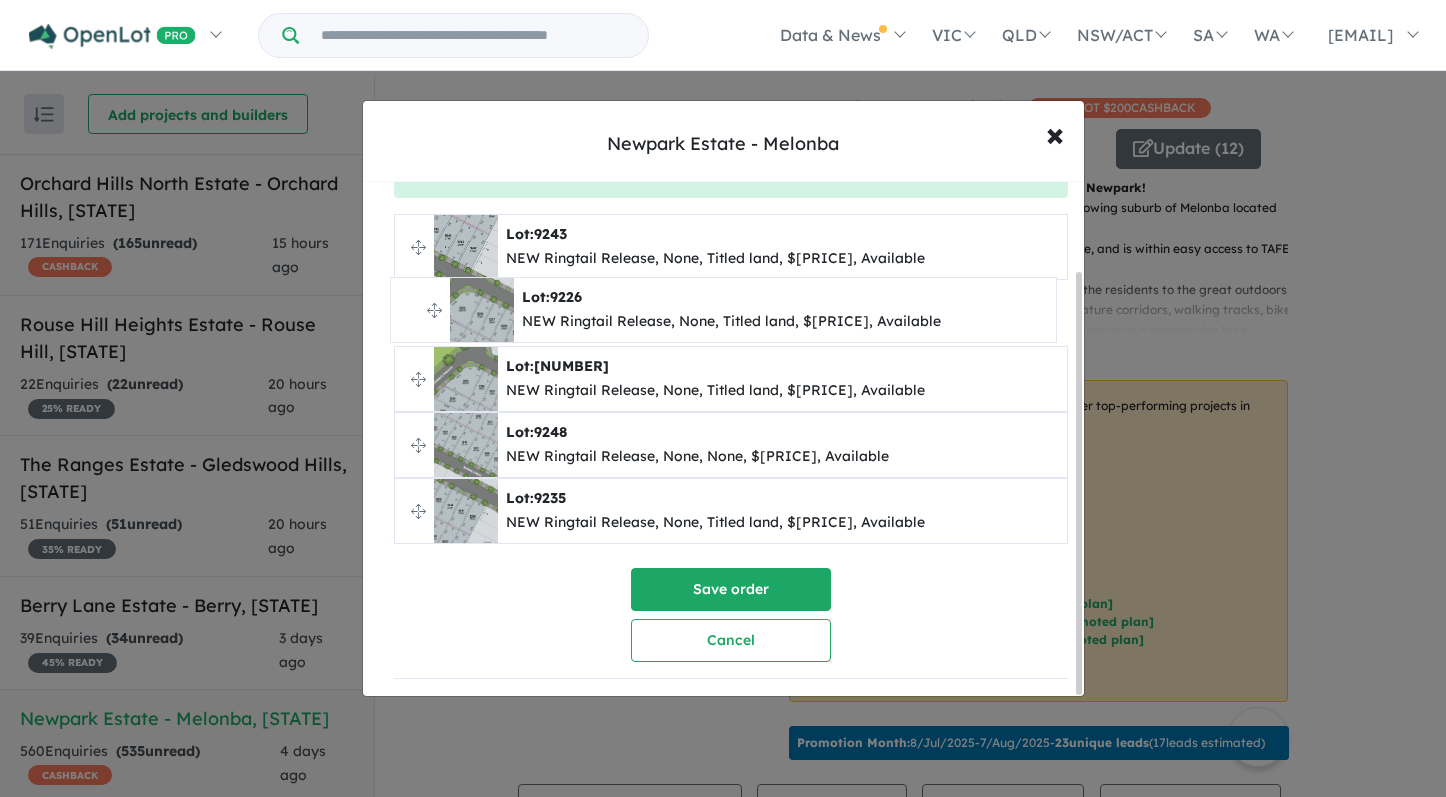 drag, startPoint x: 416, startPoint y: 373, endPoint x: 412, endPoint y: 311, distance: 62.1289 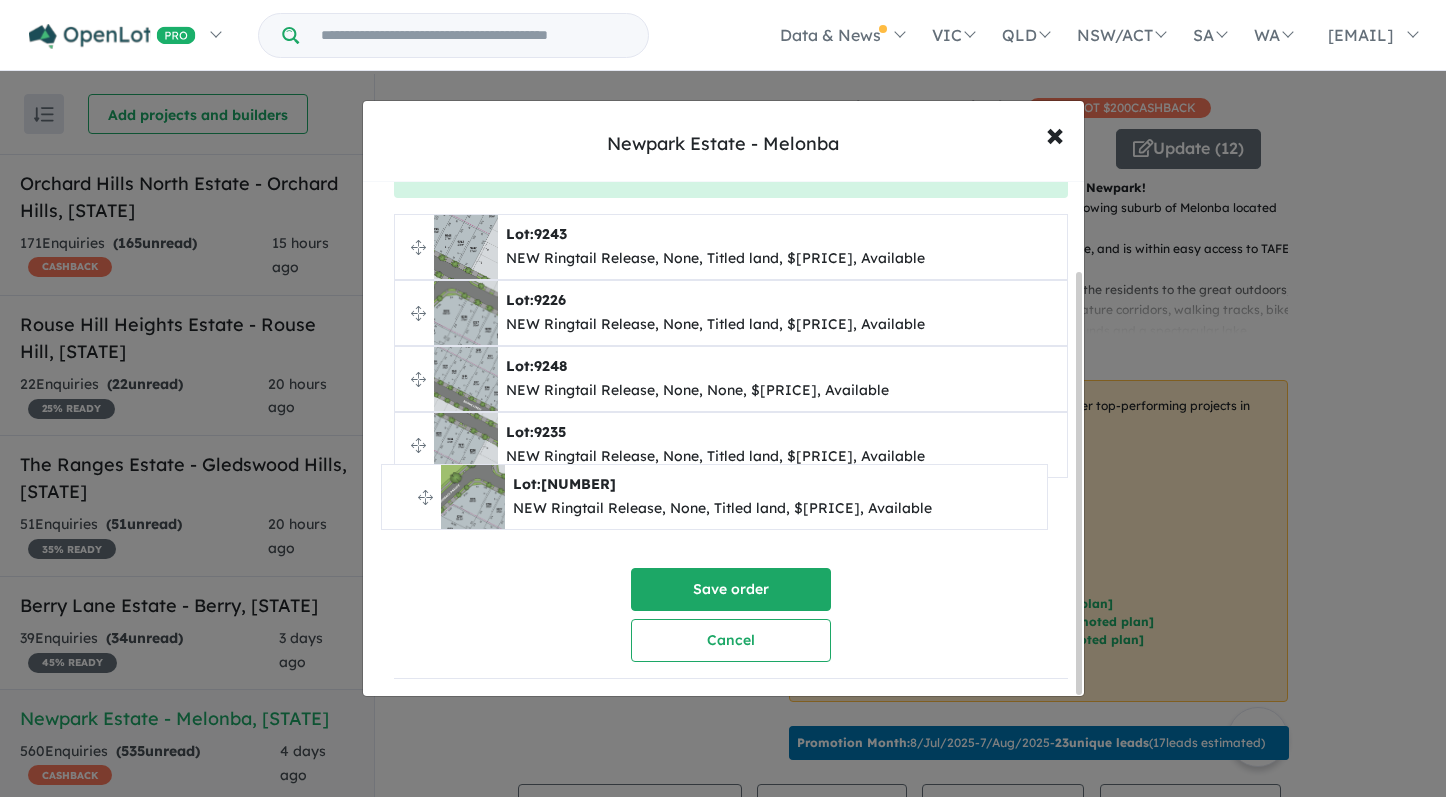 drag, startPoint x: 420, startPoint y: 367, endPoint x: 407, endPoint y: 492, distance: 125.67418 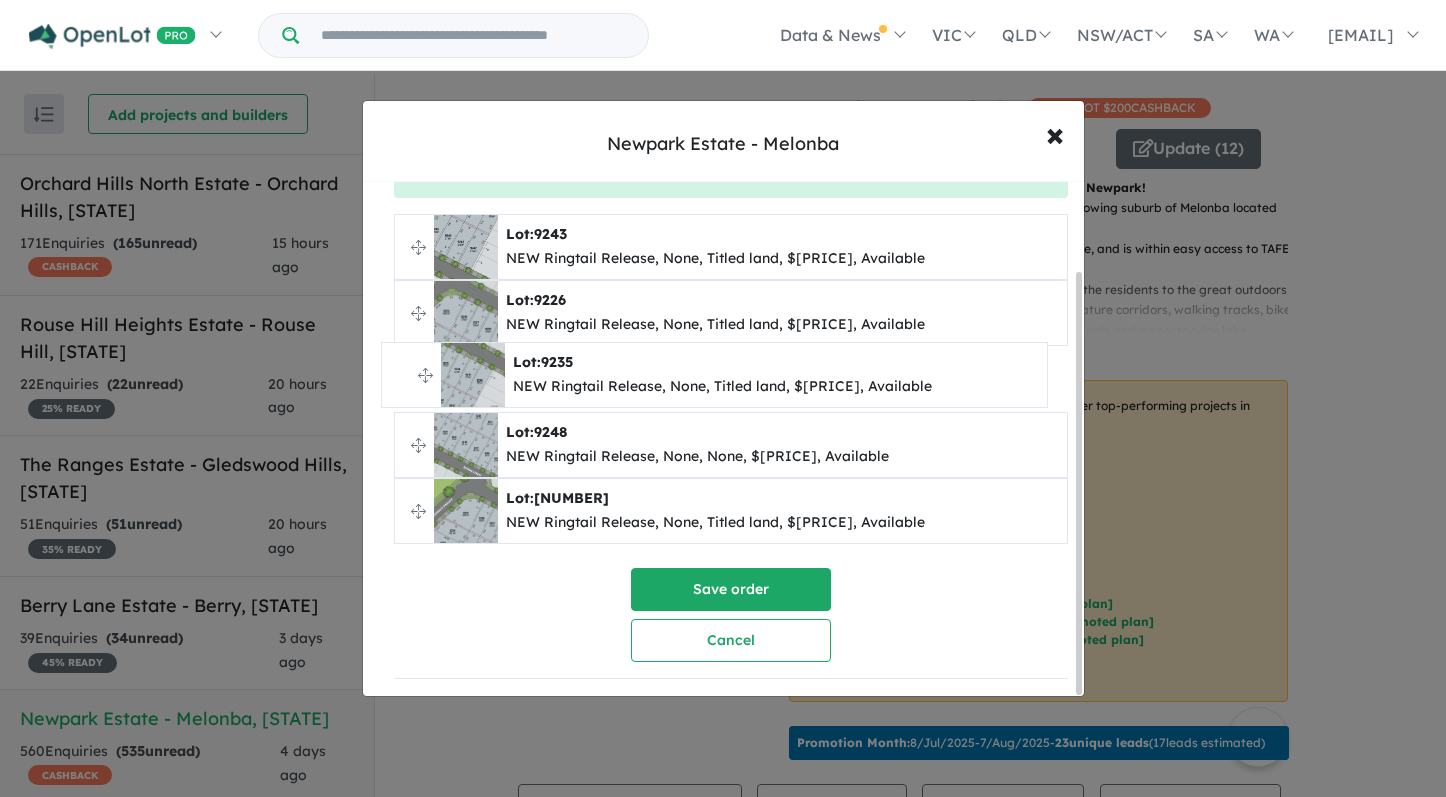 drag, startPoint x: 419, startPoint y: 439, endPoint x: 406, endPoint y: 376, distance: 64.327286 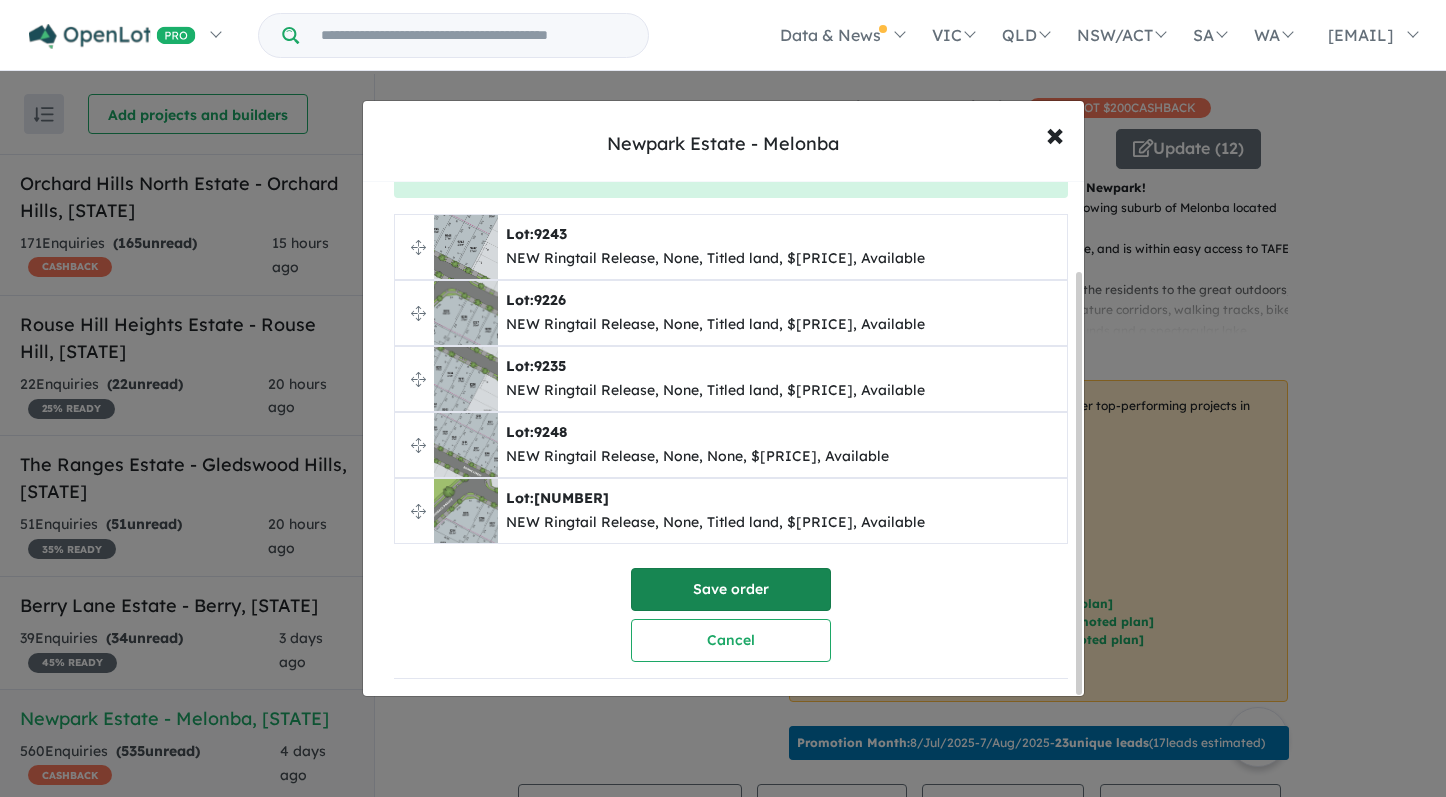 click on "Save order" at bounding box center [731, 589] 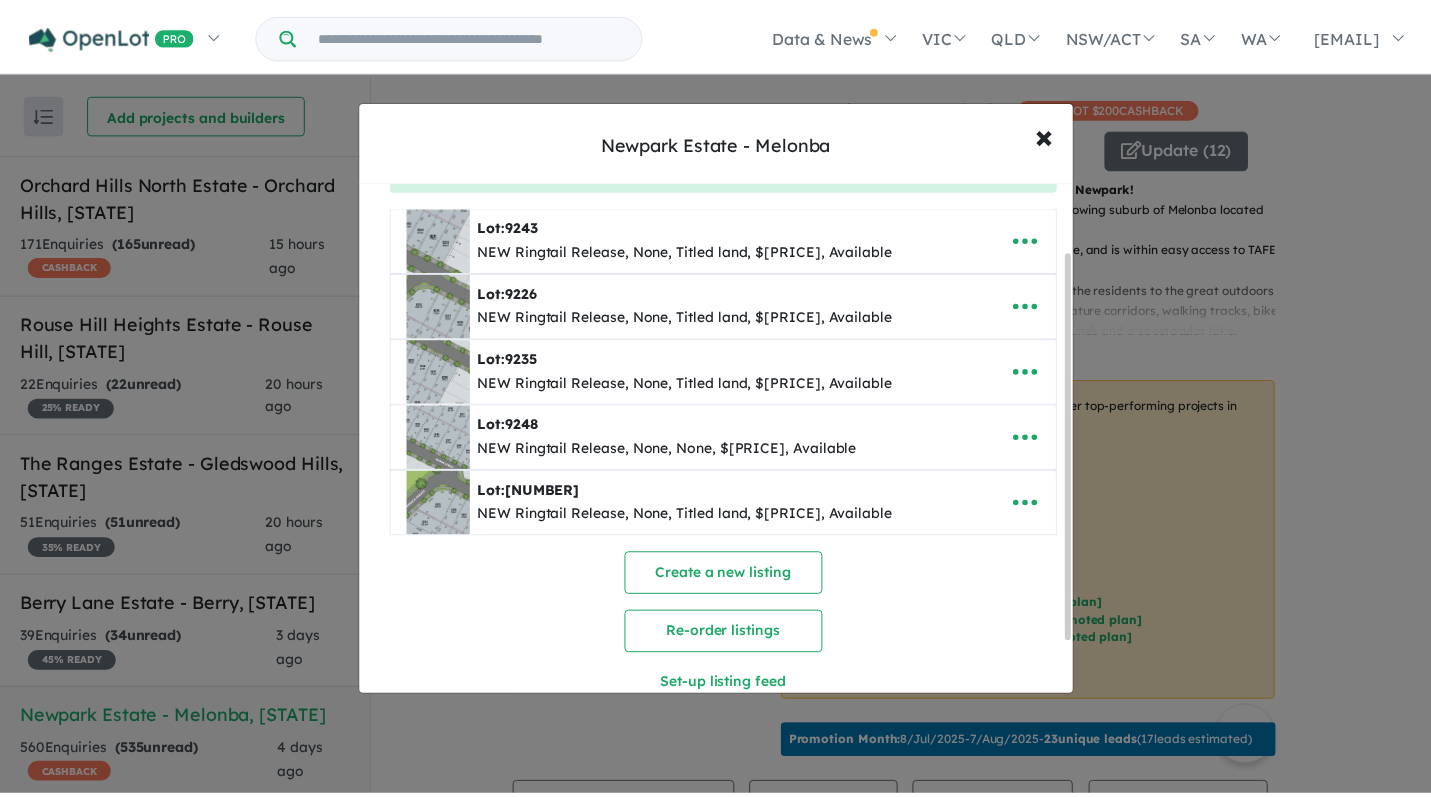 scroll, scrollTop: 0, scrollLeft: 0, axis: both 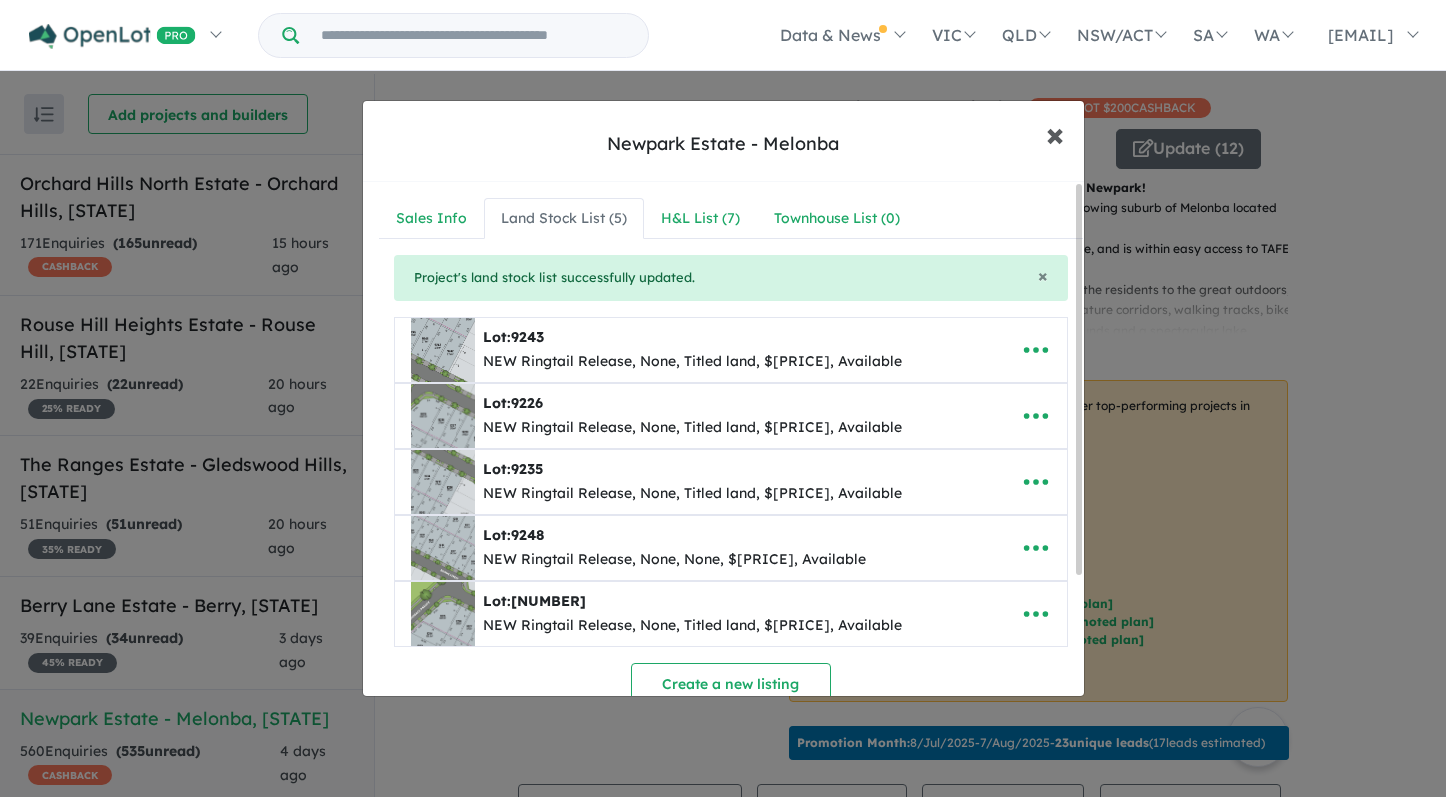 click on "×" at bounding box center (1055, 133) 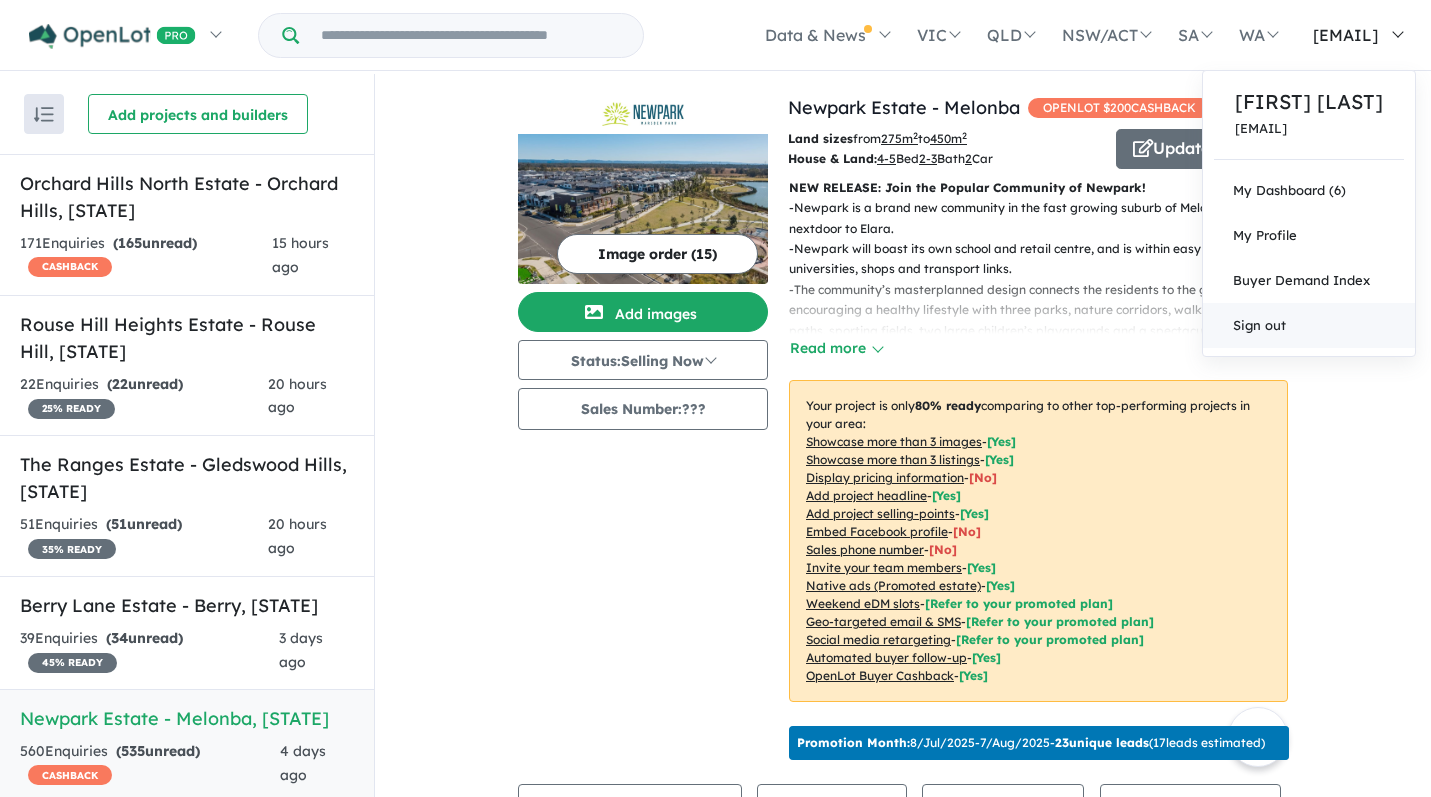 click on "Sign out" at bounding box center [1309, 325] 